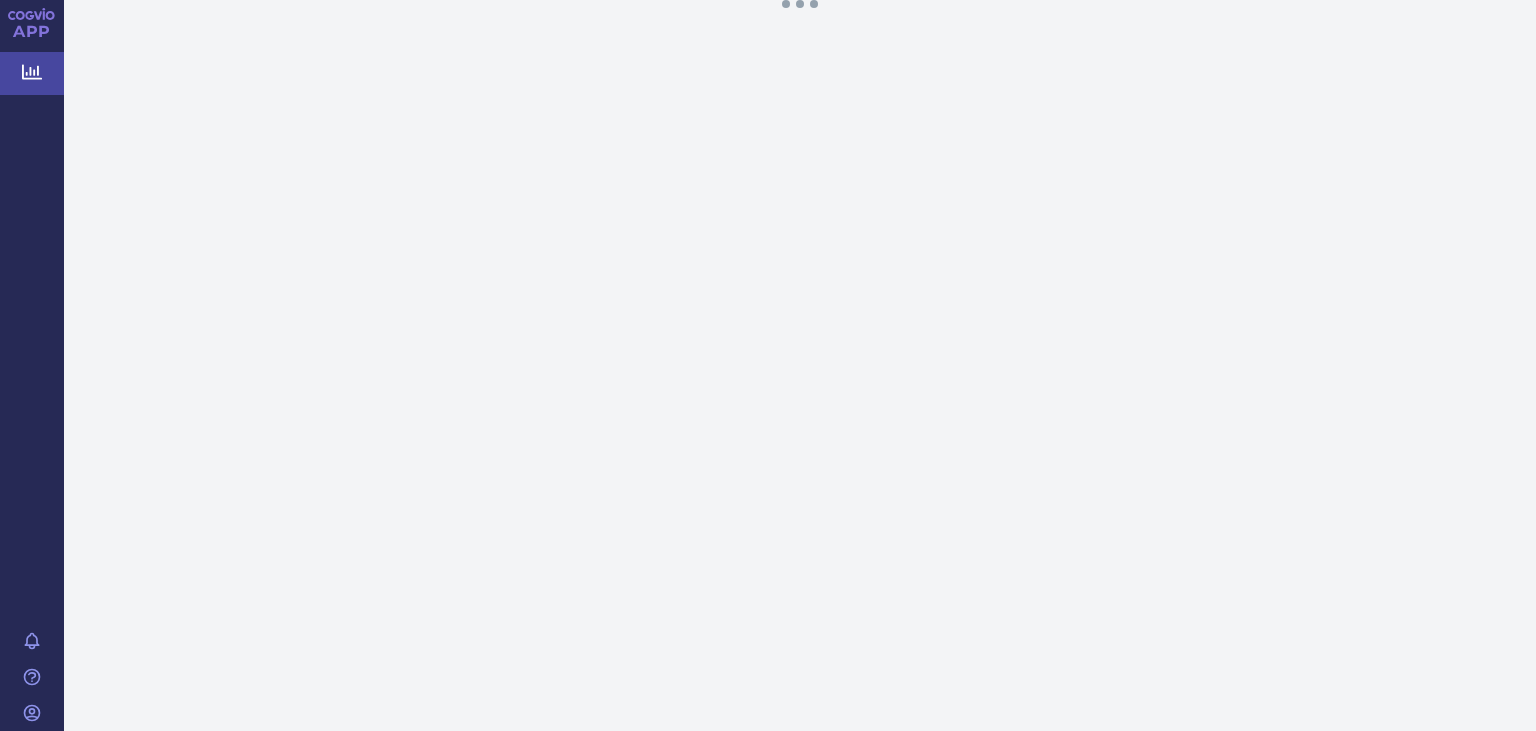 scroll, scrollTop: 0, scrollLeft: 0, axis: both 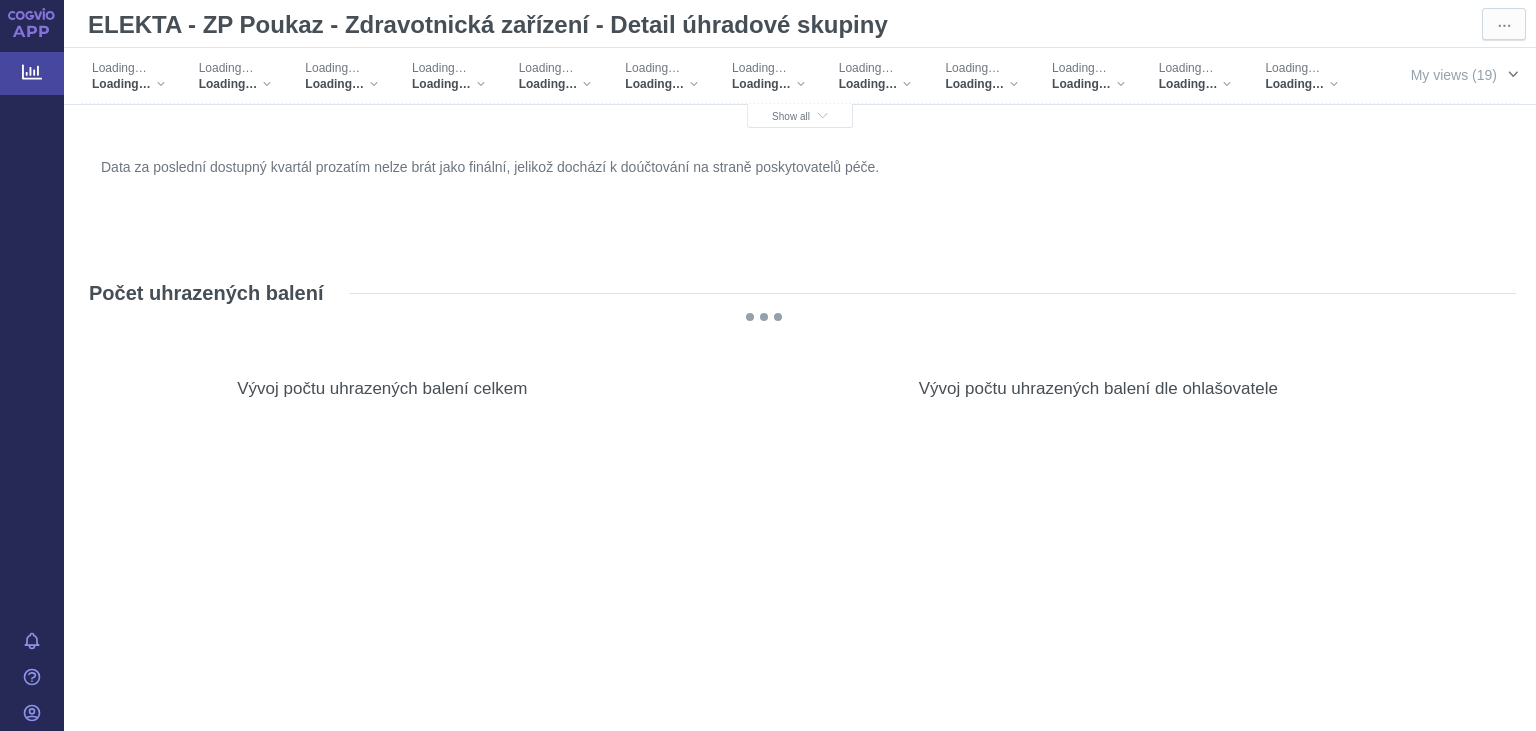 click on "My views (19)" at bounding box center [1454, 75] 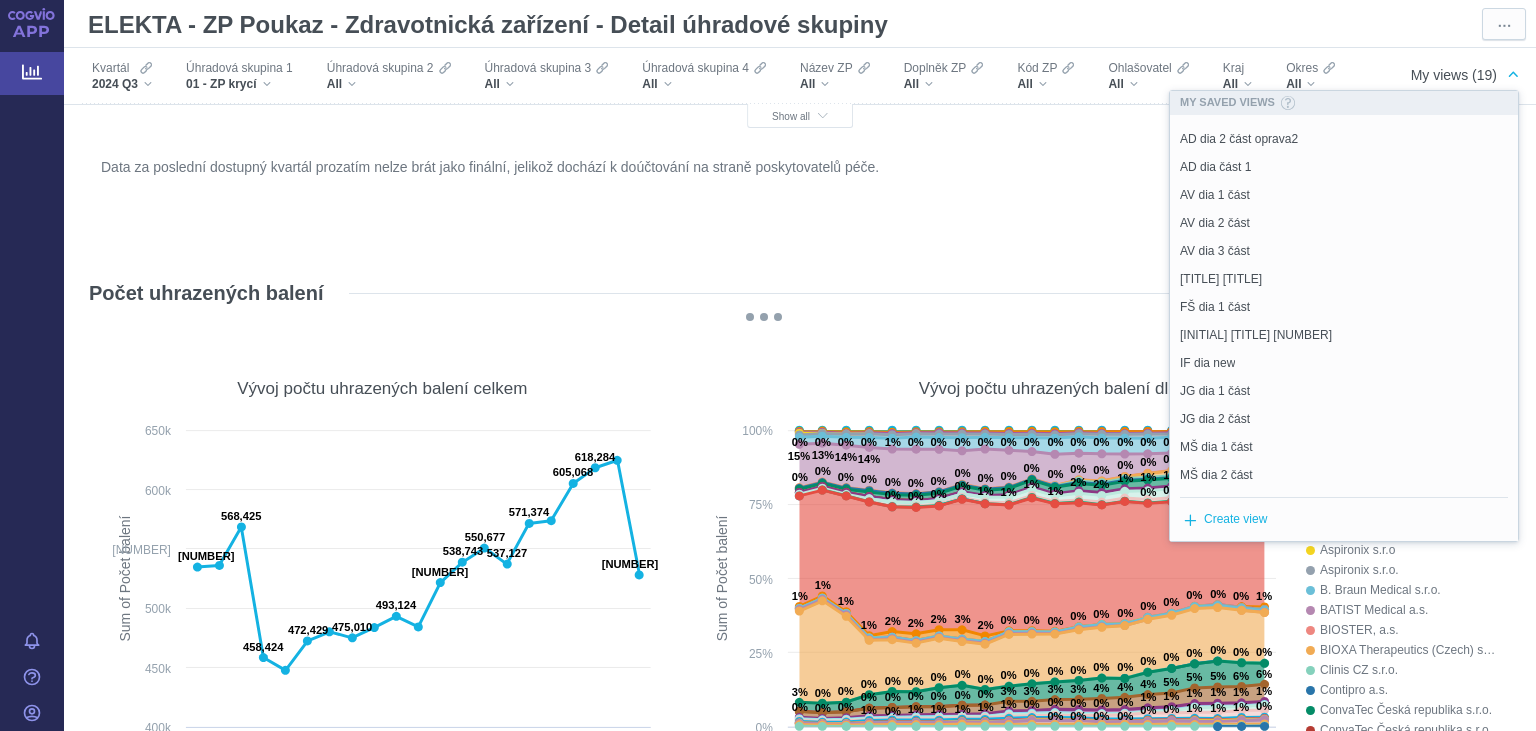 click on "PL diabetologie CZ" at bounding box center [1231, 559] 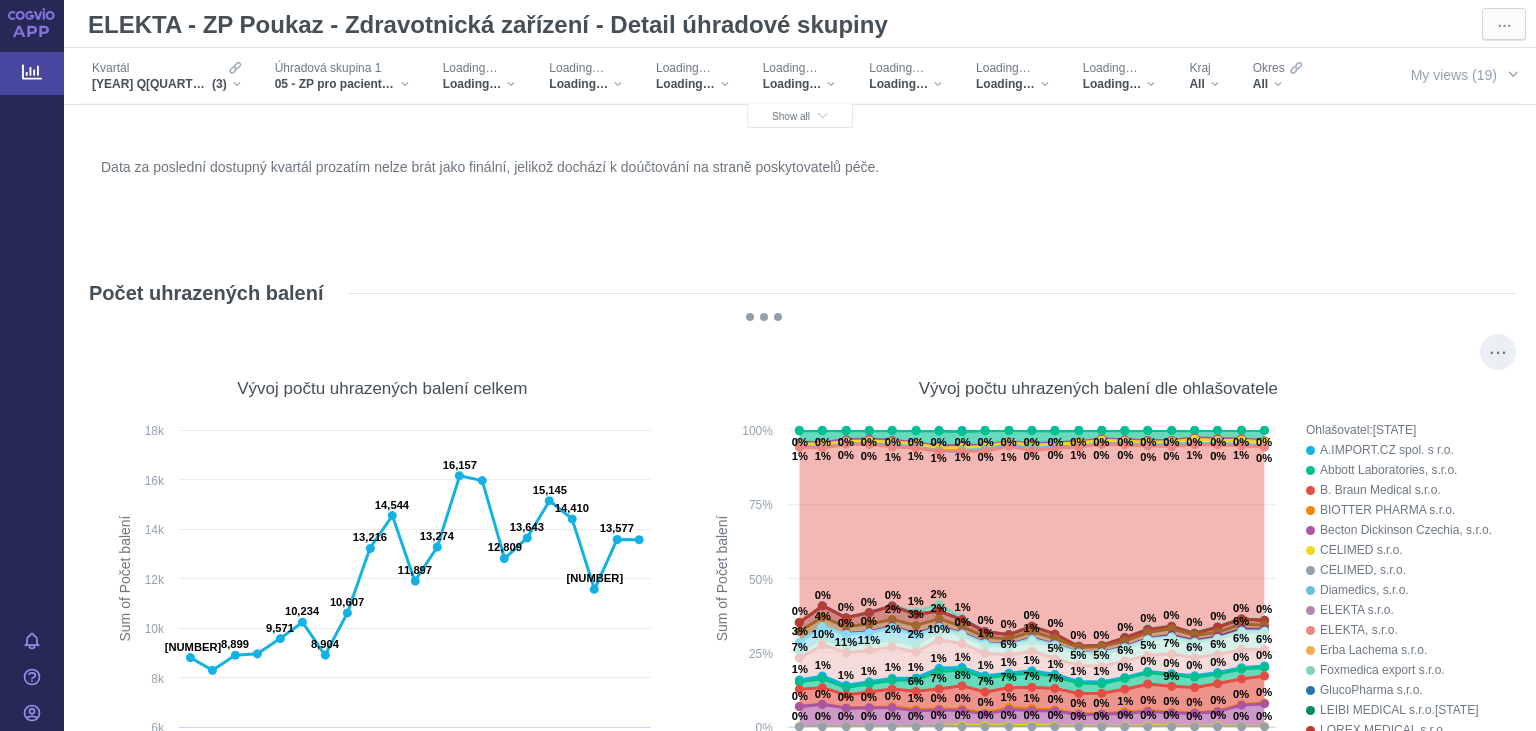 scroll, scrollTop: 0, scrollLeft: 0, axis: both 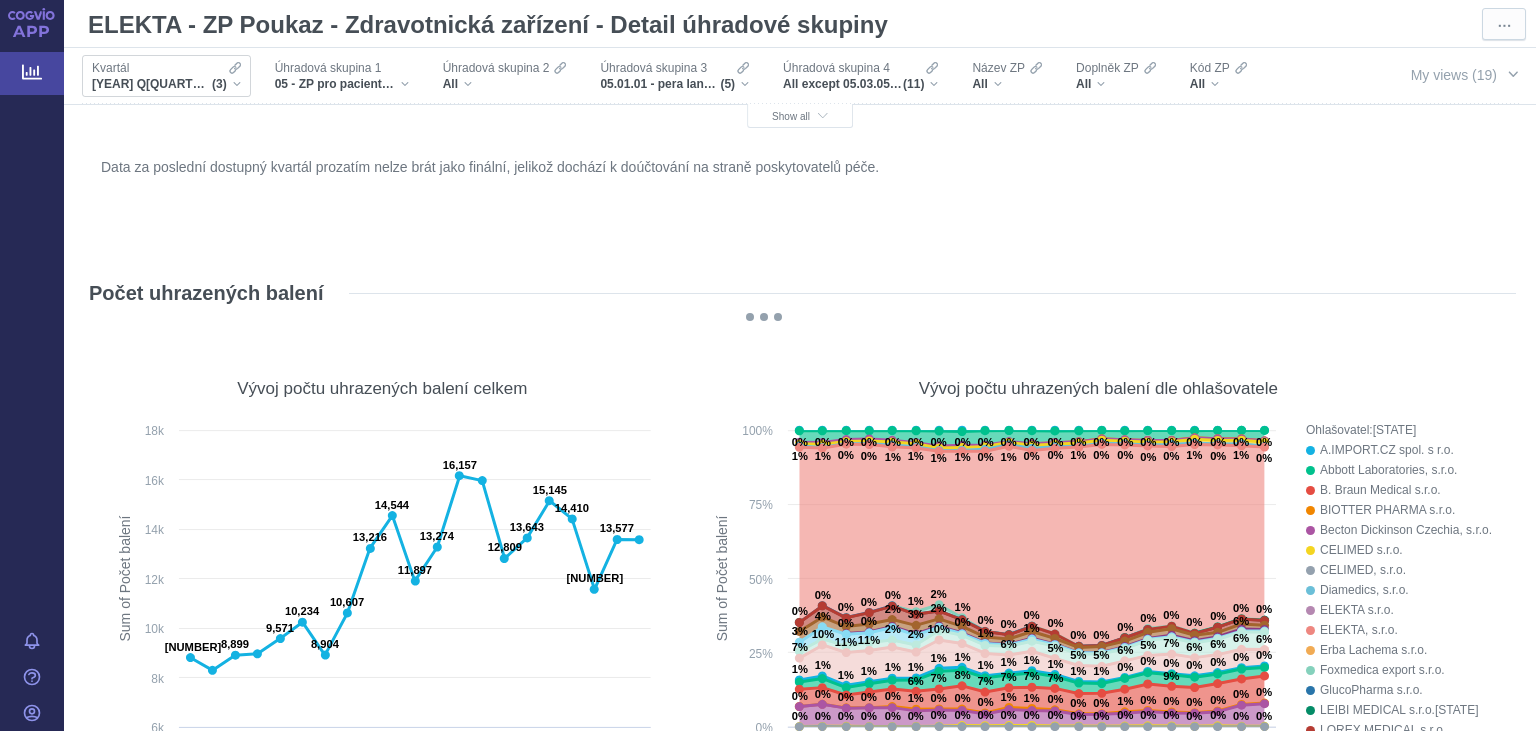 click on "[YEAR] Q[QUARTER], [YEAR] Q[QUARTER], [YEAR] Q[QUARTER] Only" at bounding box center [152, 84] 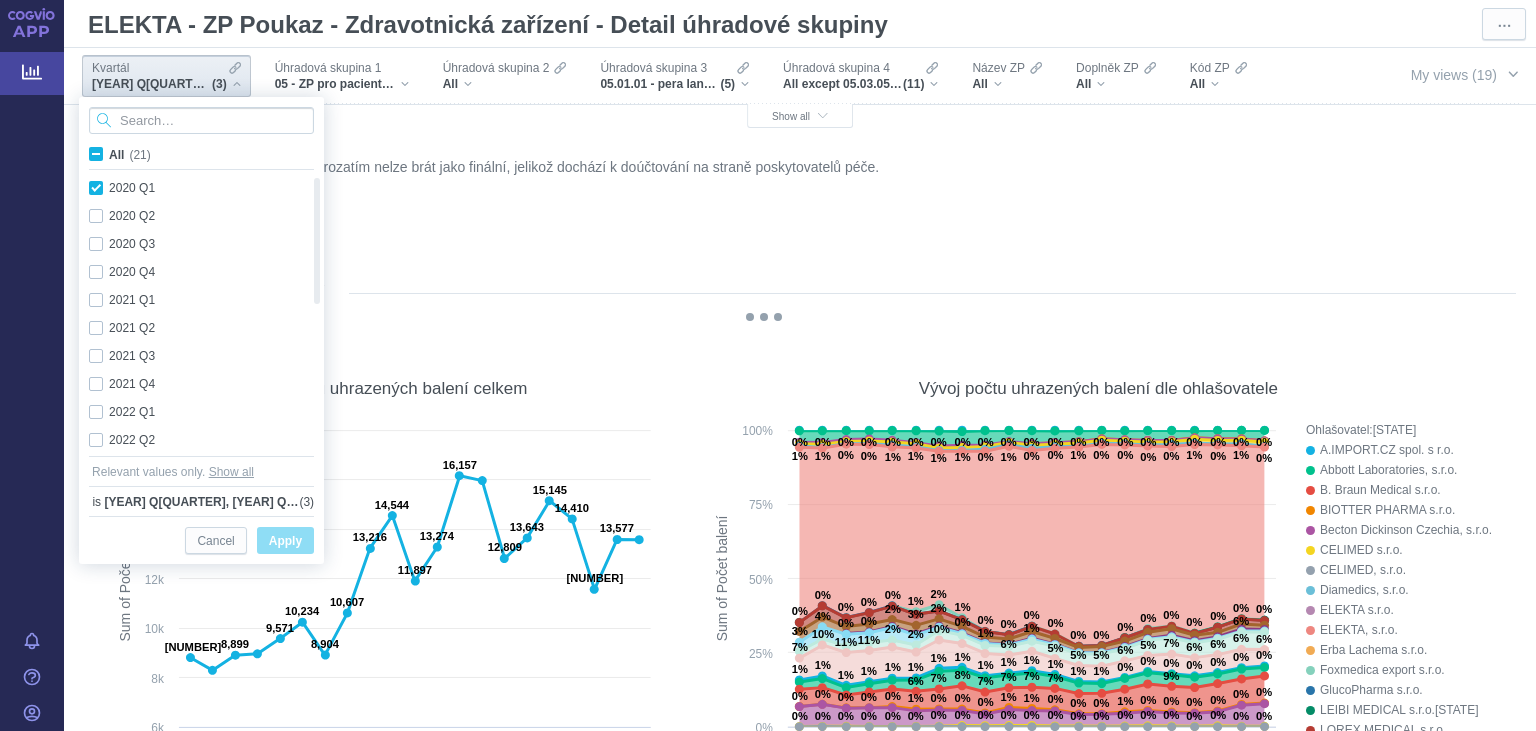 checkbox on "true" 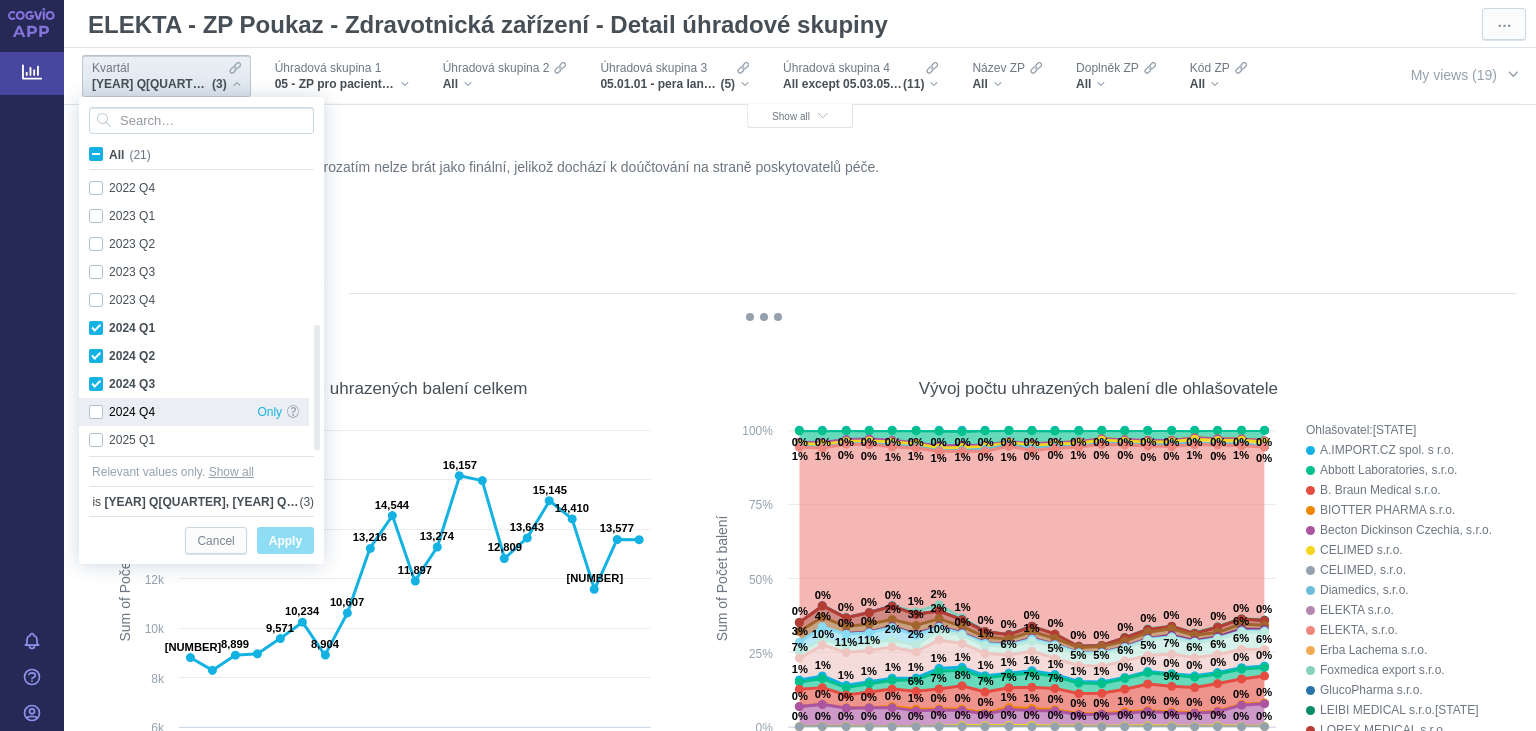 click on "2024 Q4 Only" at bounding box center (194, 412) 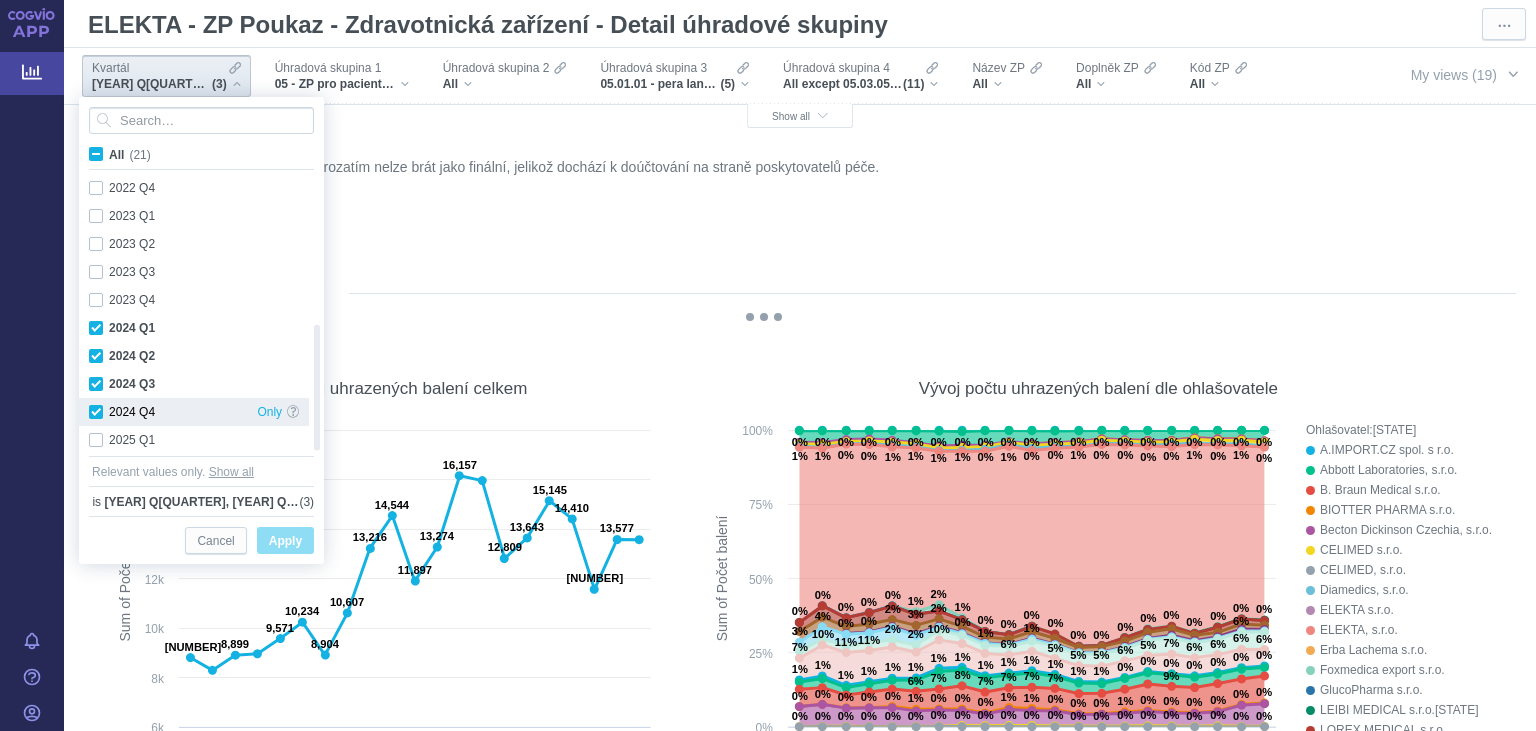 checkbox on "true" 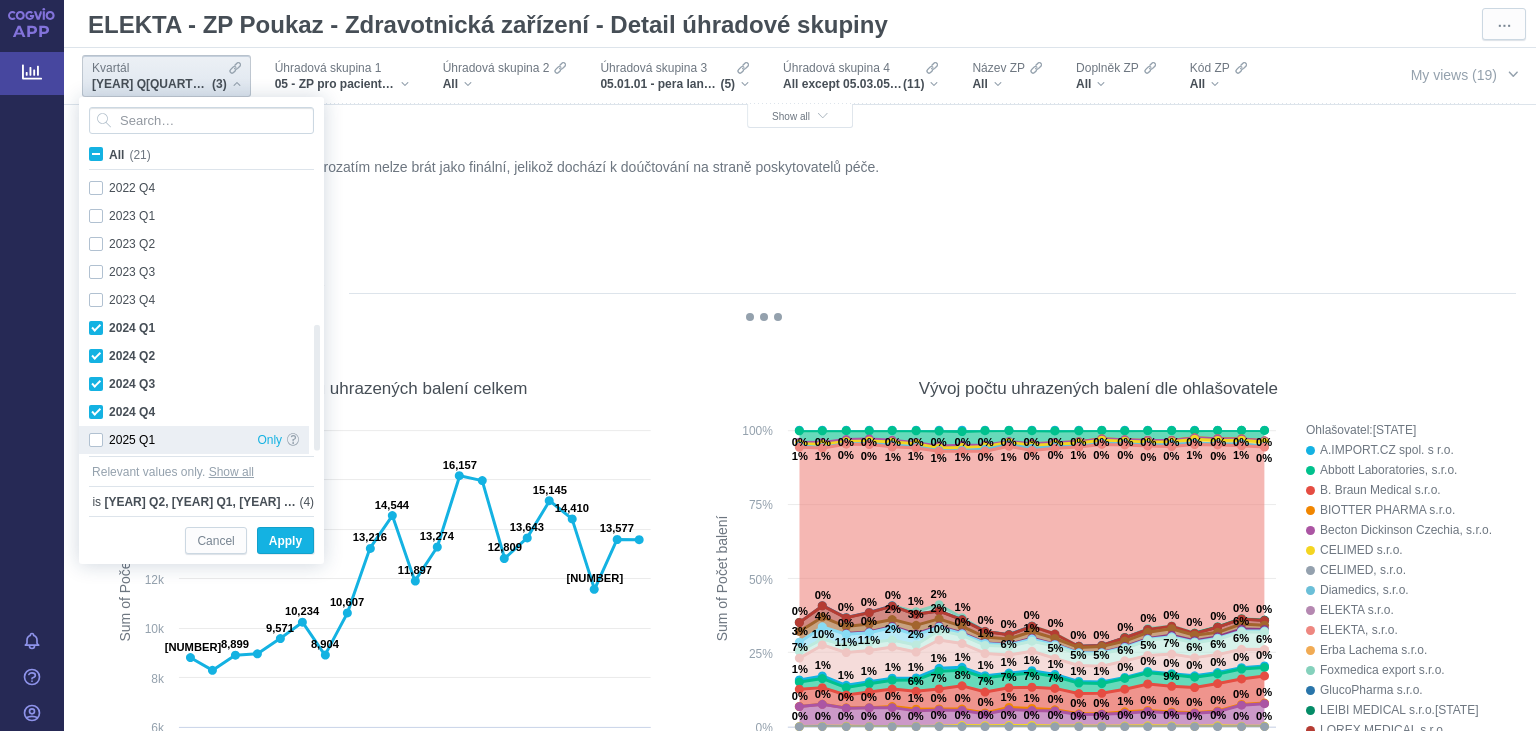 click on "2025 Q1 Only" at bounding box center (194, 440) 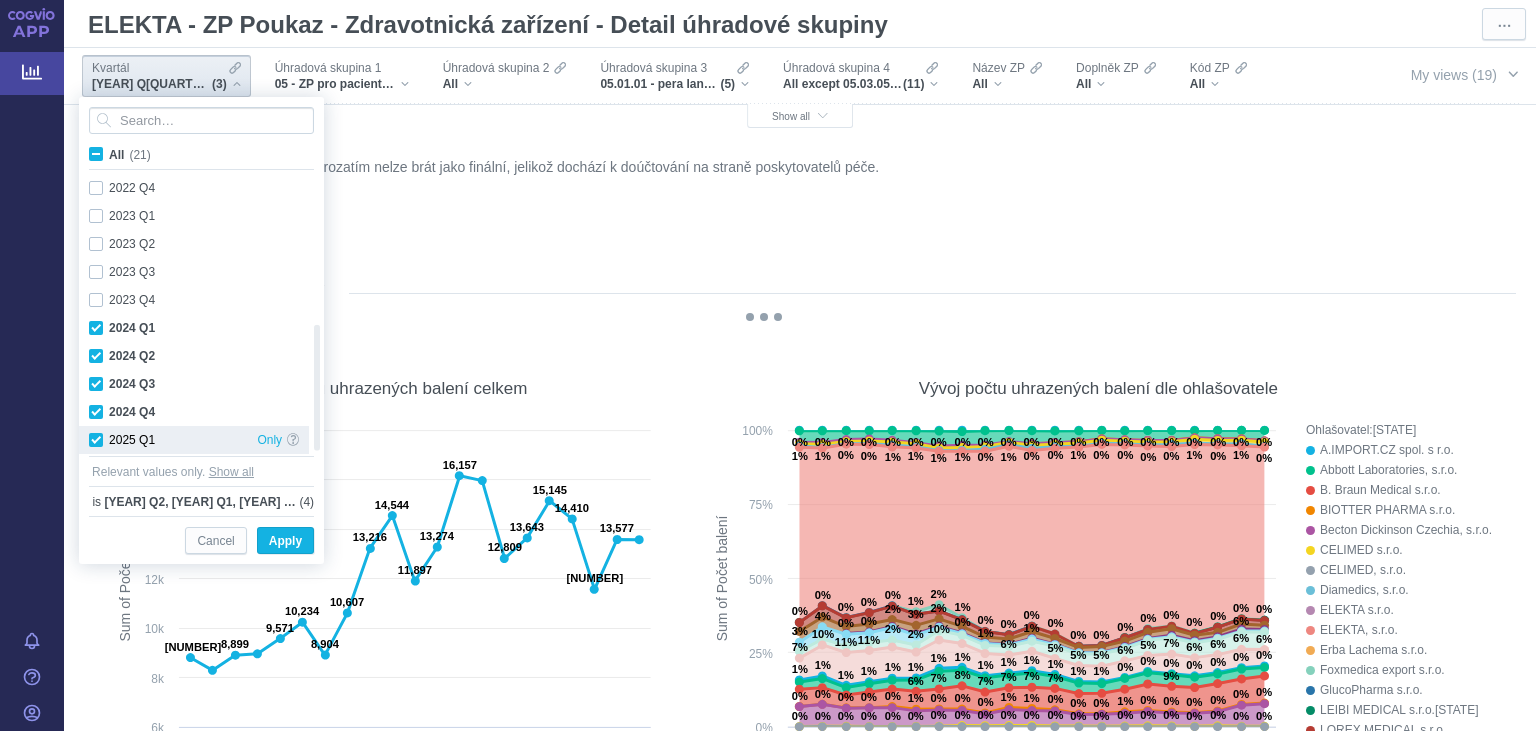 checkbox on "true" 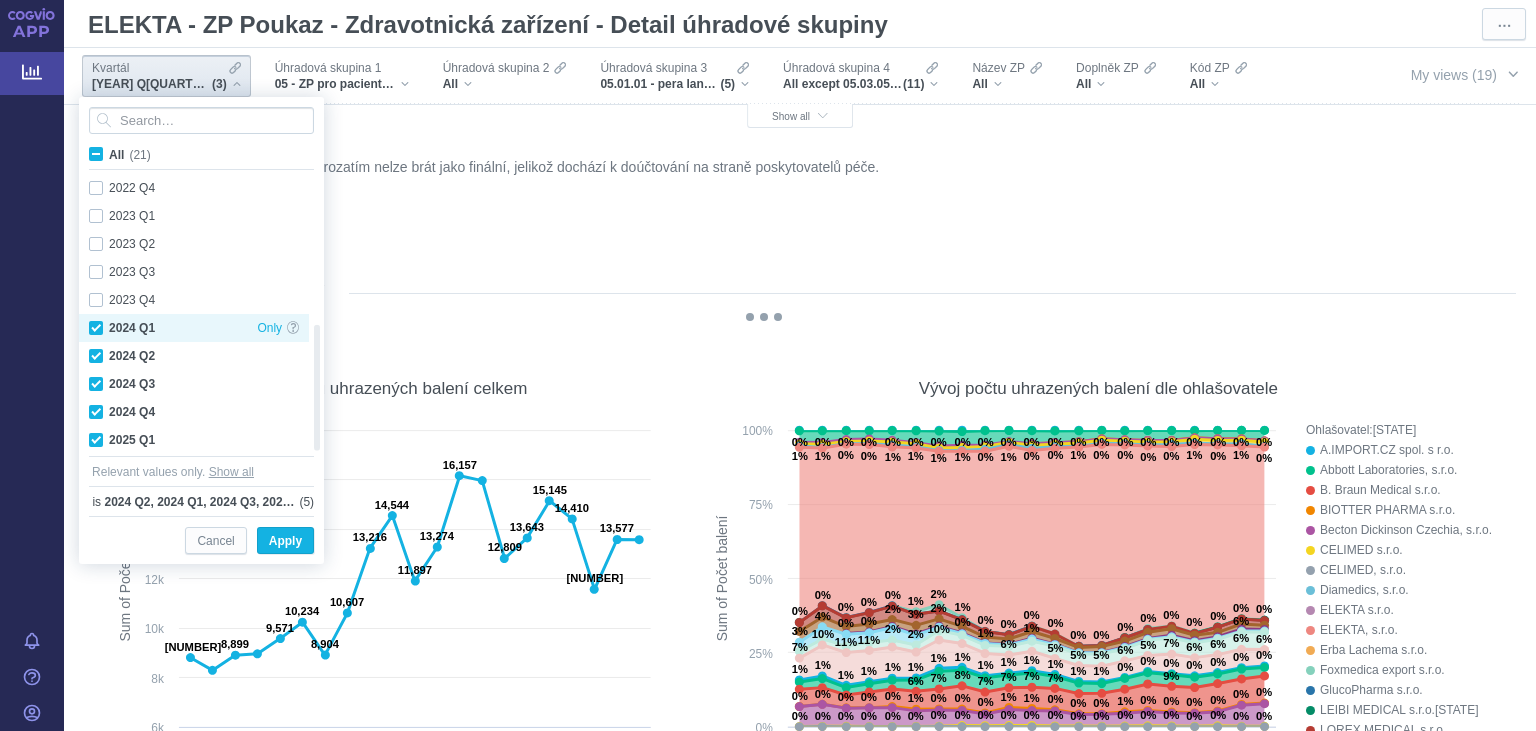 click on "2024 Q1 Only" at bounding box center (194, 328) 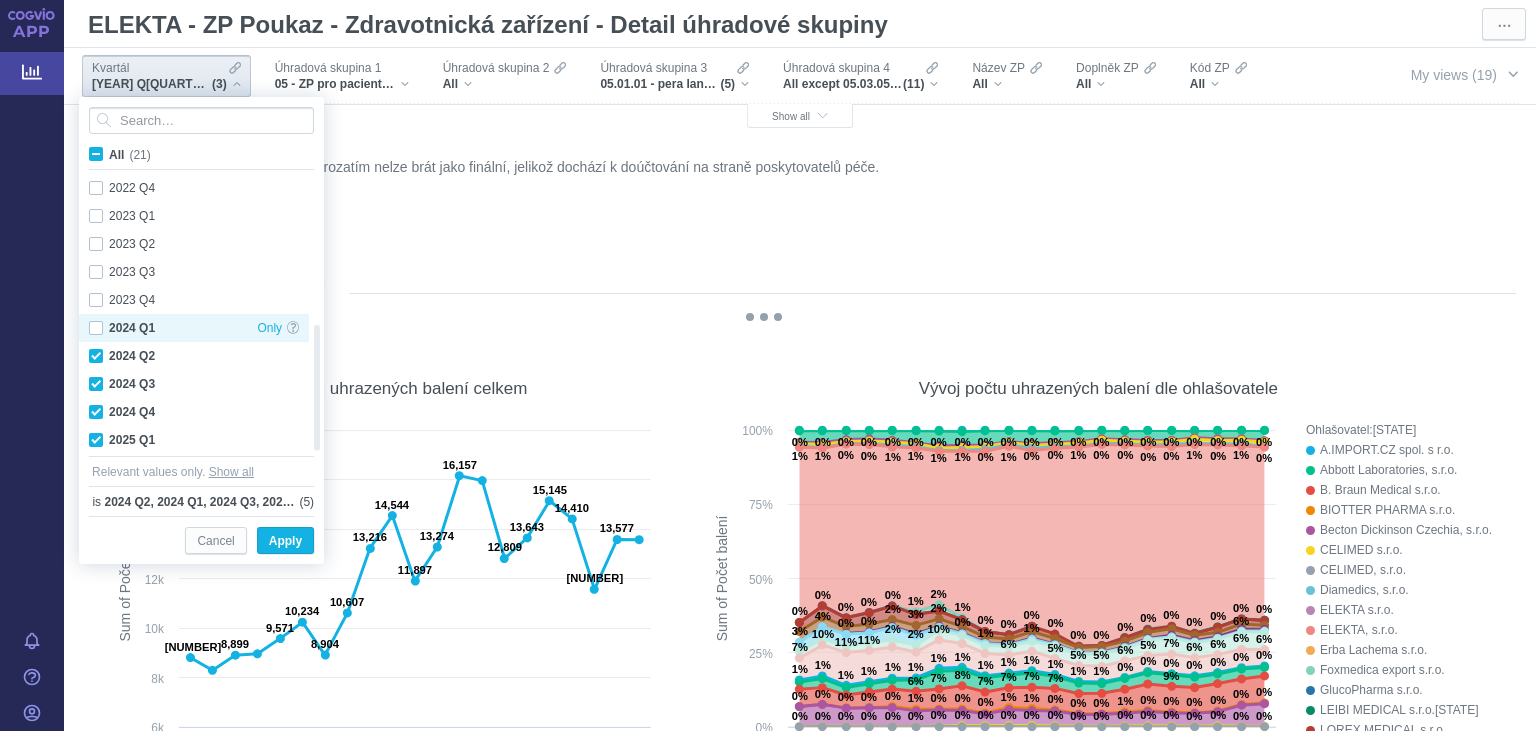 checkbox on "false" 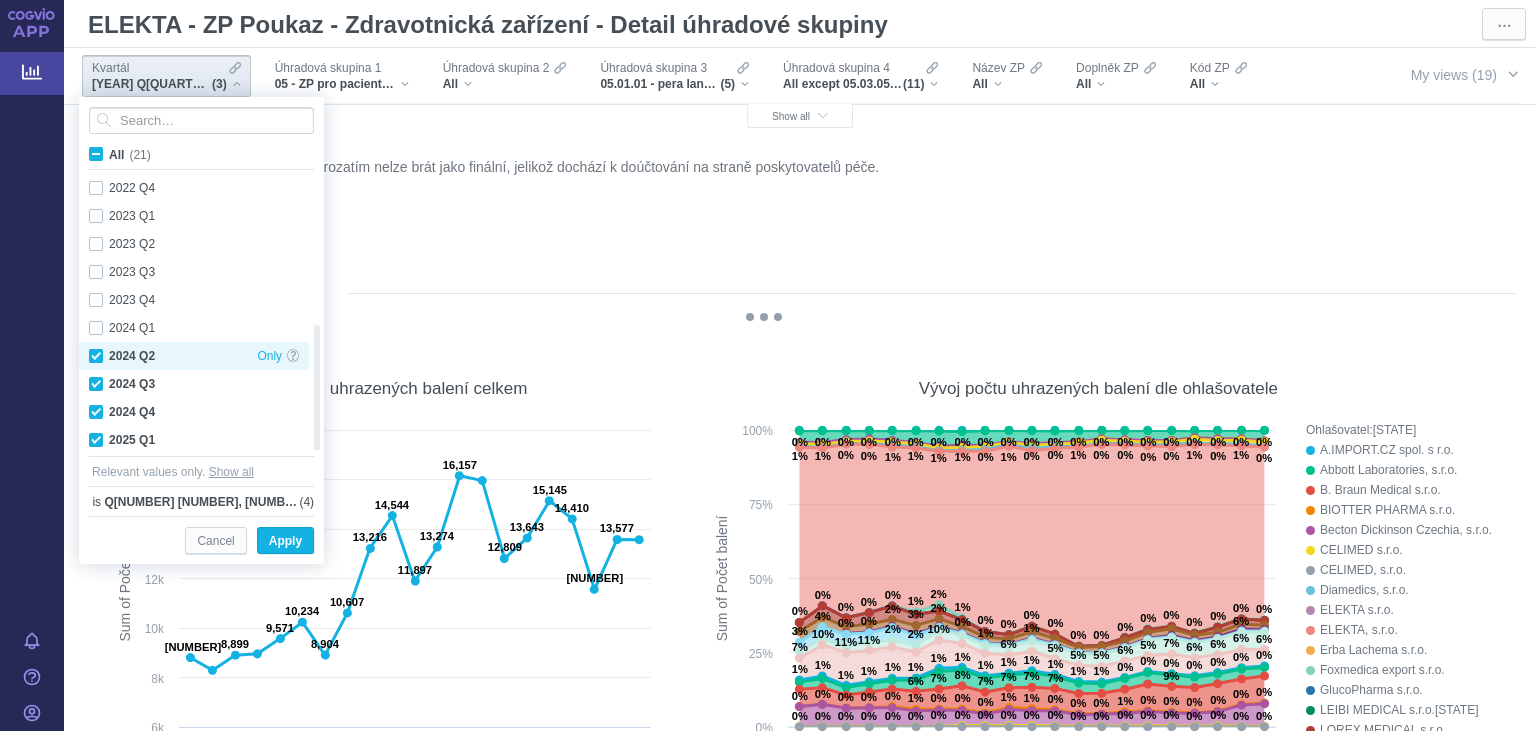 click on "[YEAR] Q[QUARTER] Only" at bounding box center [194, 356] 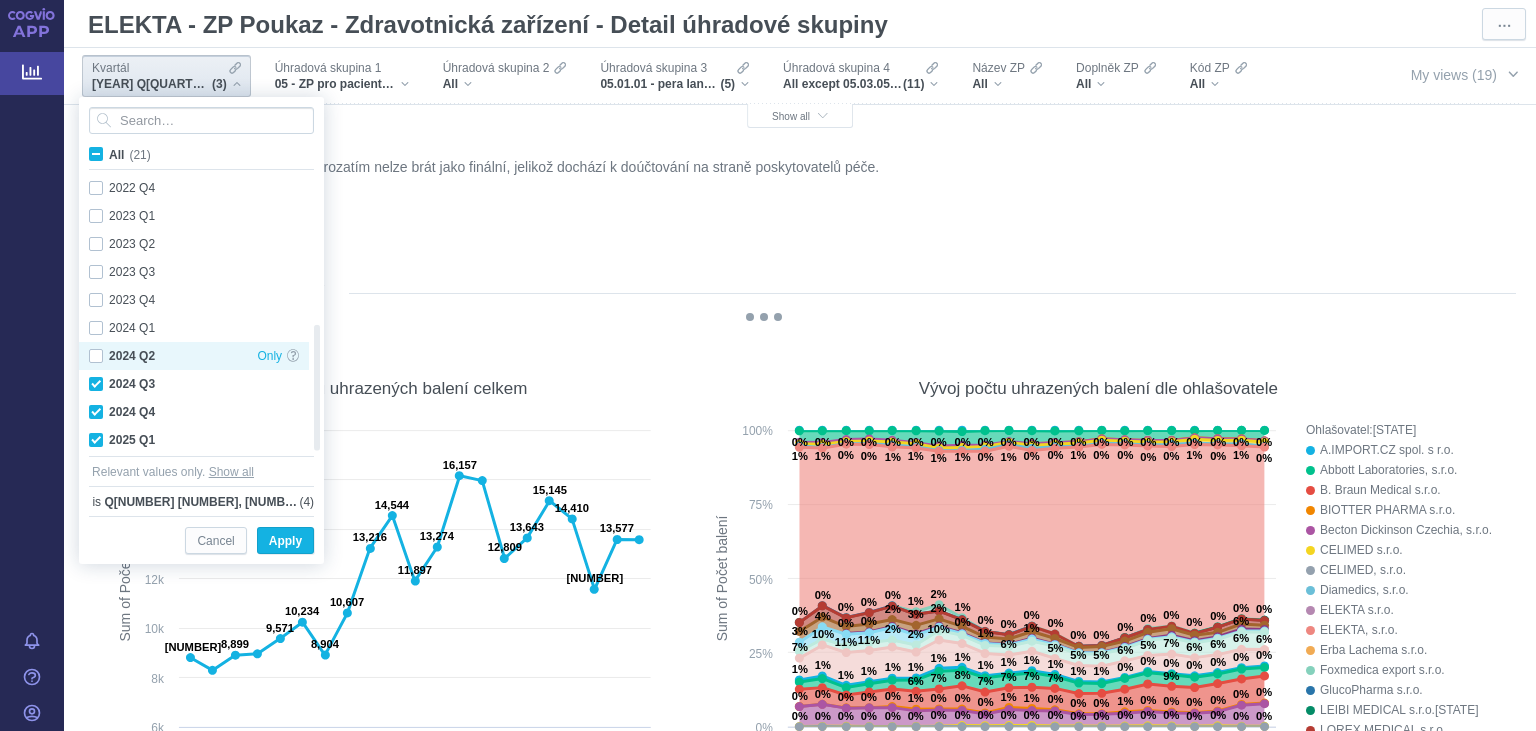 checkbox on "false" 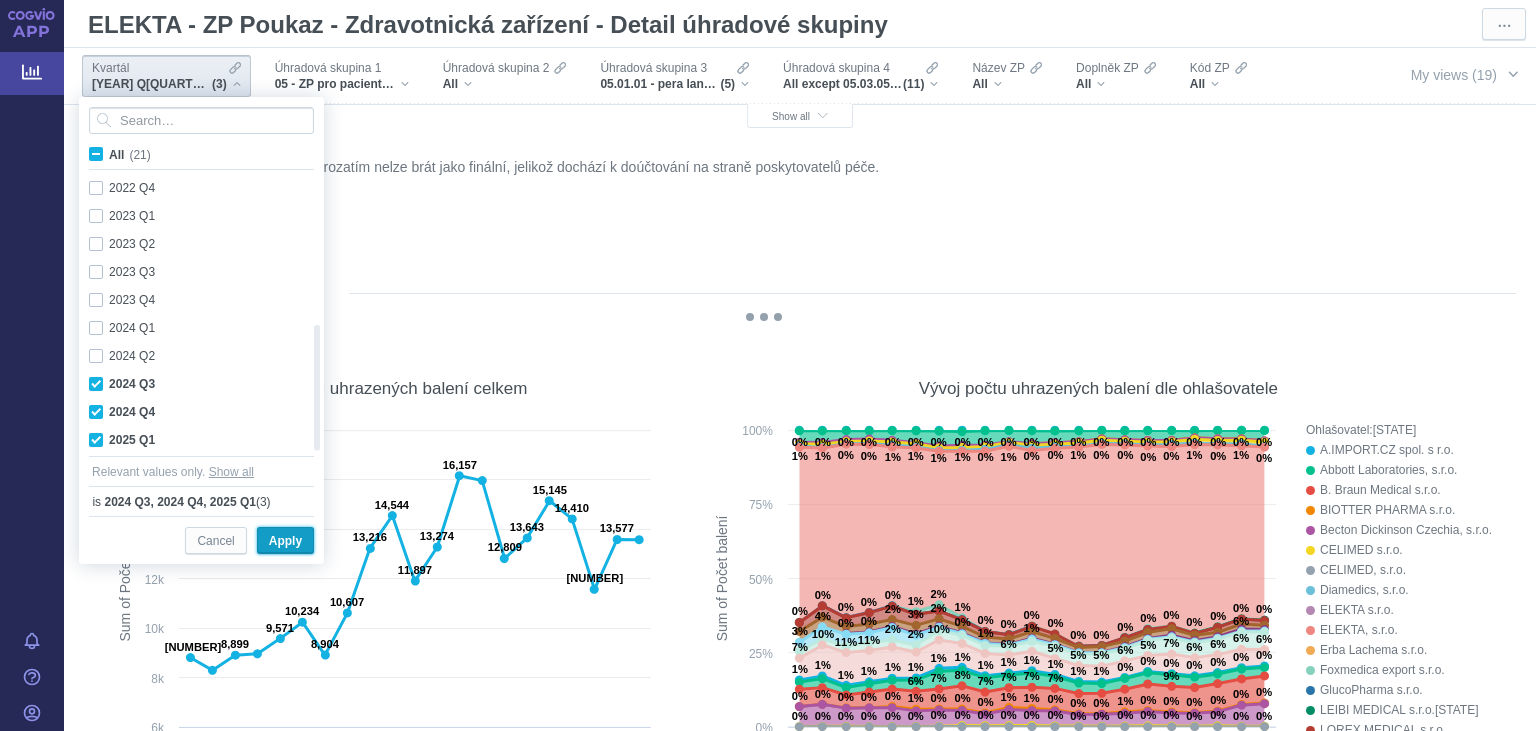 click on "Apply" at bounding box center (285, 541) 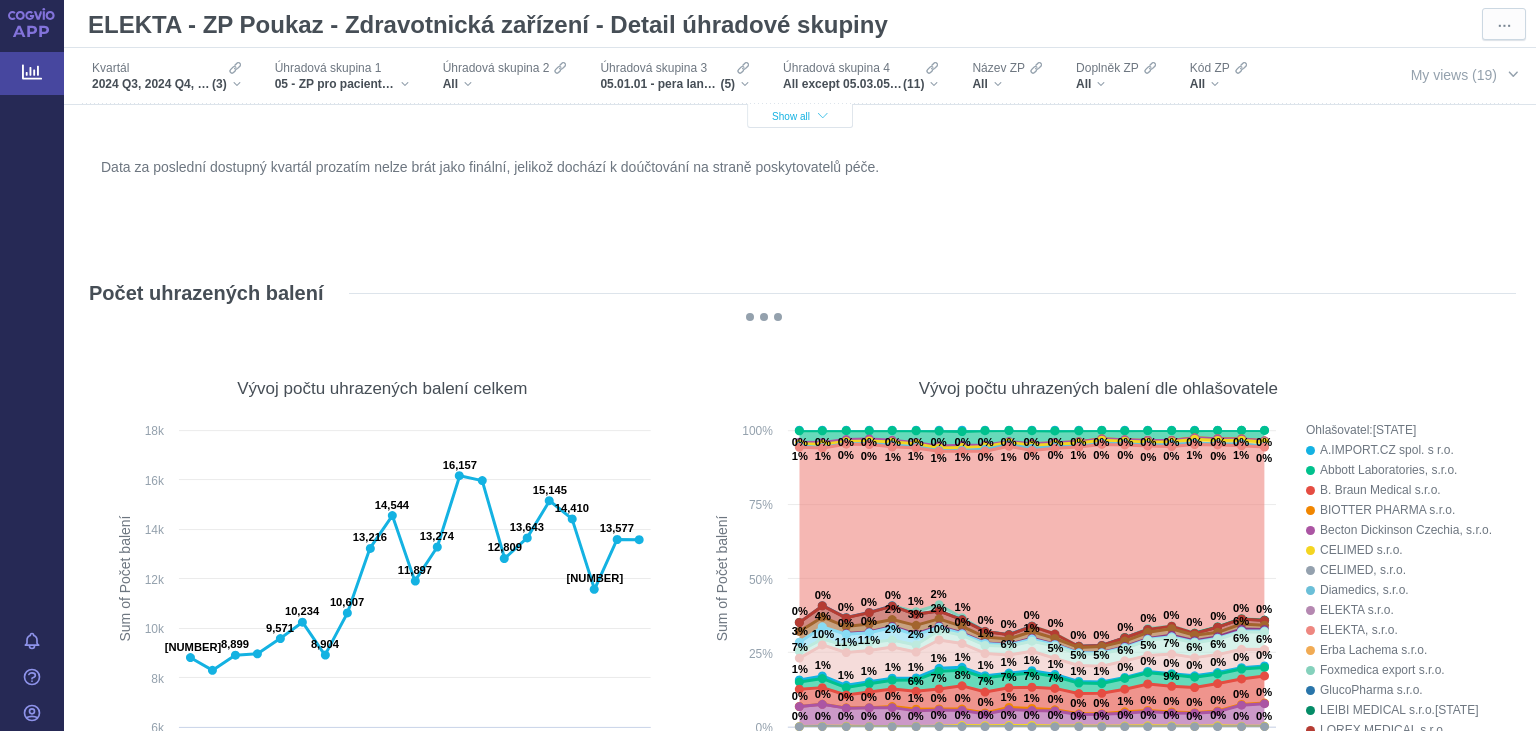 click on "Show all" at bounding box center (800, 116) 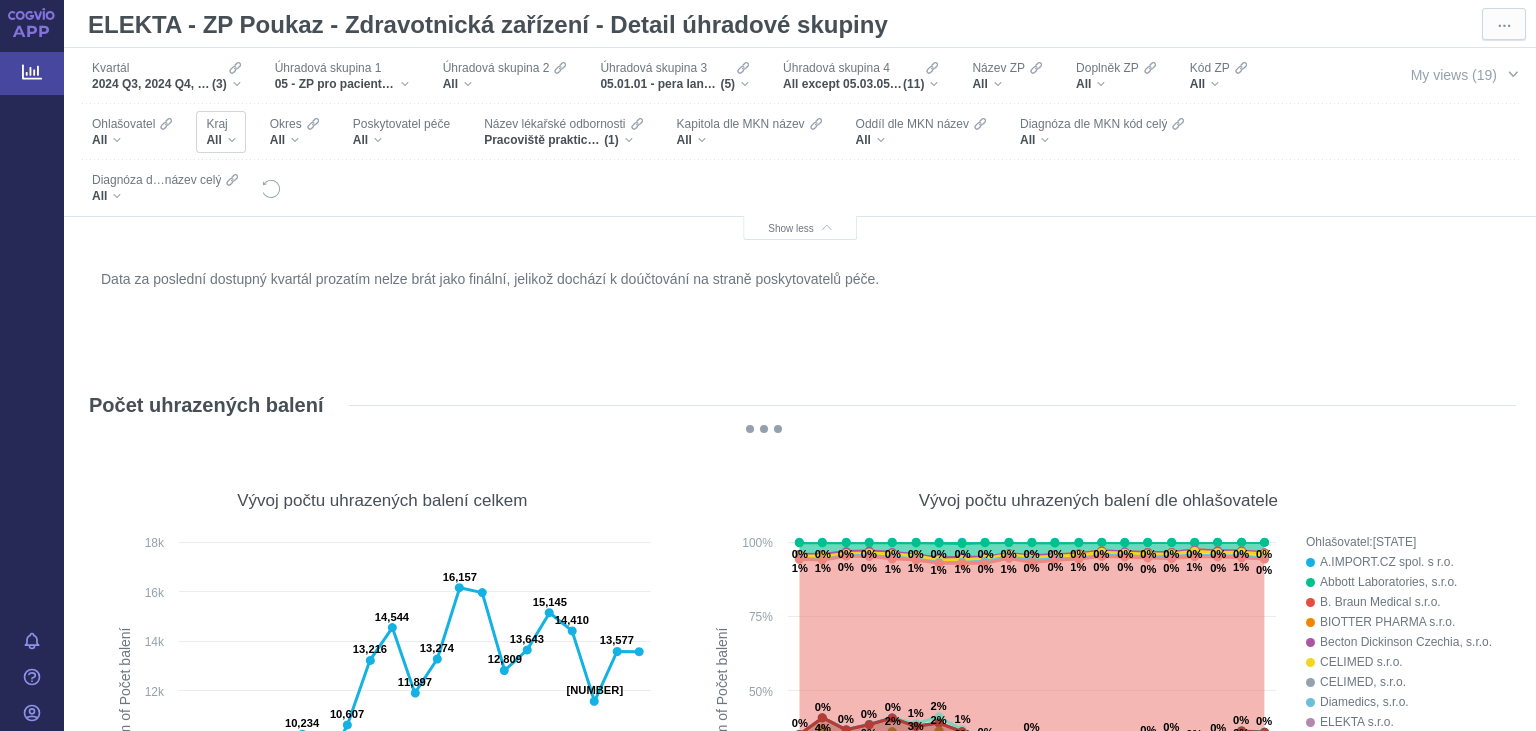 click on "All" at bounding box center (220, 140) 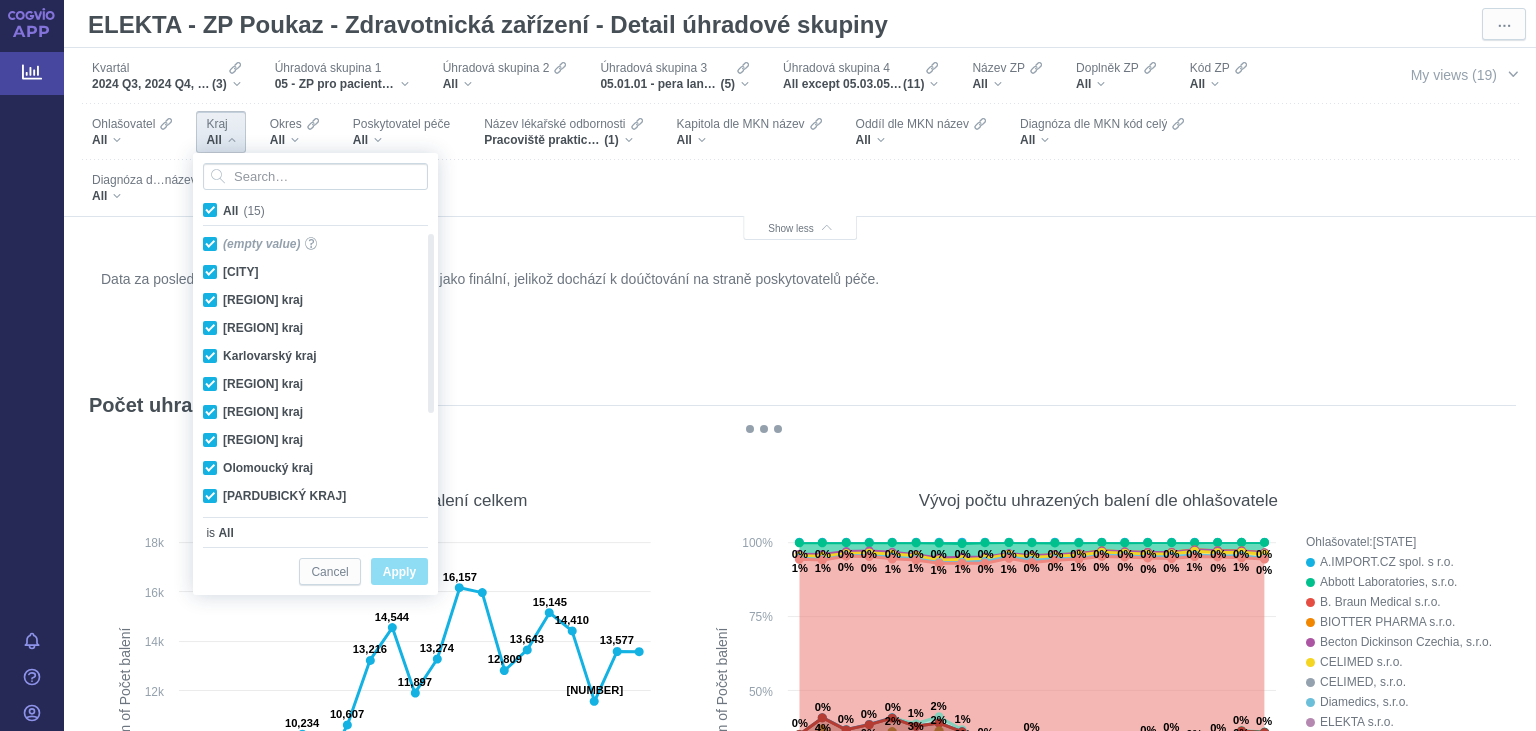 click on "All (15)" at bounding box center [244, 211] 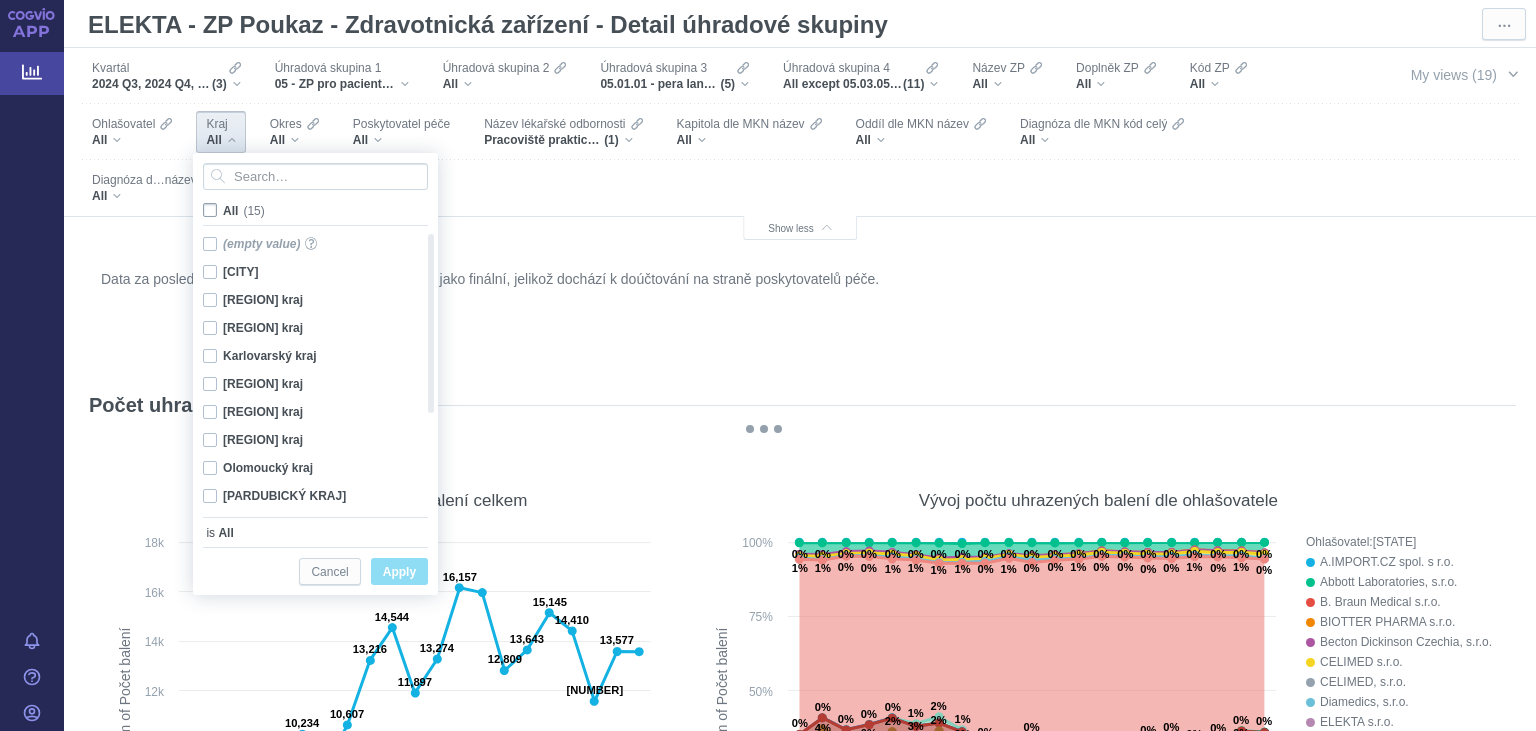checkbox on "false" 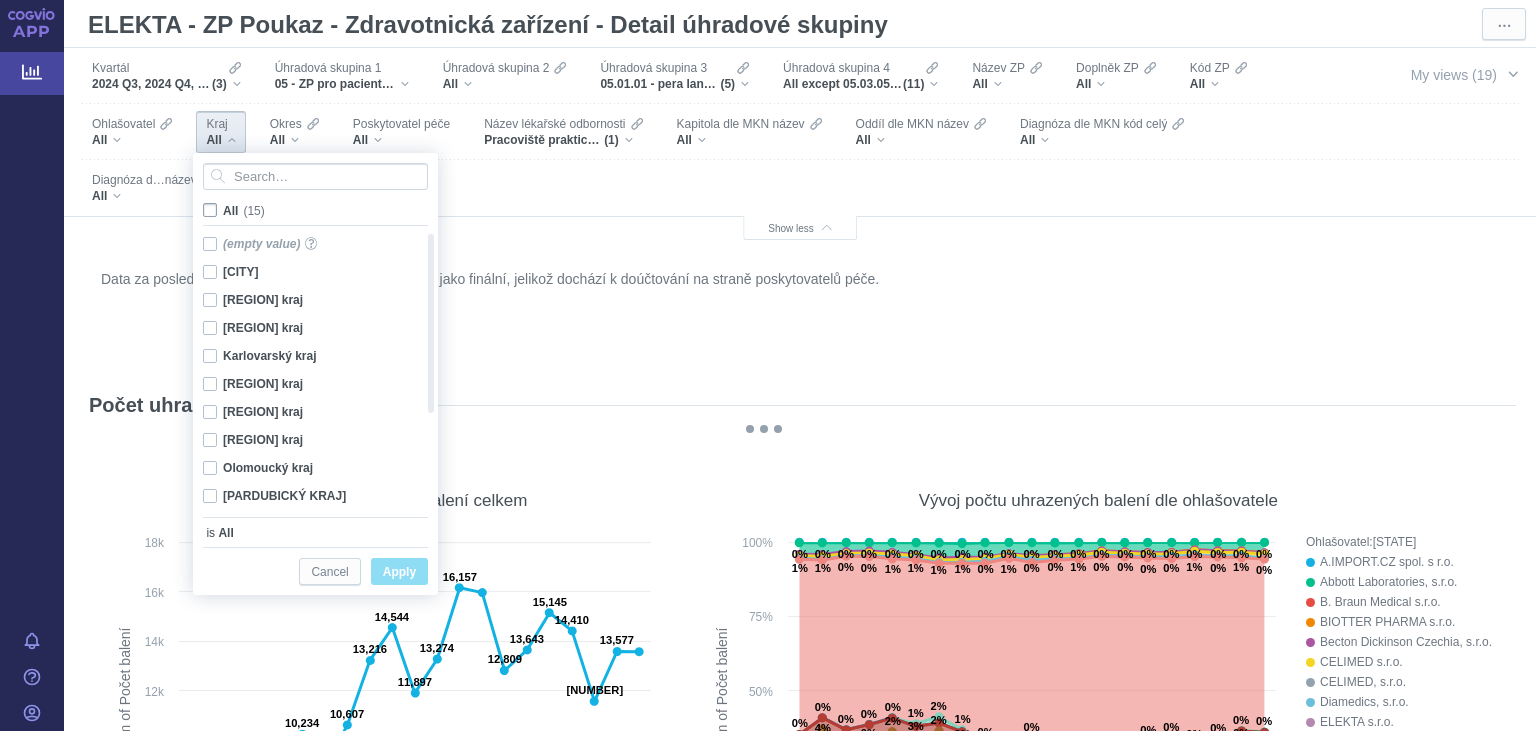 checkbox on "false" 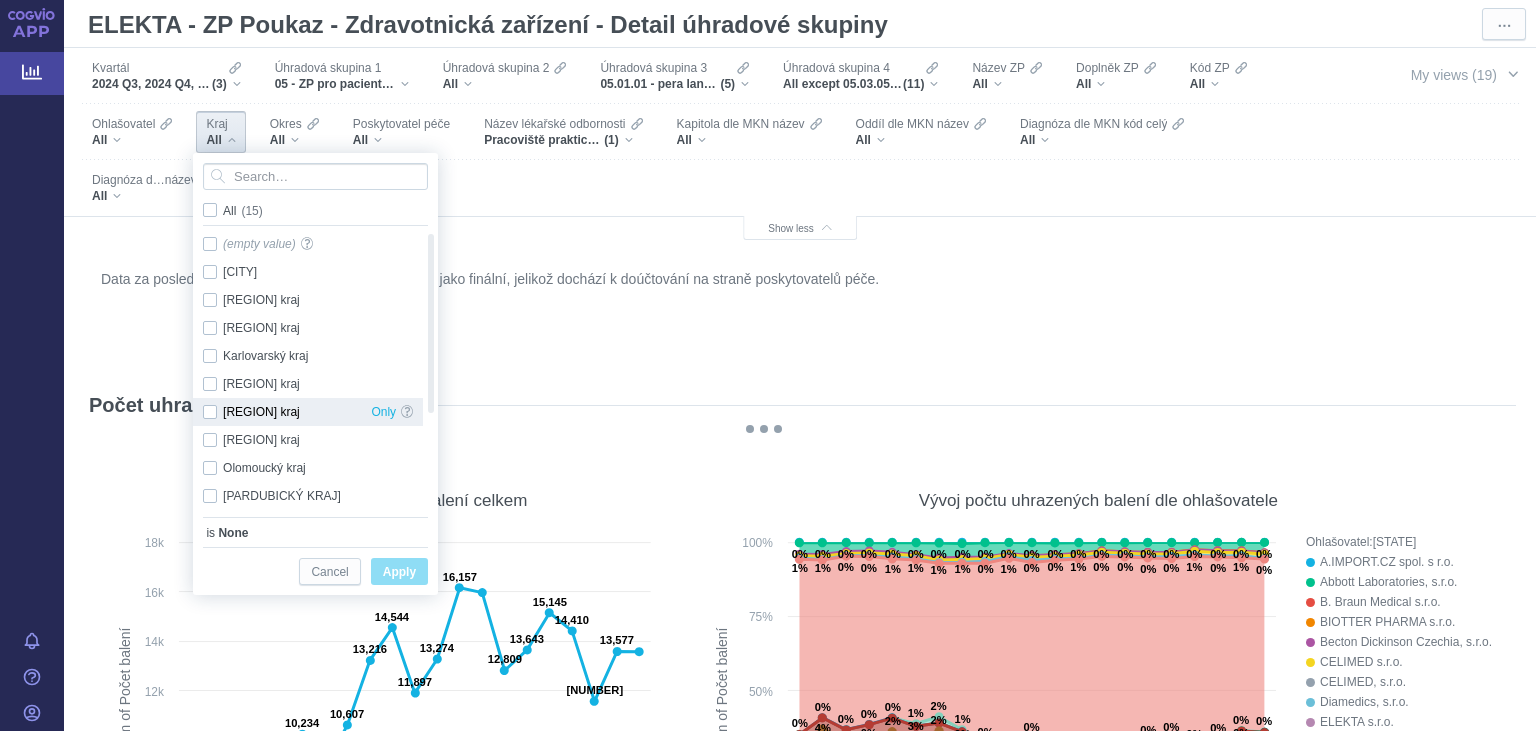 click on "[REGION] Only" at bounding box center (308, 412) 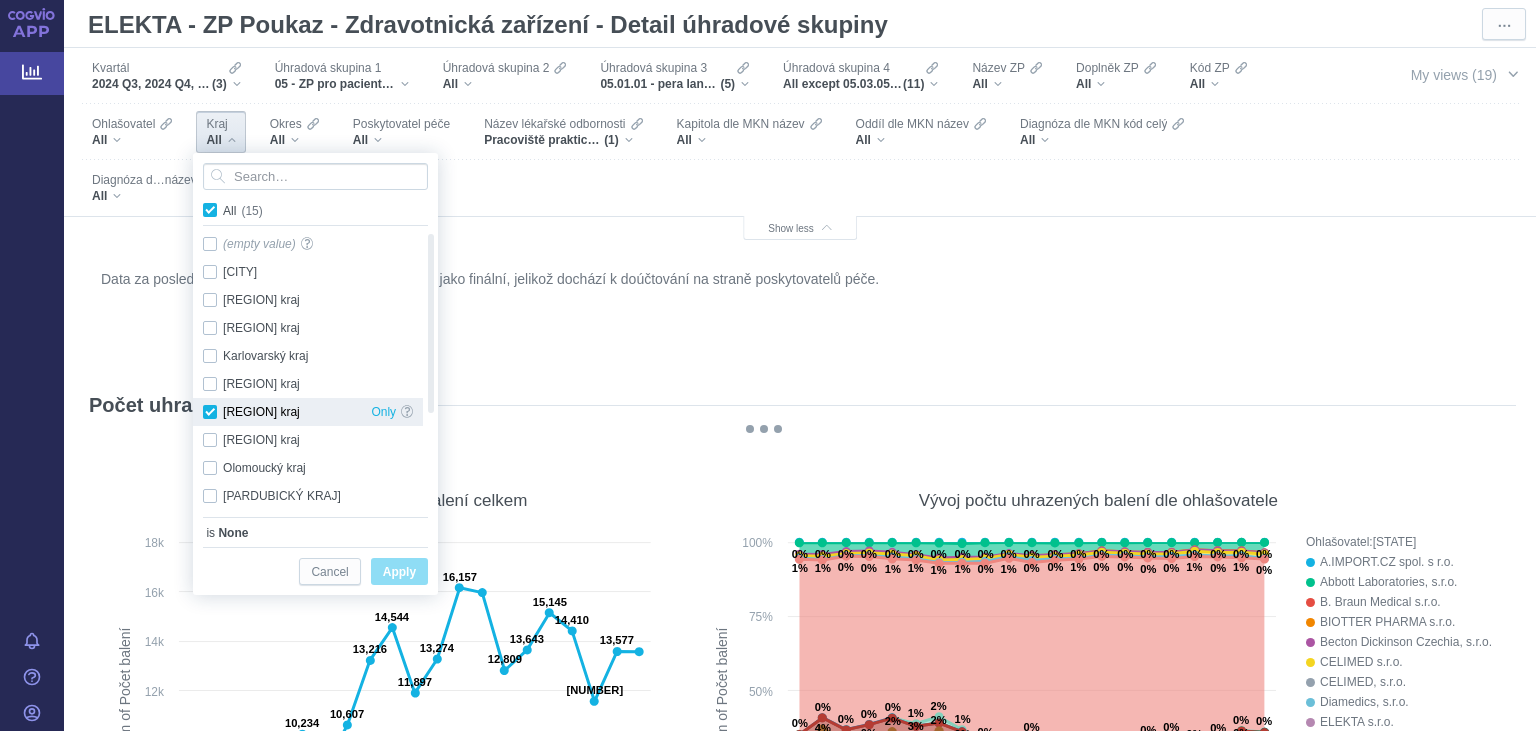 checkbox on "true" 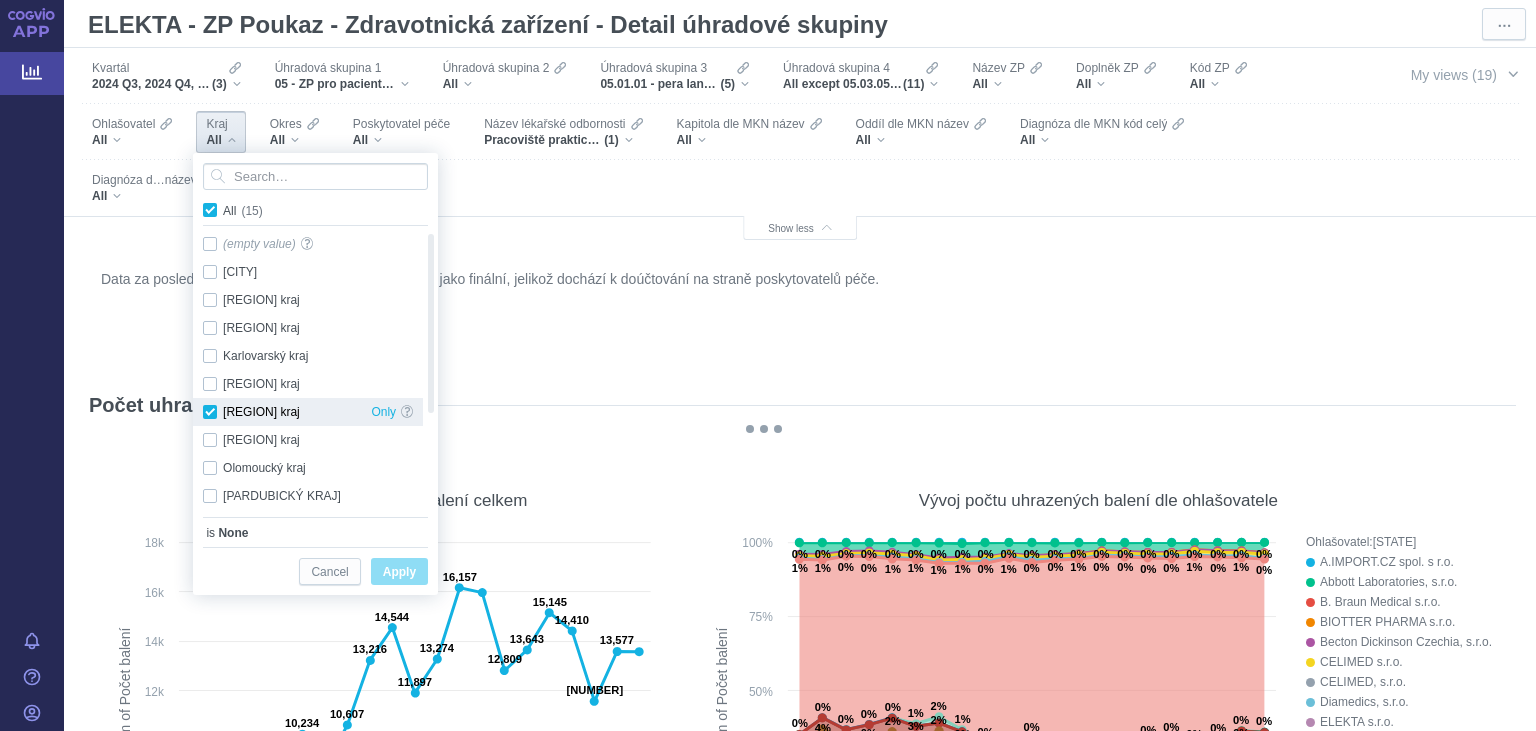 checkbox on "true" 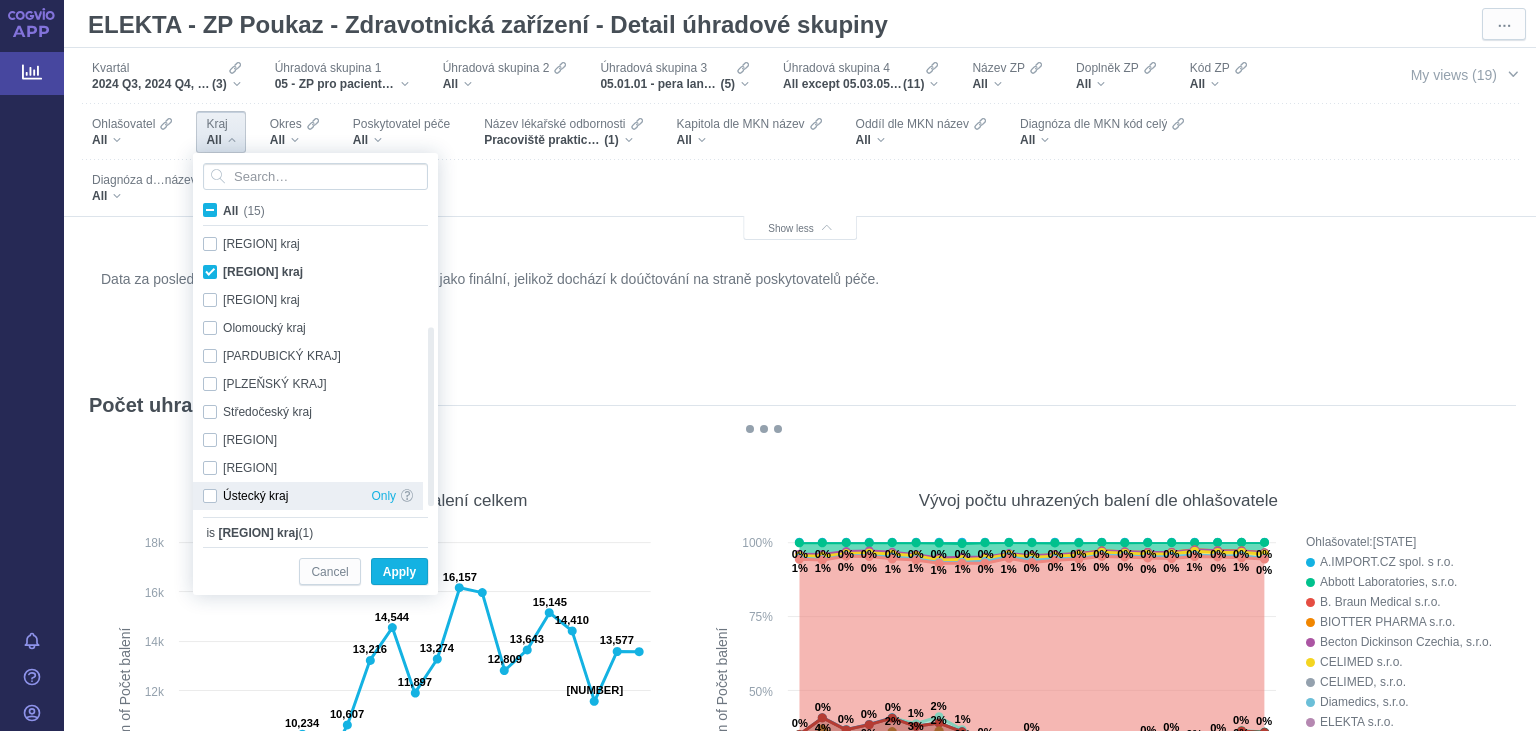 click on "[ÚSTECKÝ KRAJ] Only" at bounding box center (308, 496) 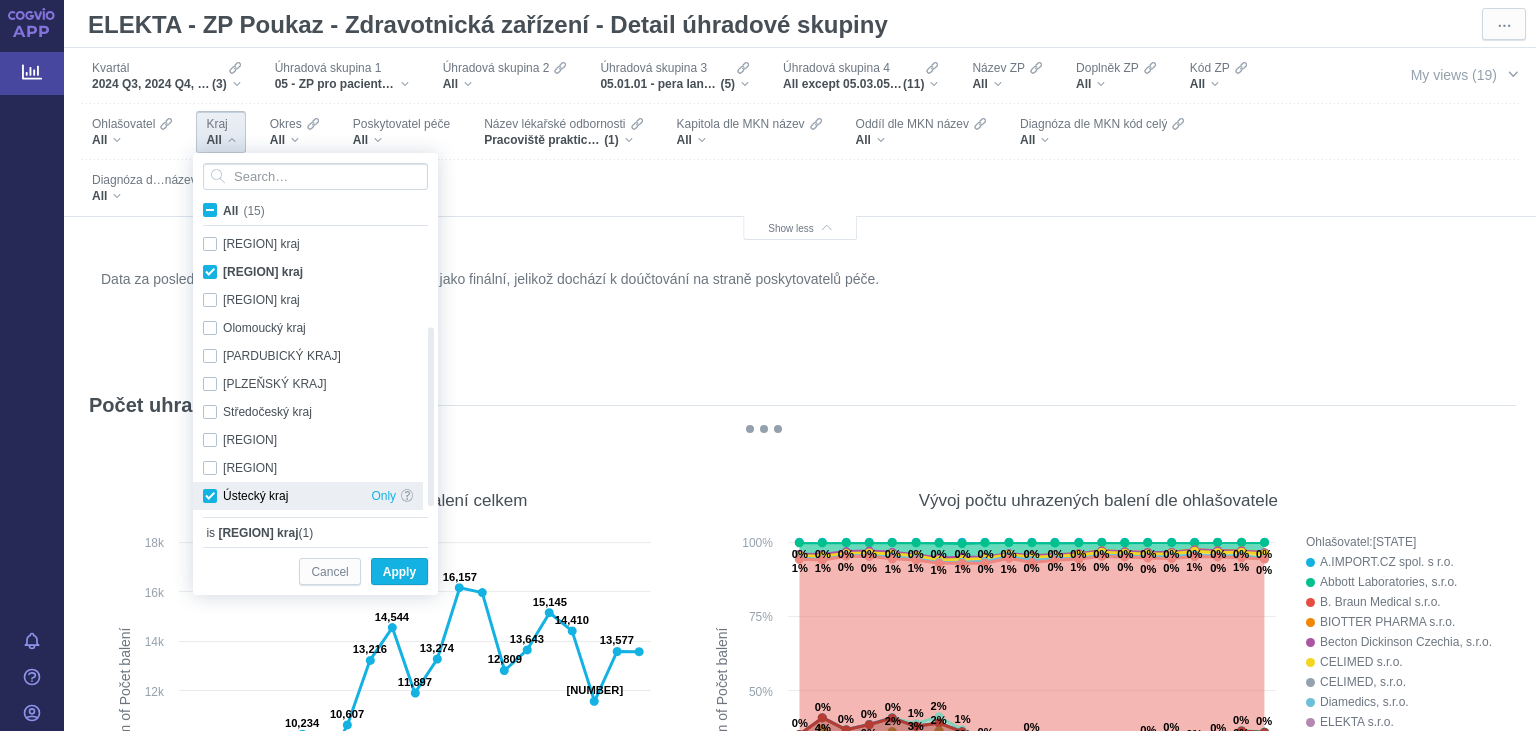 checkbox on "true" 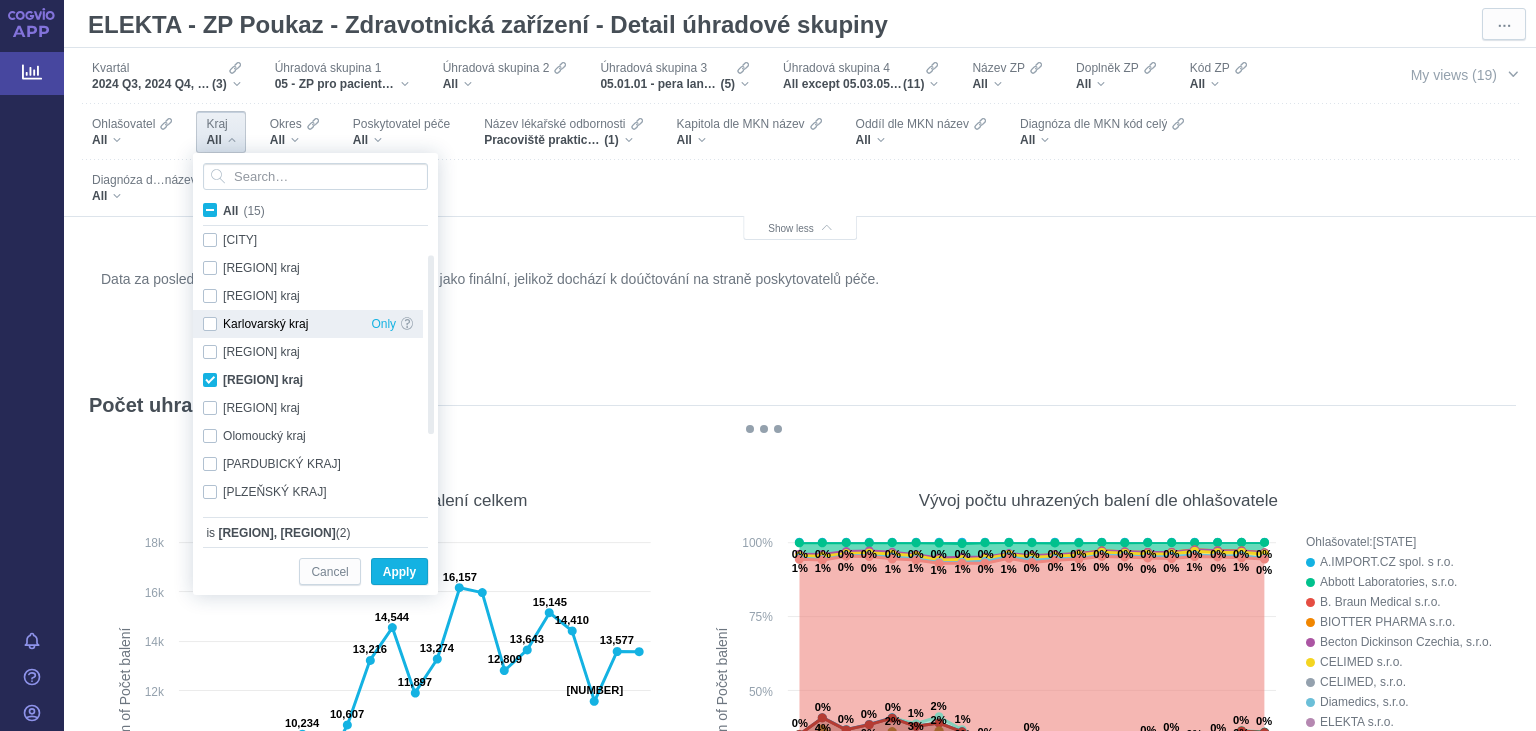 click on "[REGION] Only" at bounding box center [308, 324] 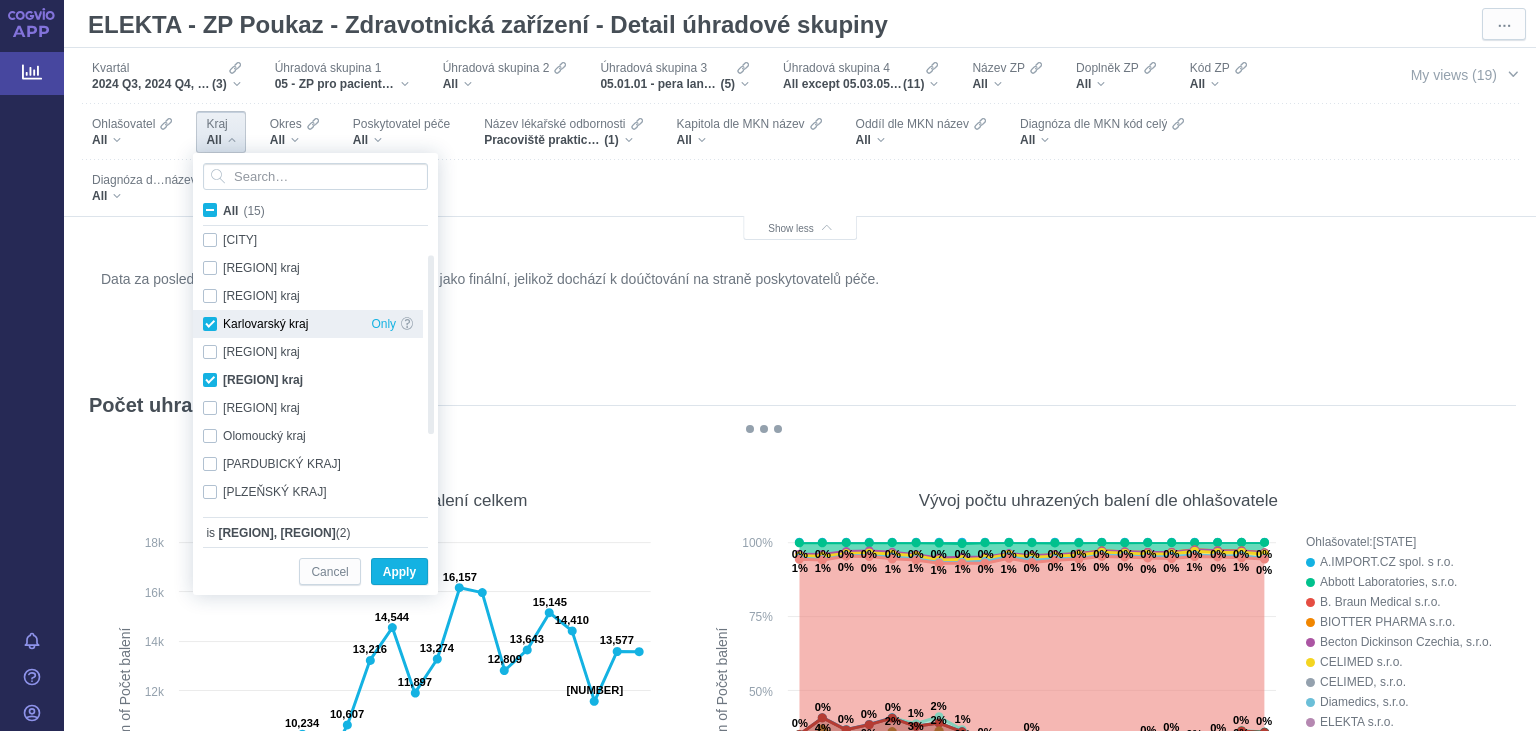 checkbox on "true" 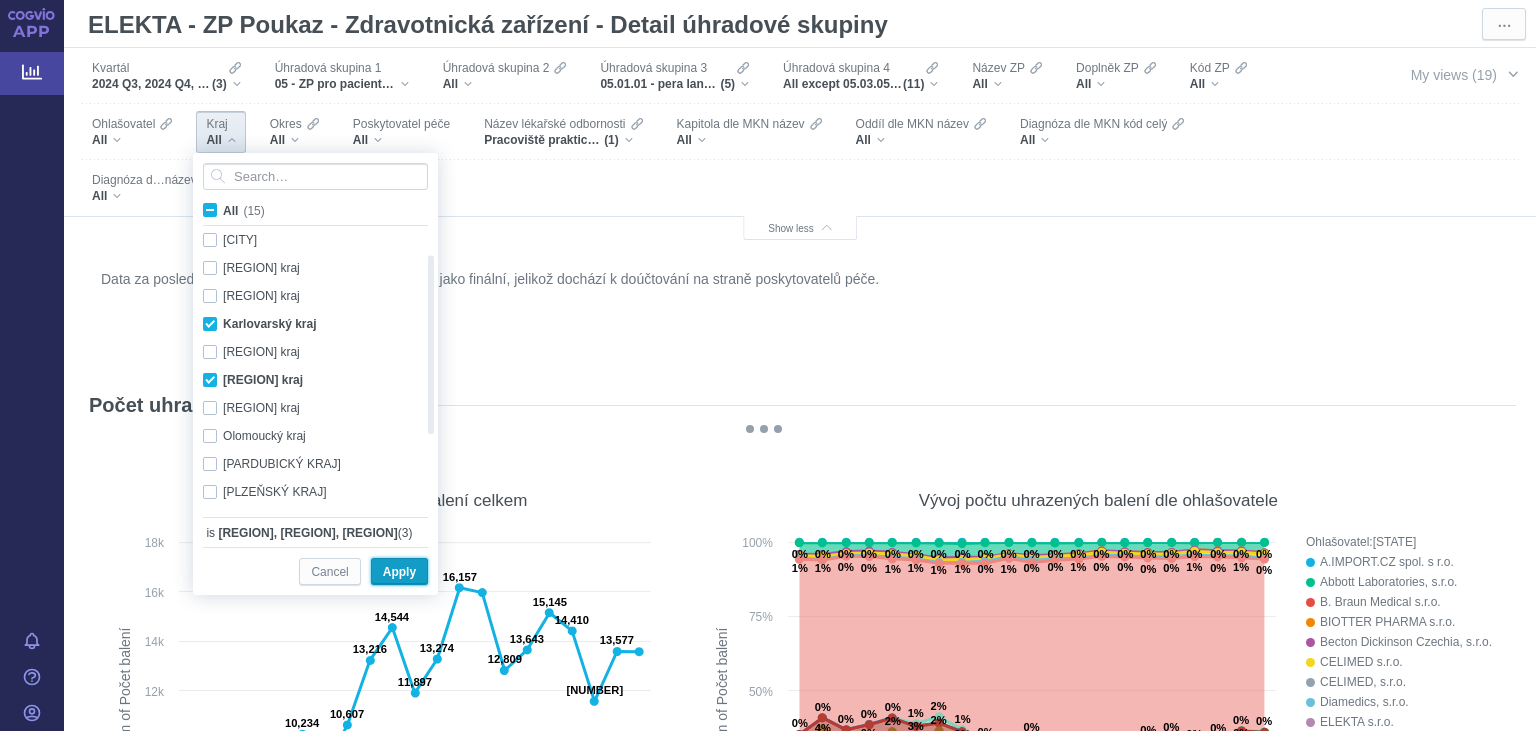 click on "Apply" at bounding box center (399, 572) 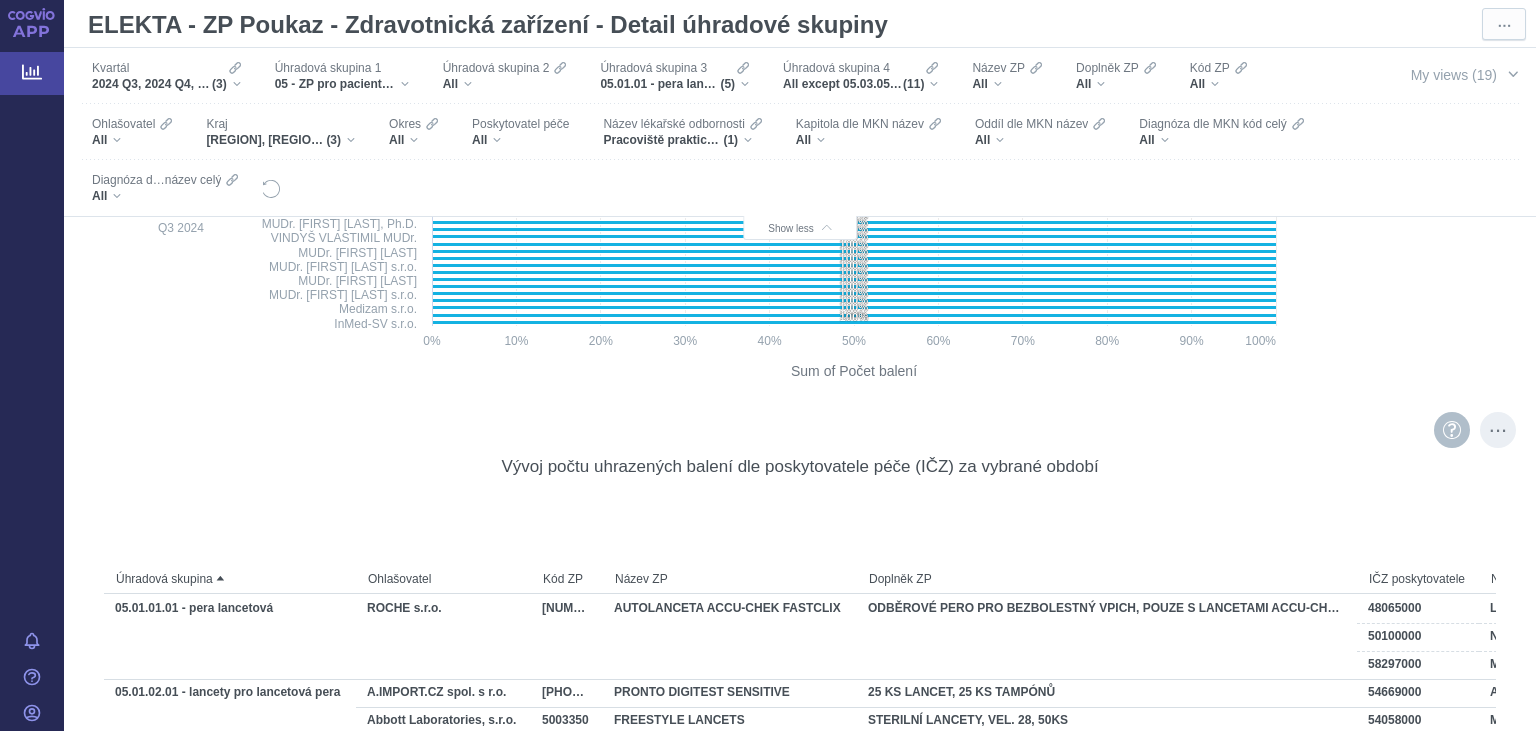 scroll, scrollTop: 3499, scrollLeft: 0, axis: vertical 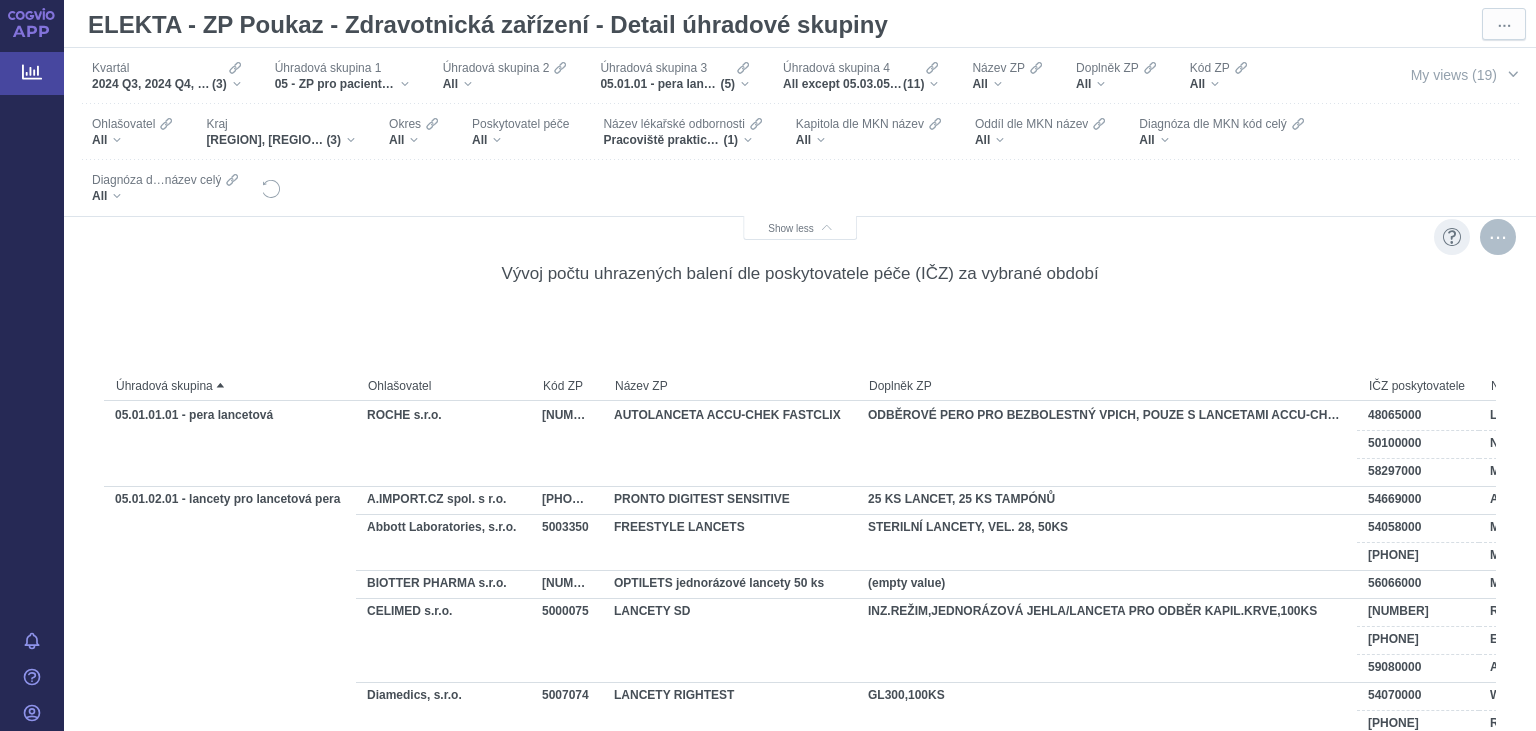 click at bounding box center [1498, 237] 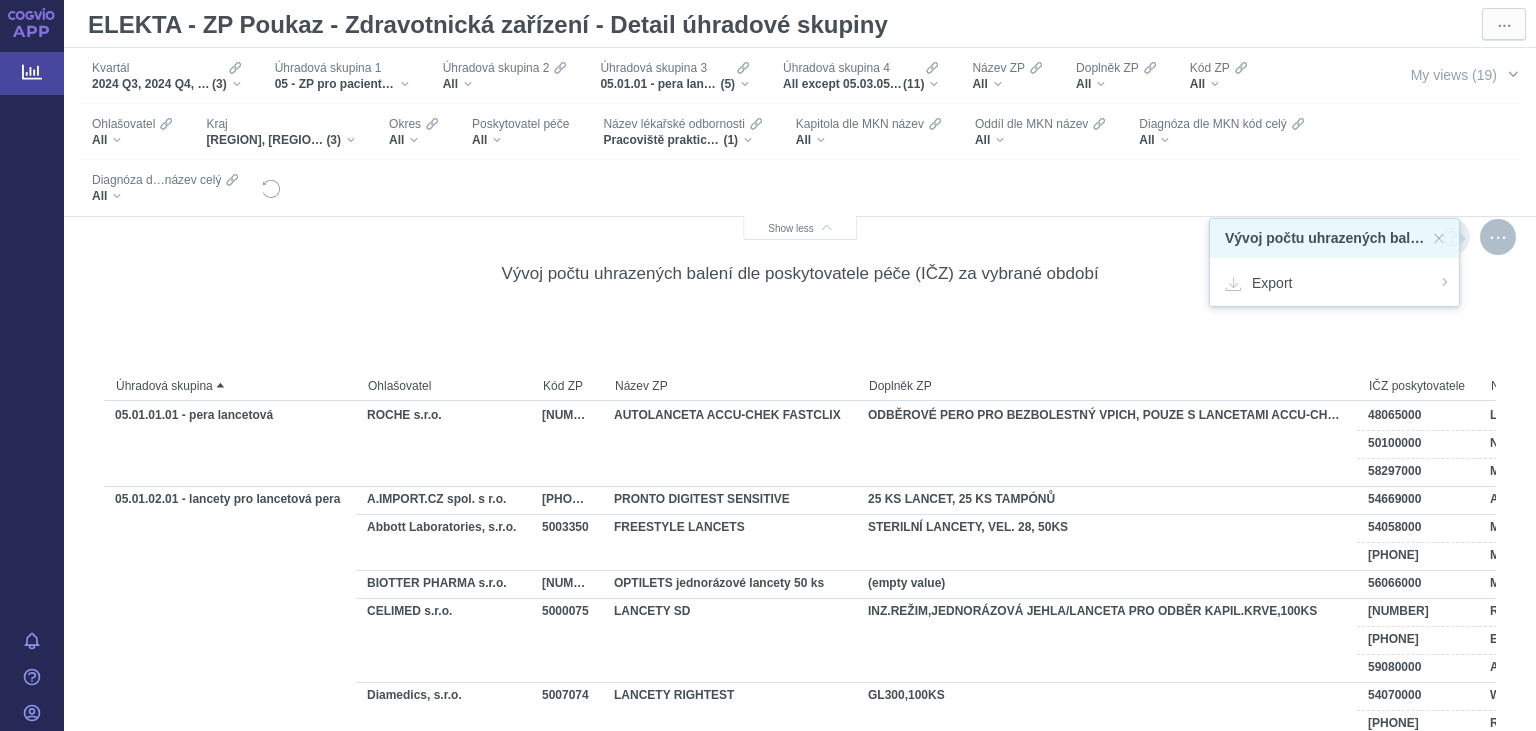 scroll, scrollTop: 3499, scrollLeft: 0, axis: vertical 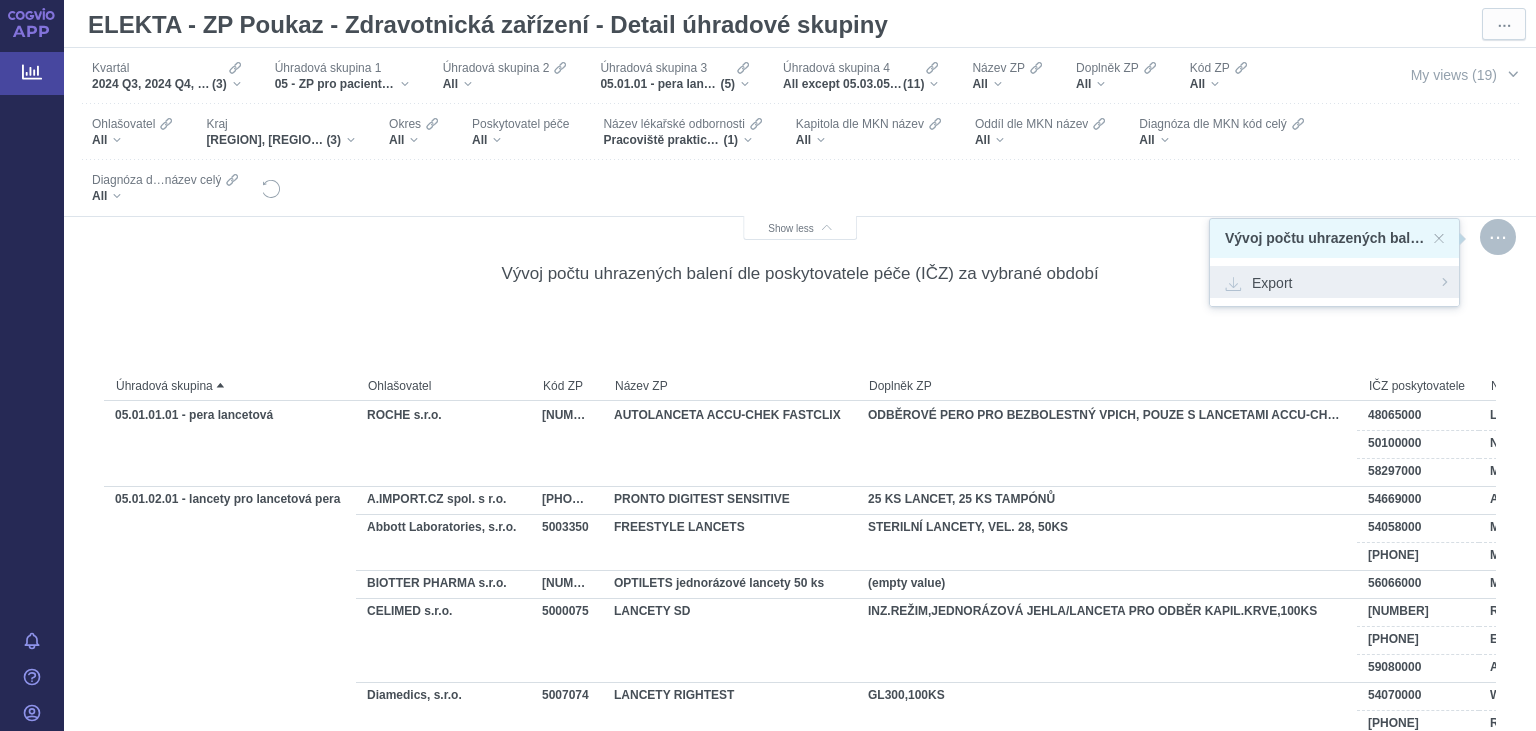 click on "Export" at bounding box center (1334, 282) 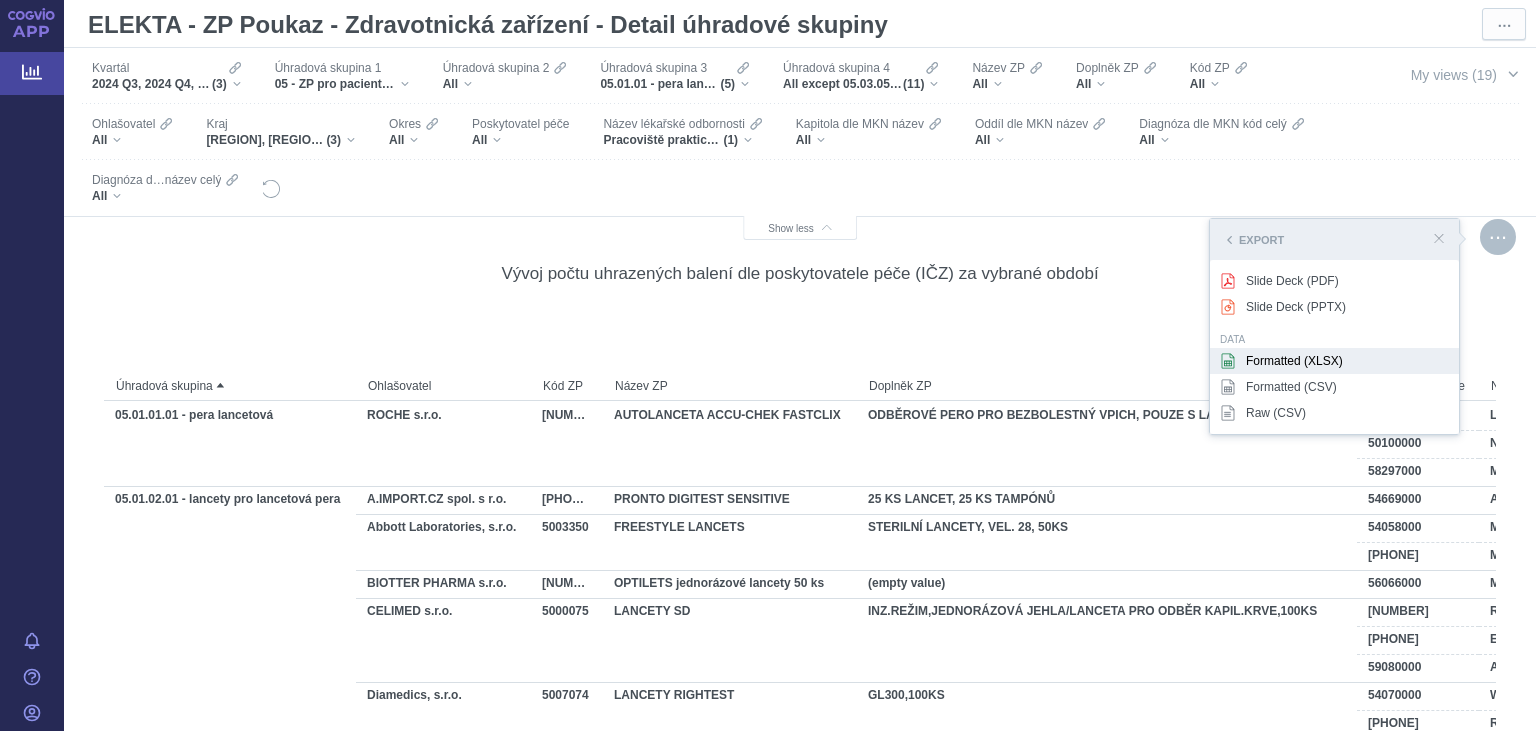 click on "Formatted (XLSX)" at bounding box center [1334, 361] 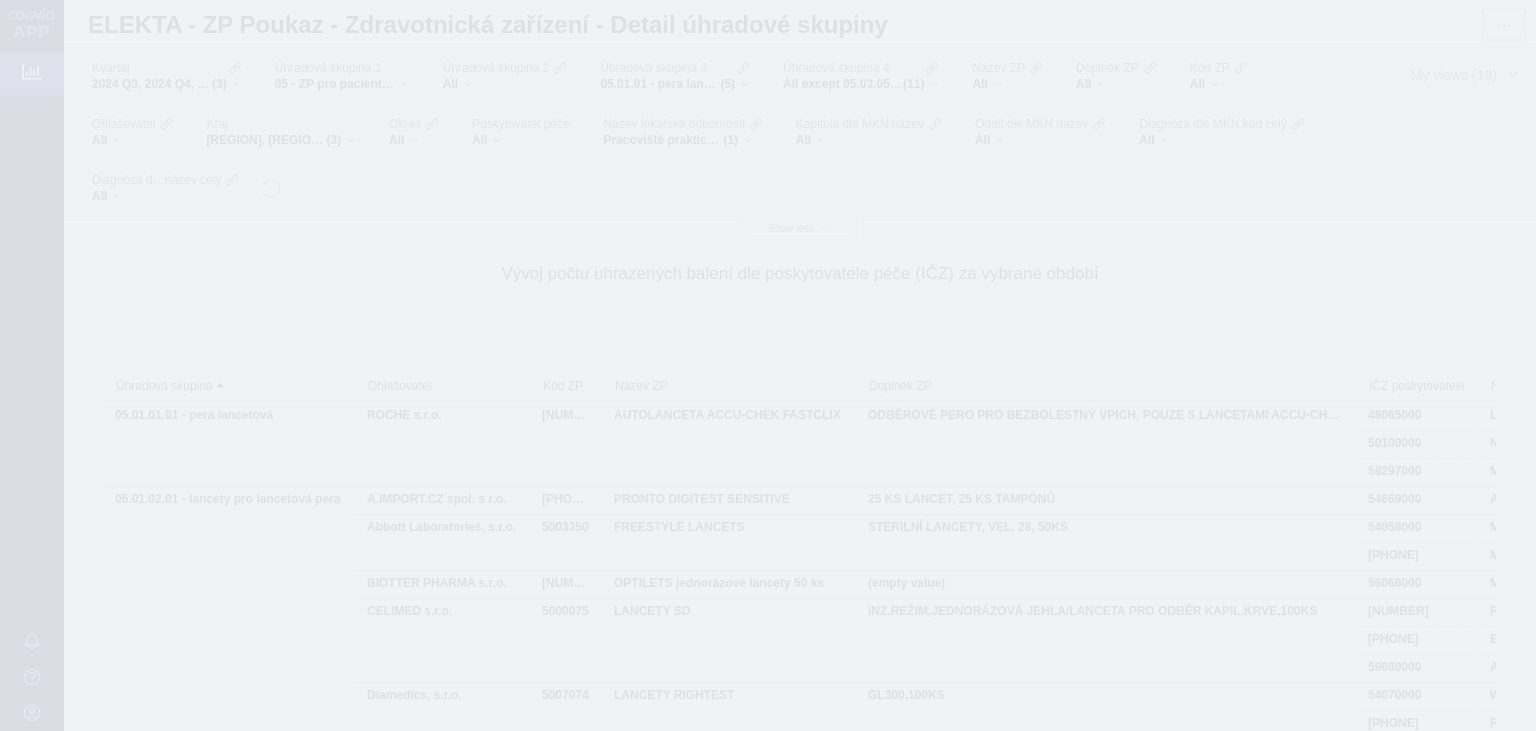 scroll, scrollTop: 3499, scrollLeft: 0, axis: vertical 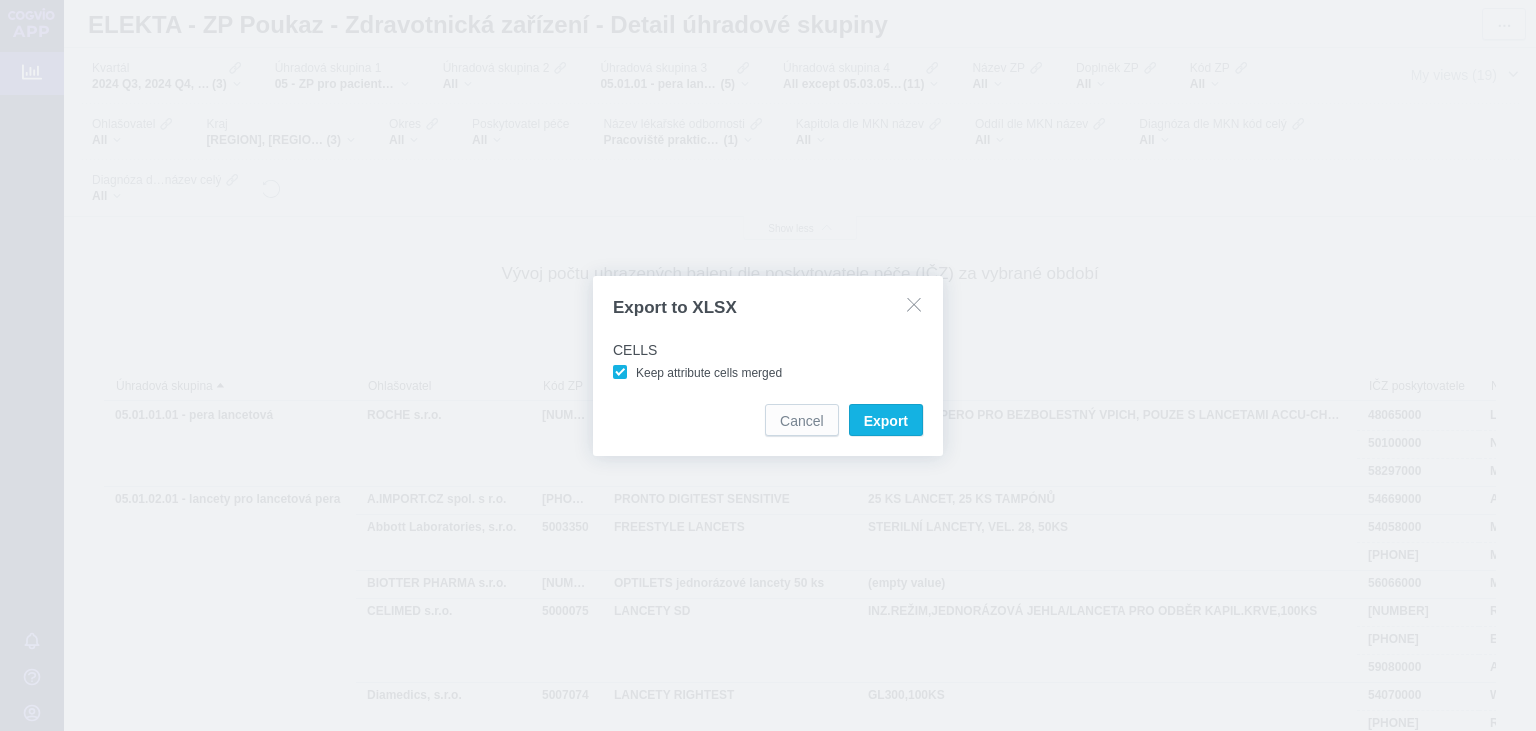 click on "Keep attribute cells merged" at bounding box center [709, 373] 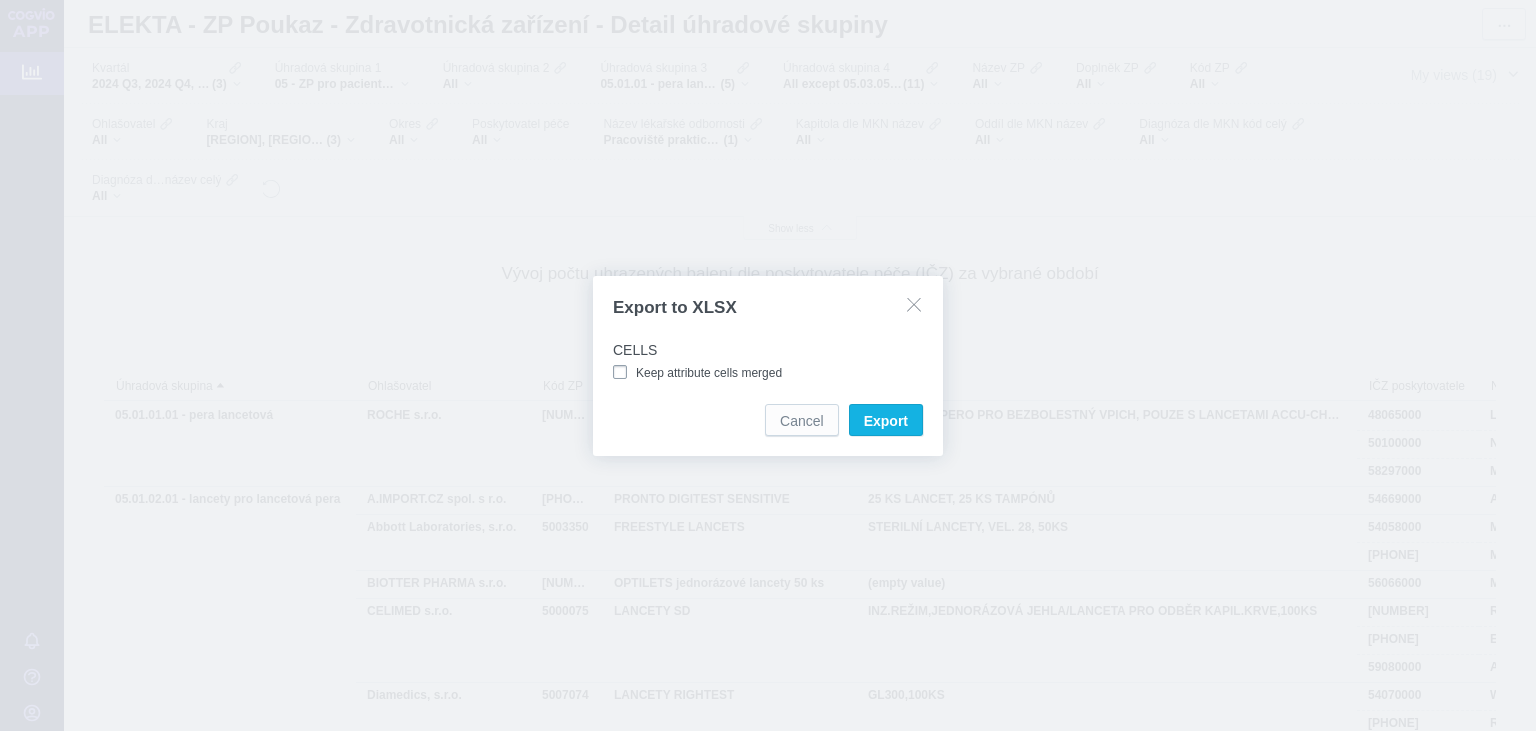 checkbox on "false" 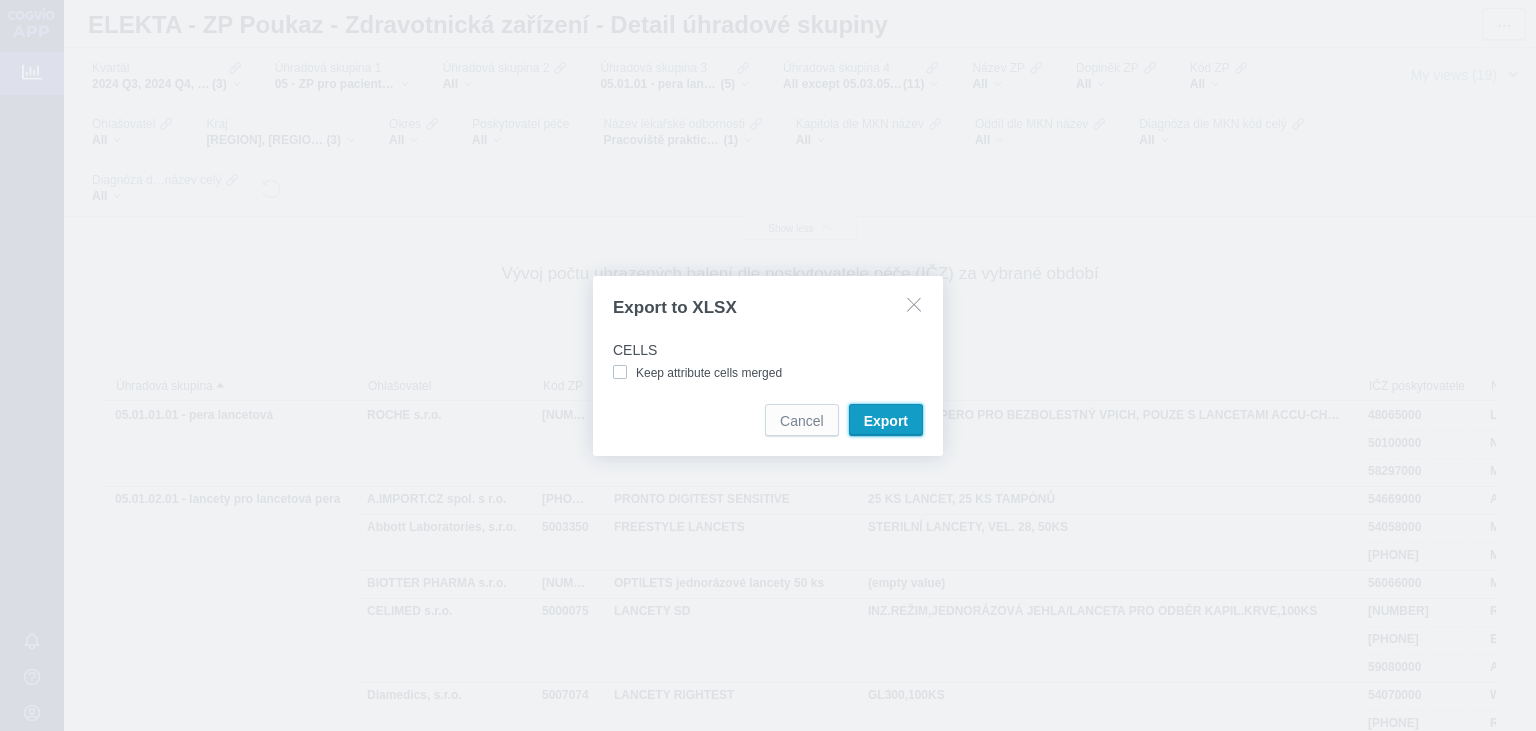 click on "Export" at bounding box center (886, 421) 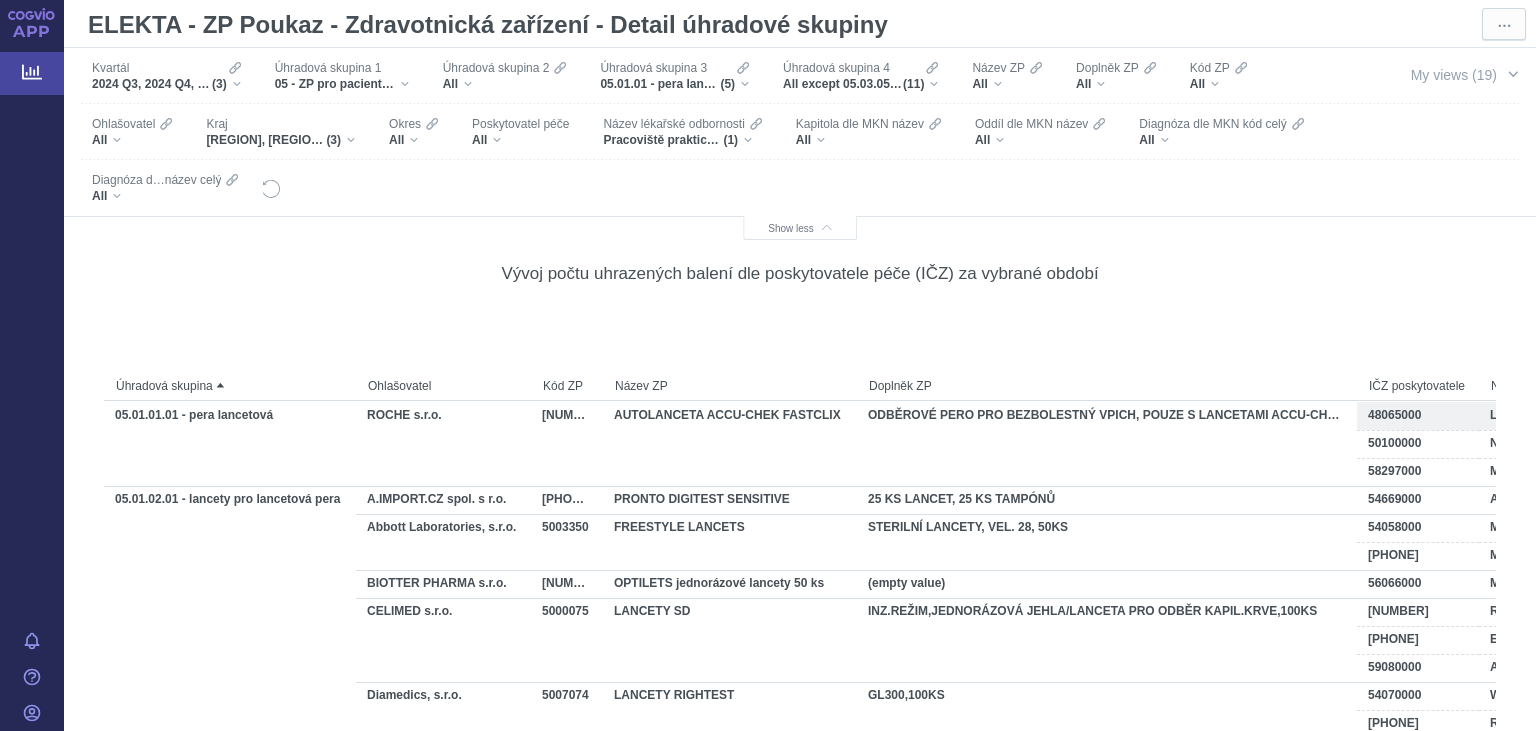 scroll, scrollTop: 3499, scrollLeft: 0, axis: vertical 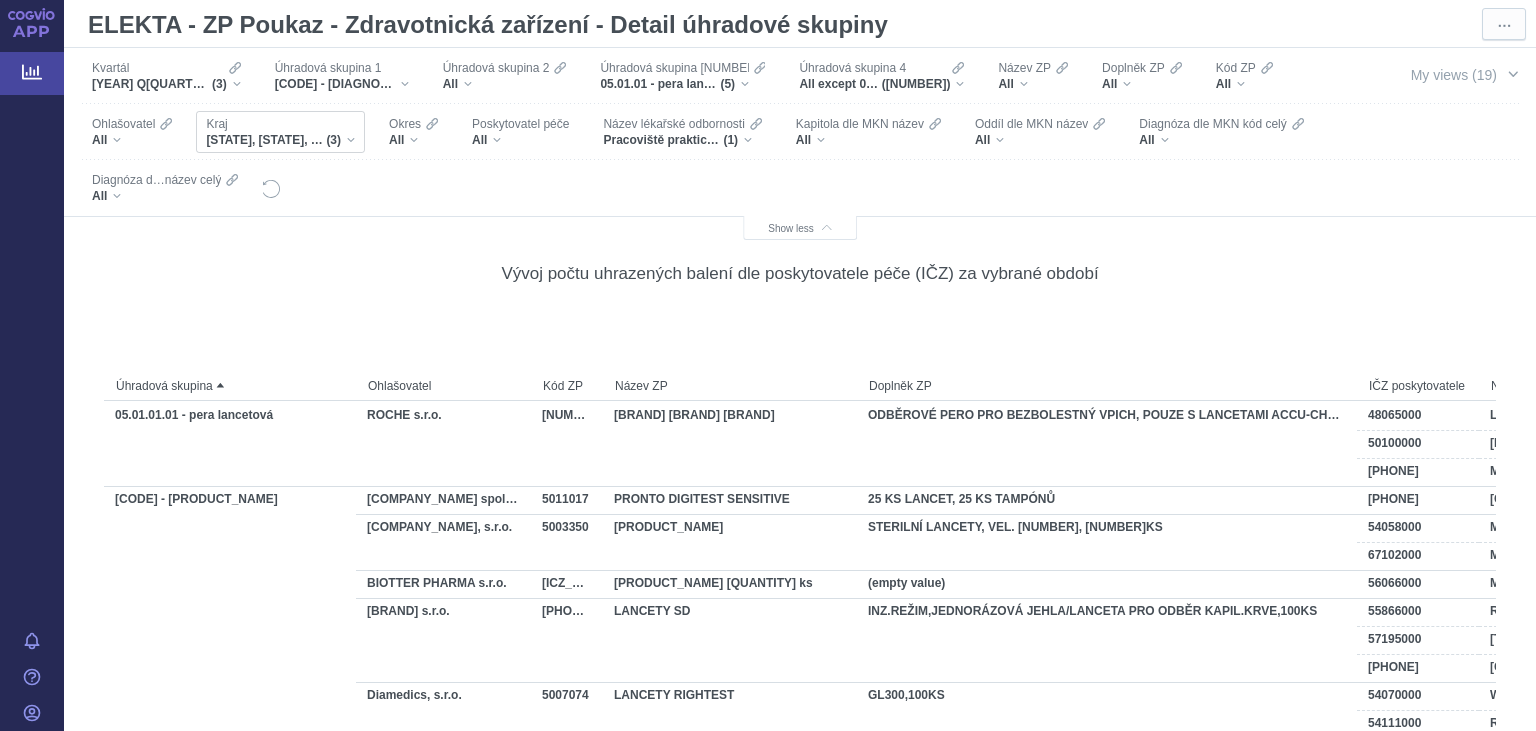 click on "[REGION], [REGION], [REGION]" at bounding box center [266, 140] 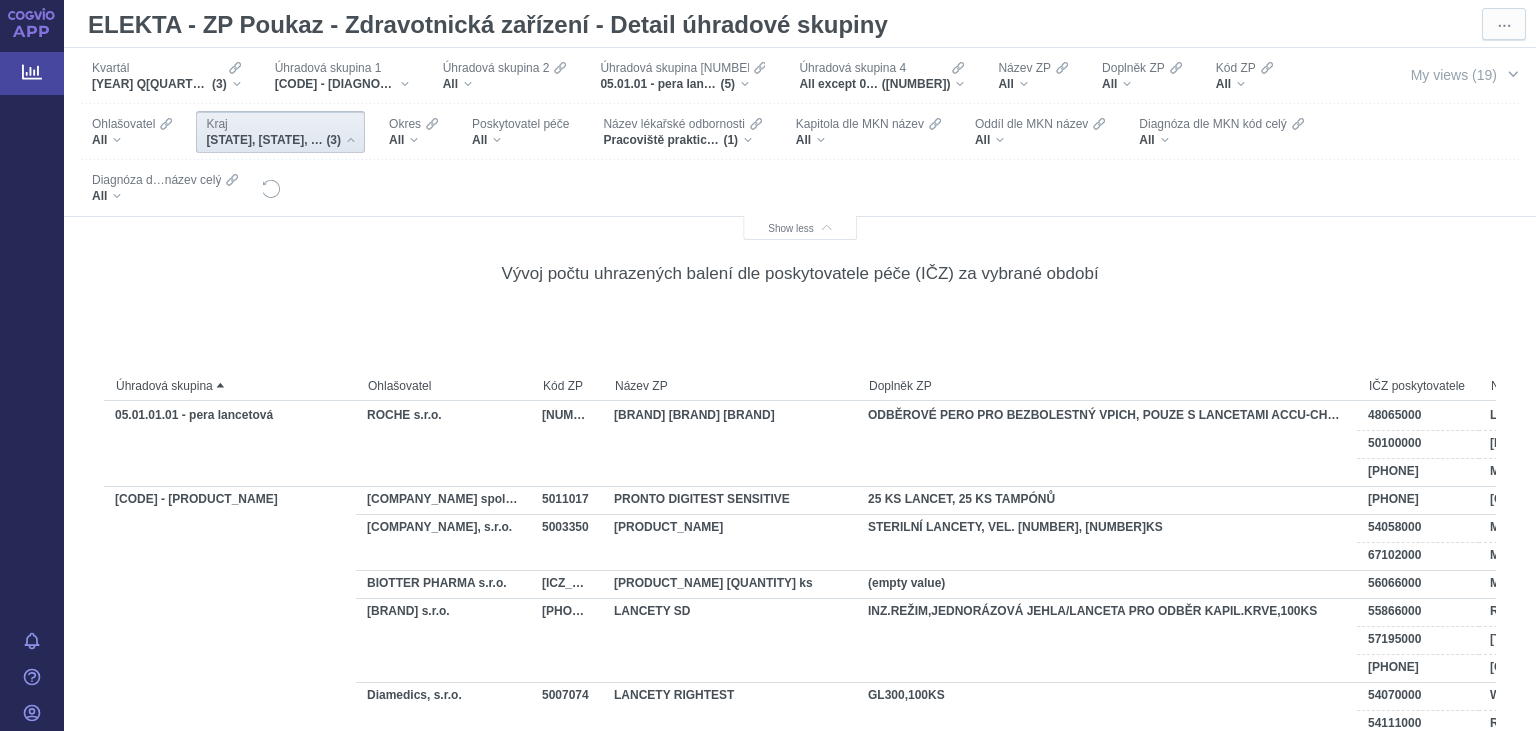 scroll, scrollTop: 3499, scrollLeft: 0, axis: vertical 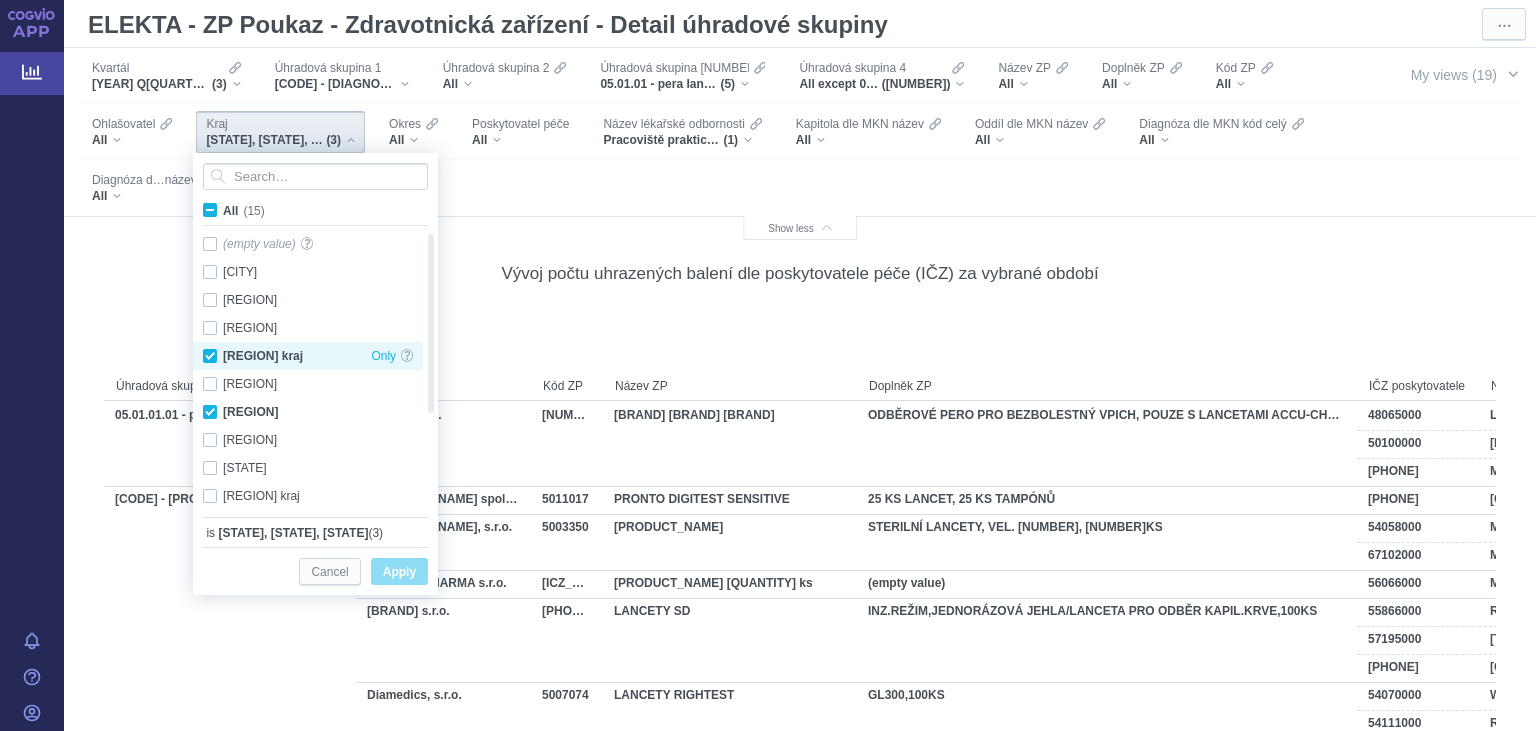 click on "[REGION] Only" at bounding box center (308, 356) 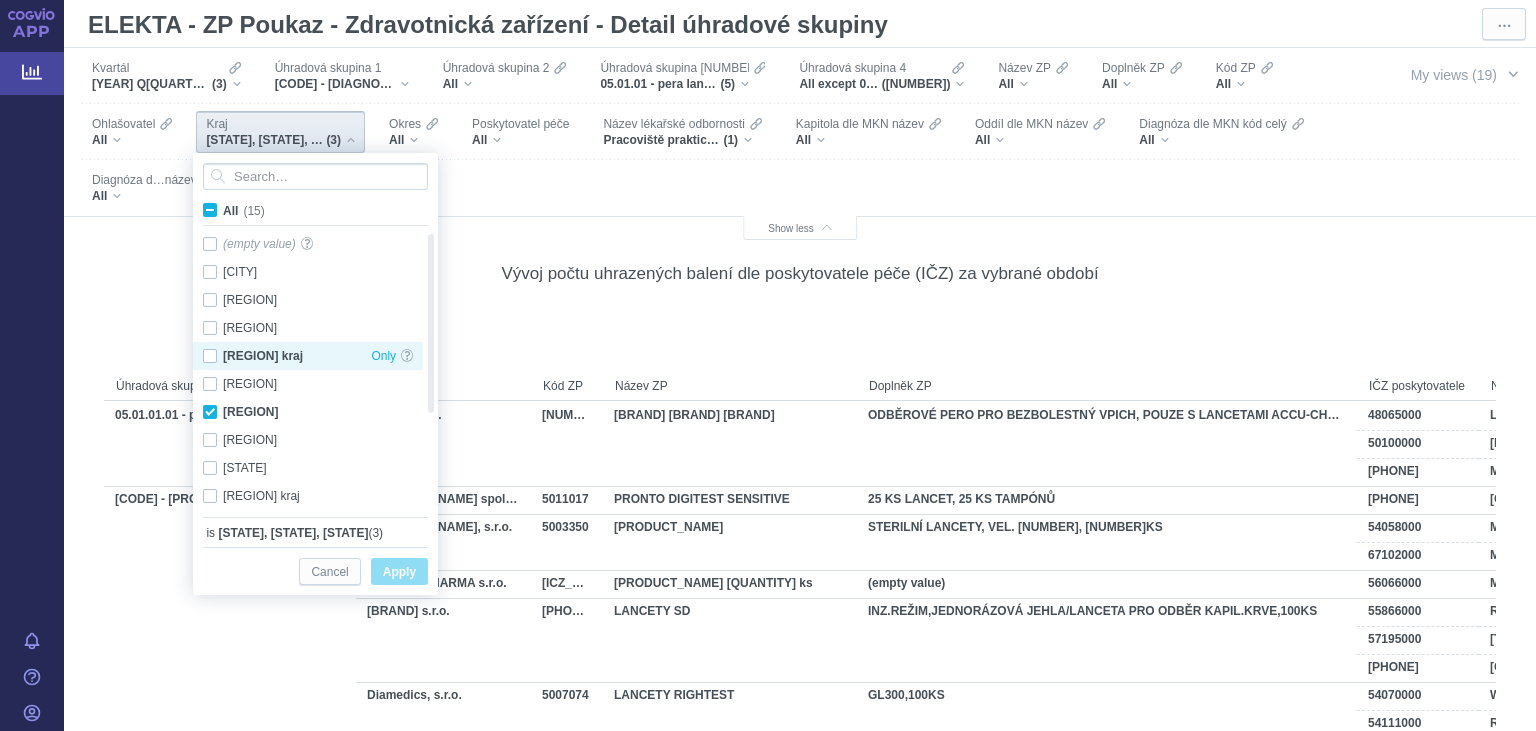 checkbox on "false" 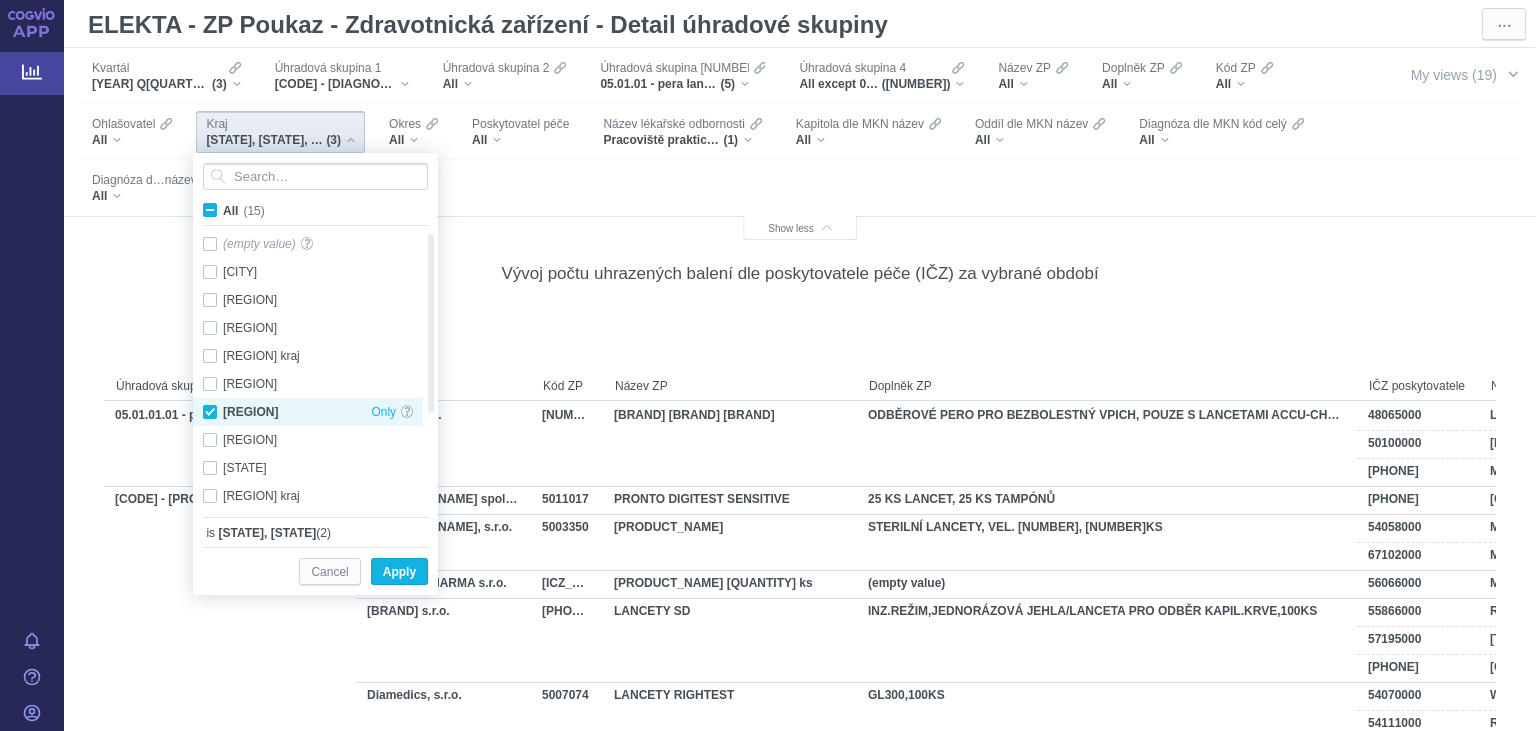 click on "[REGION] Only" at bounding box center [308, 412] 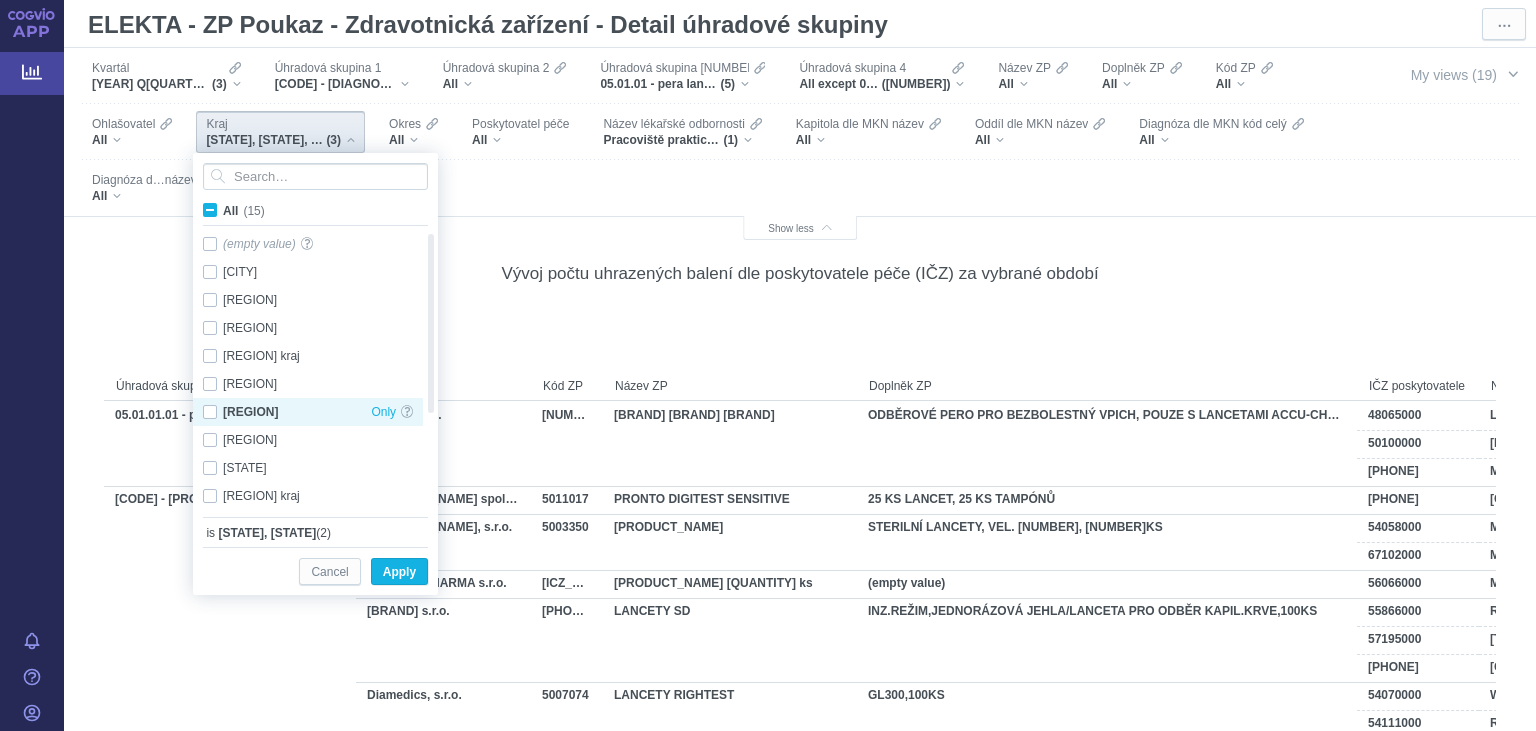 checkbox on "false" 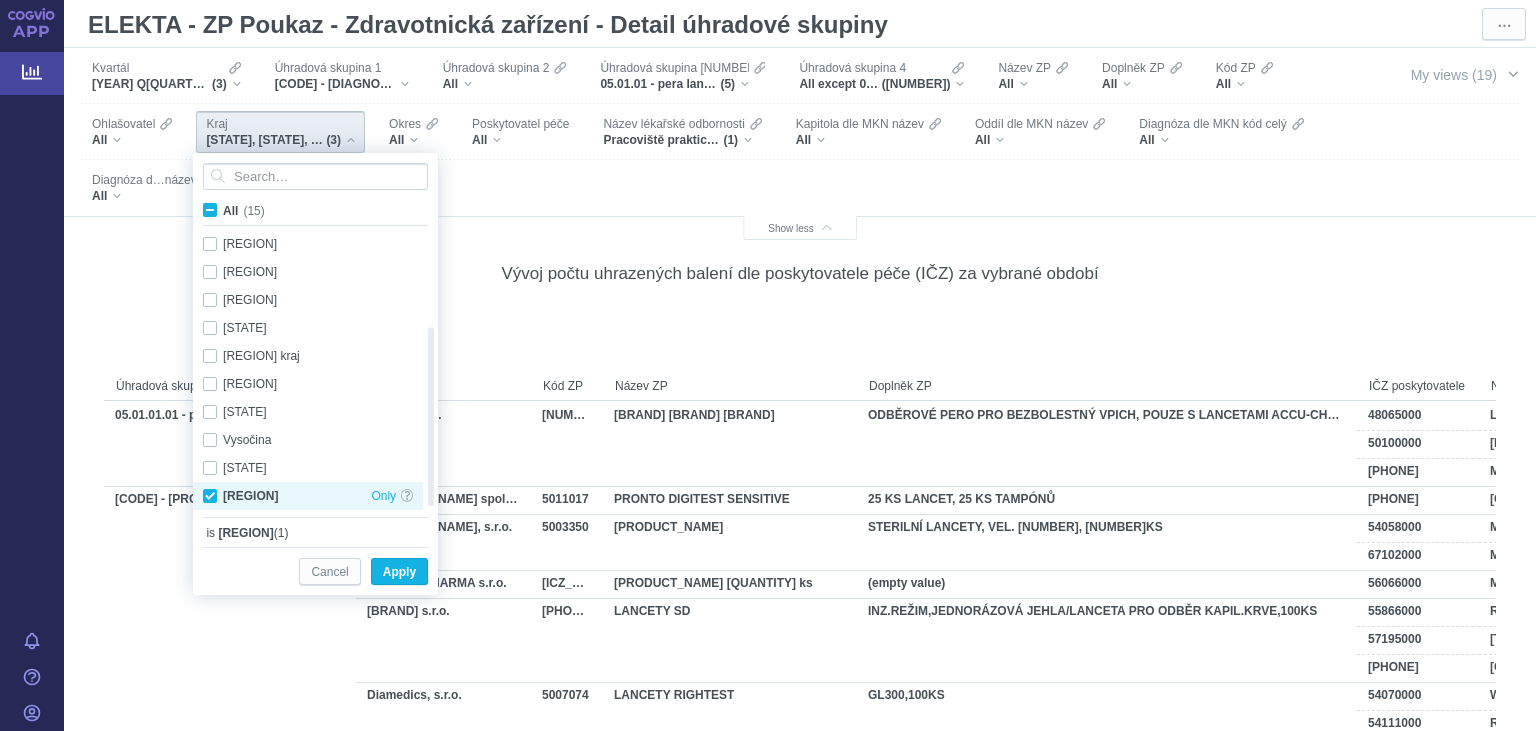 click on "[ÚSTECKÝ KRAJ] Only" at bounding box center (308, 496) 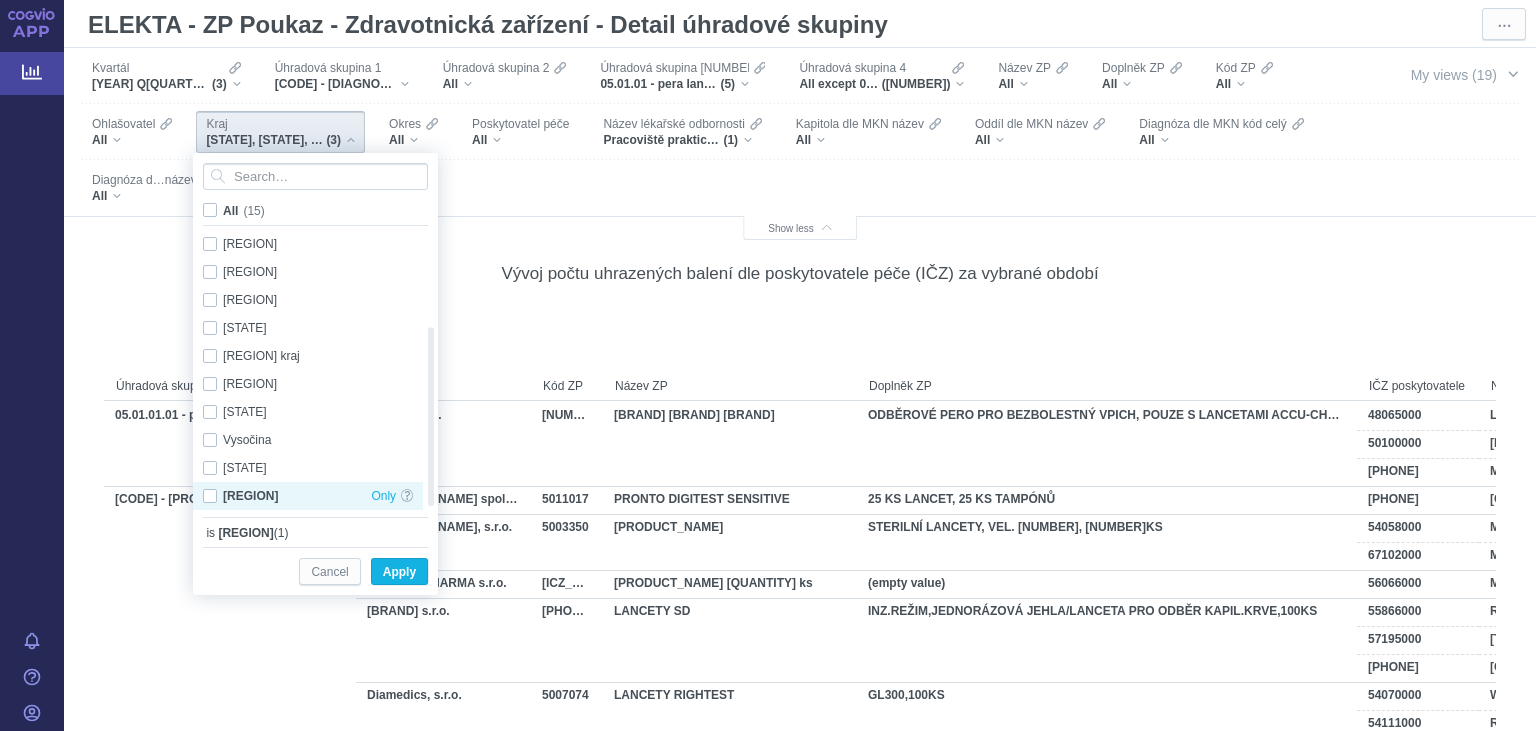 checkbox on "false" 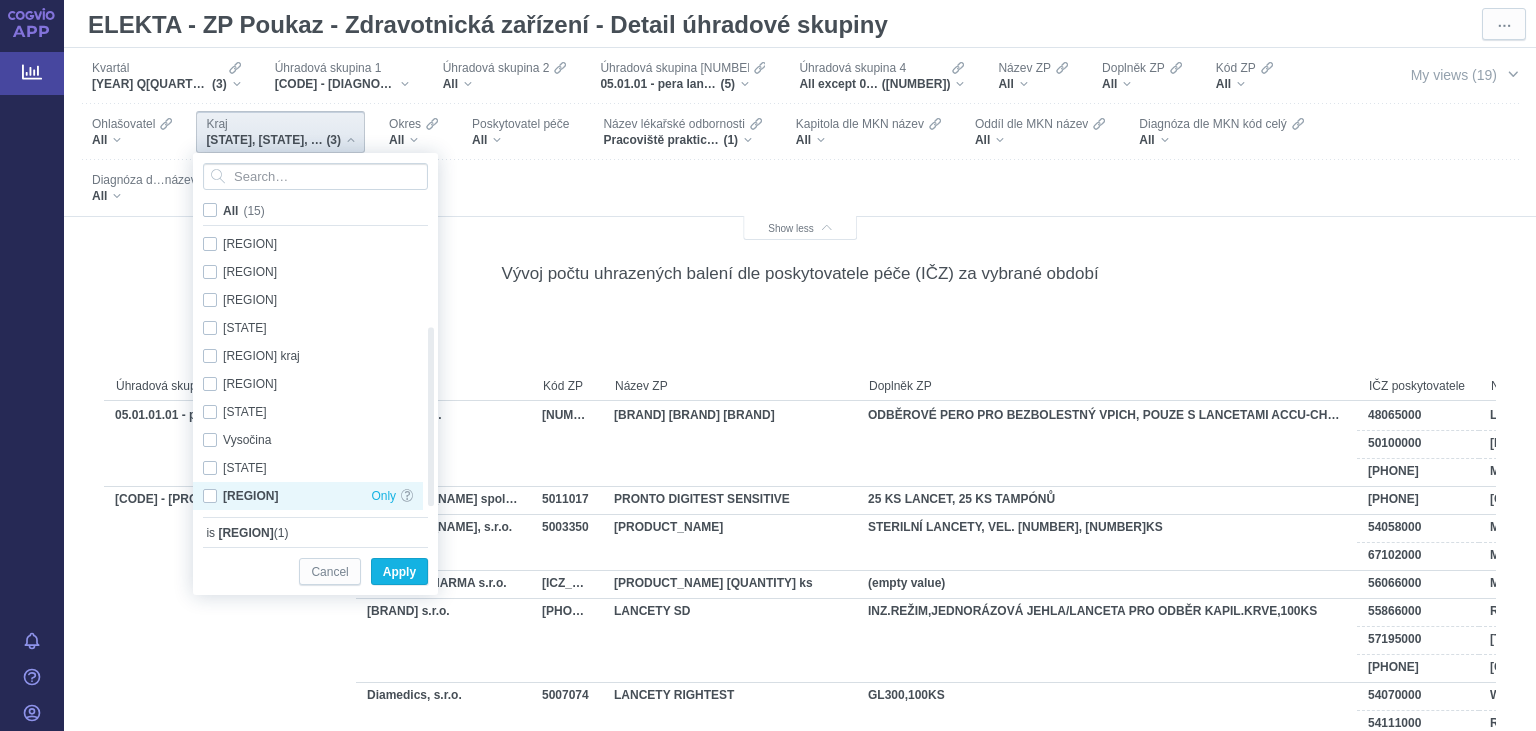 checkbox on "false" 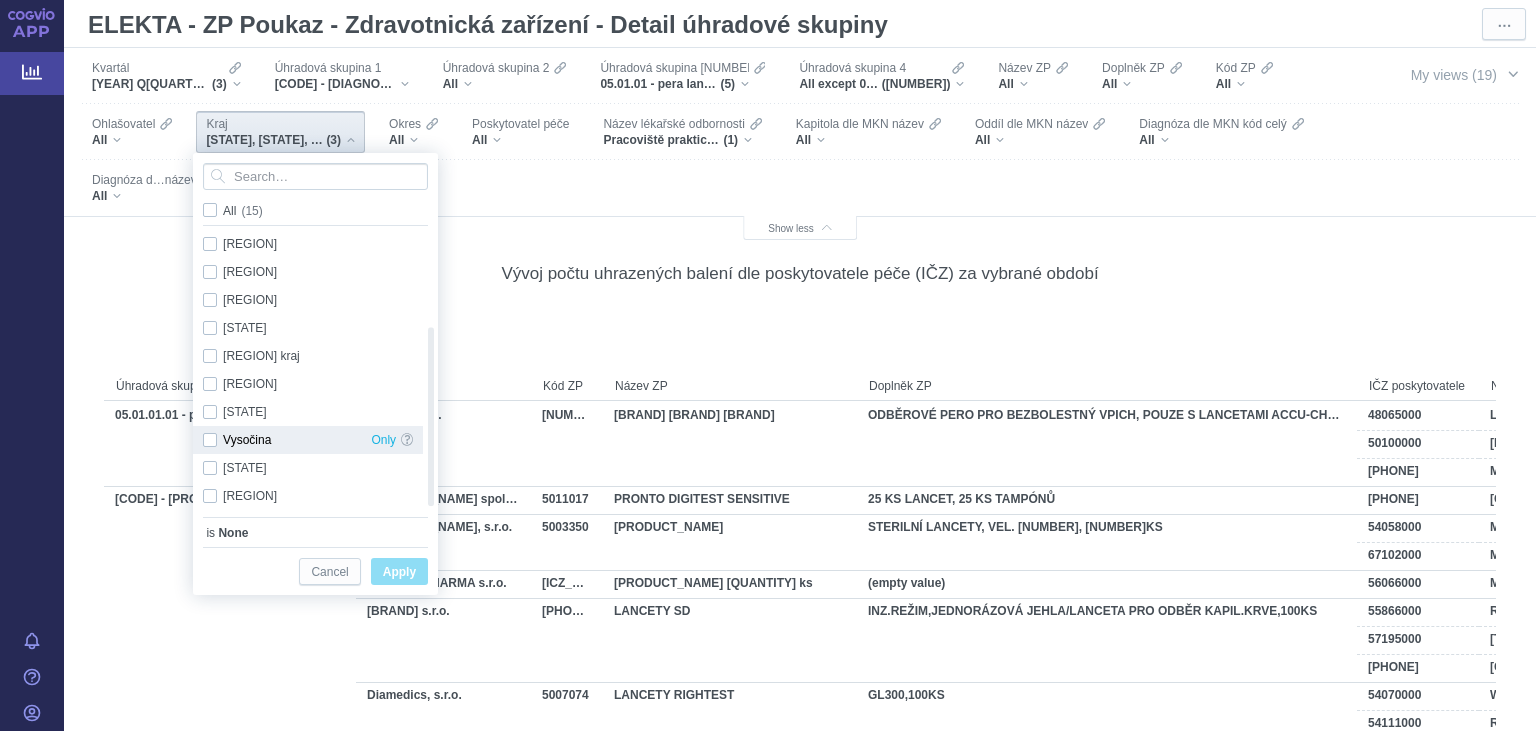 click on "Vysočina Only" at bounding box center [308, 440] 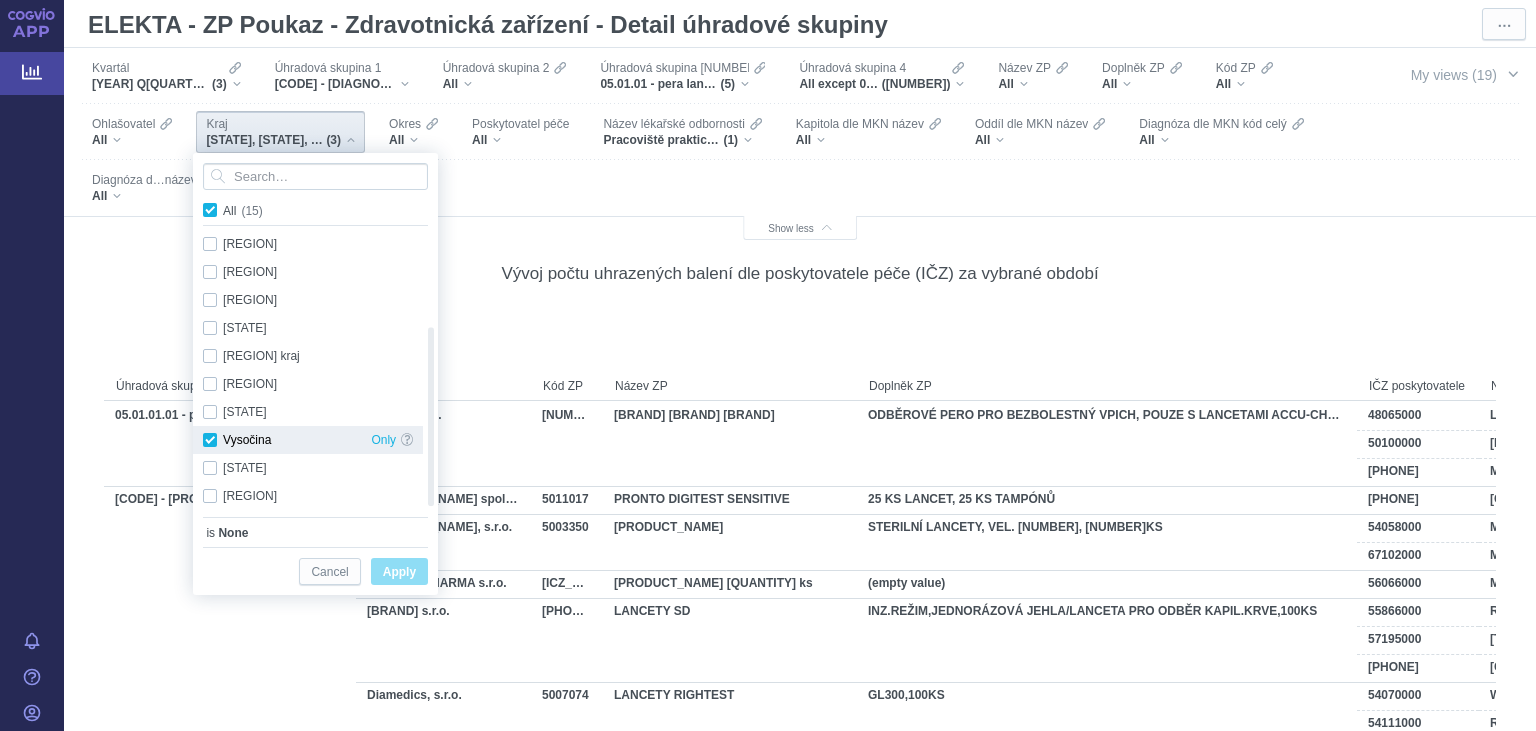 checkbox on "true" 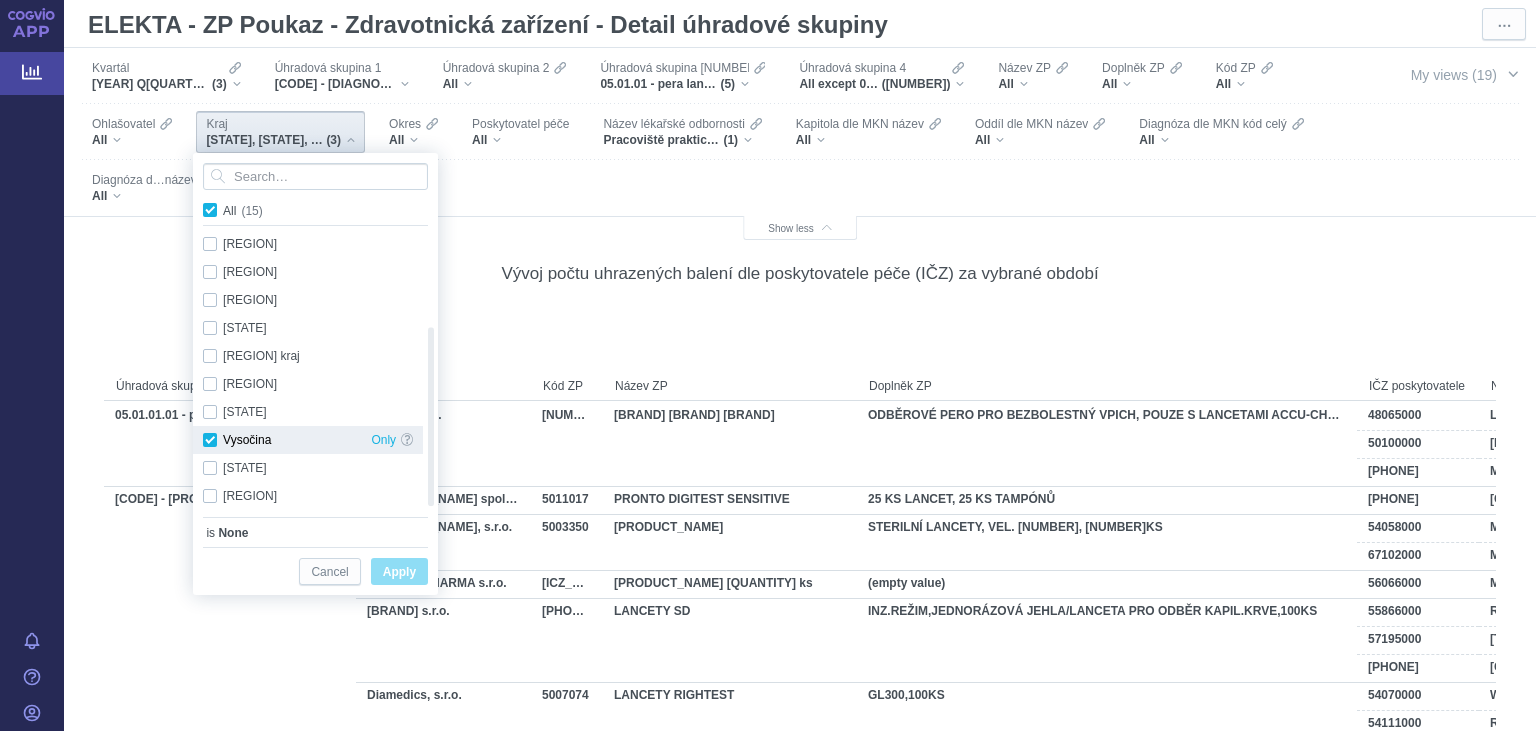 checkbox on "true" 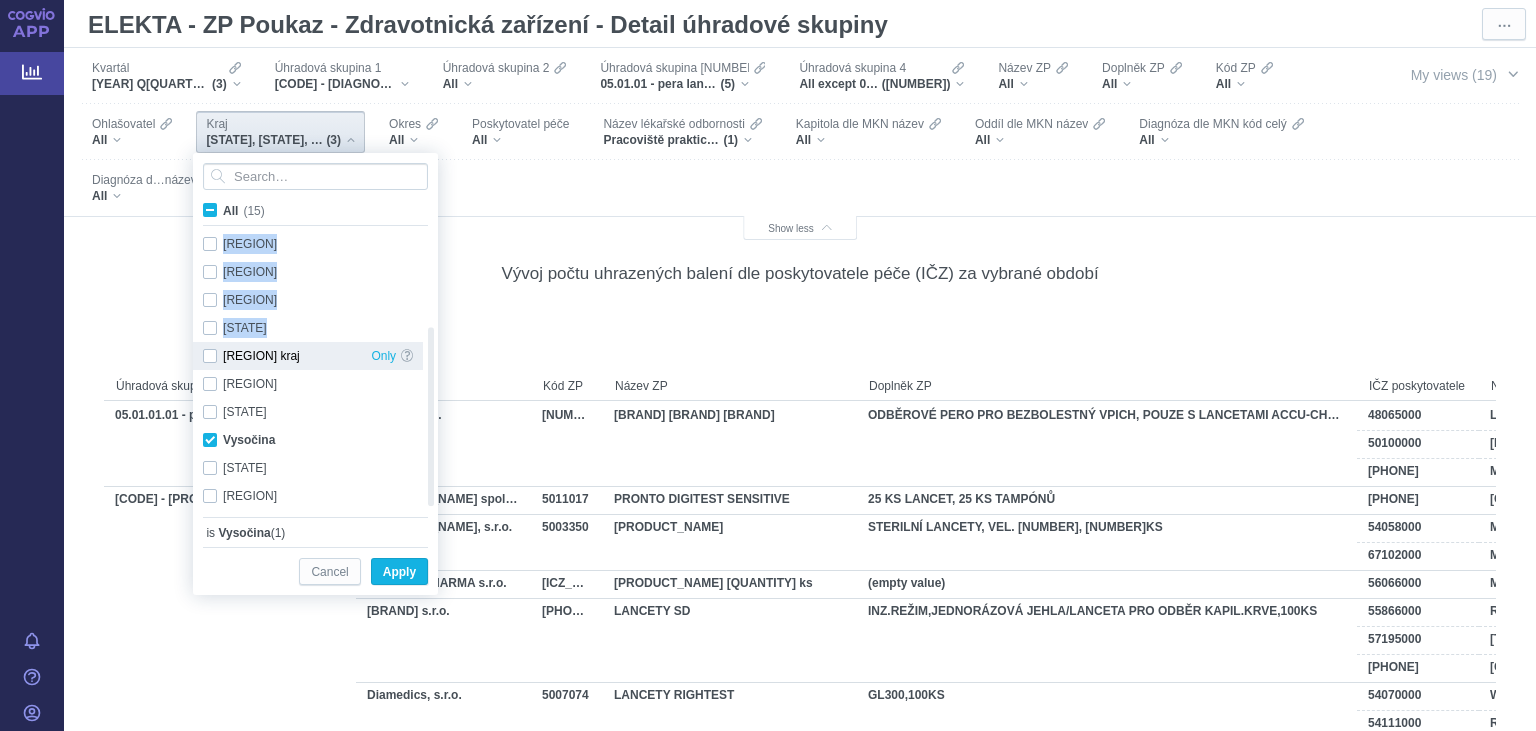 click on "Pardubický kraj Only" at bounding box center [308, 356] 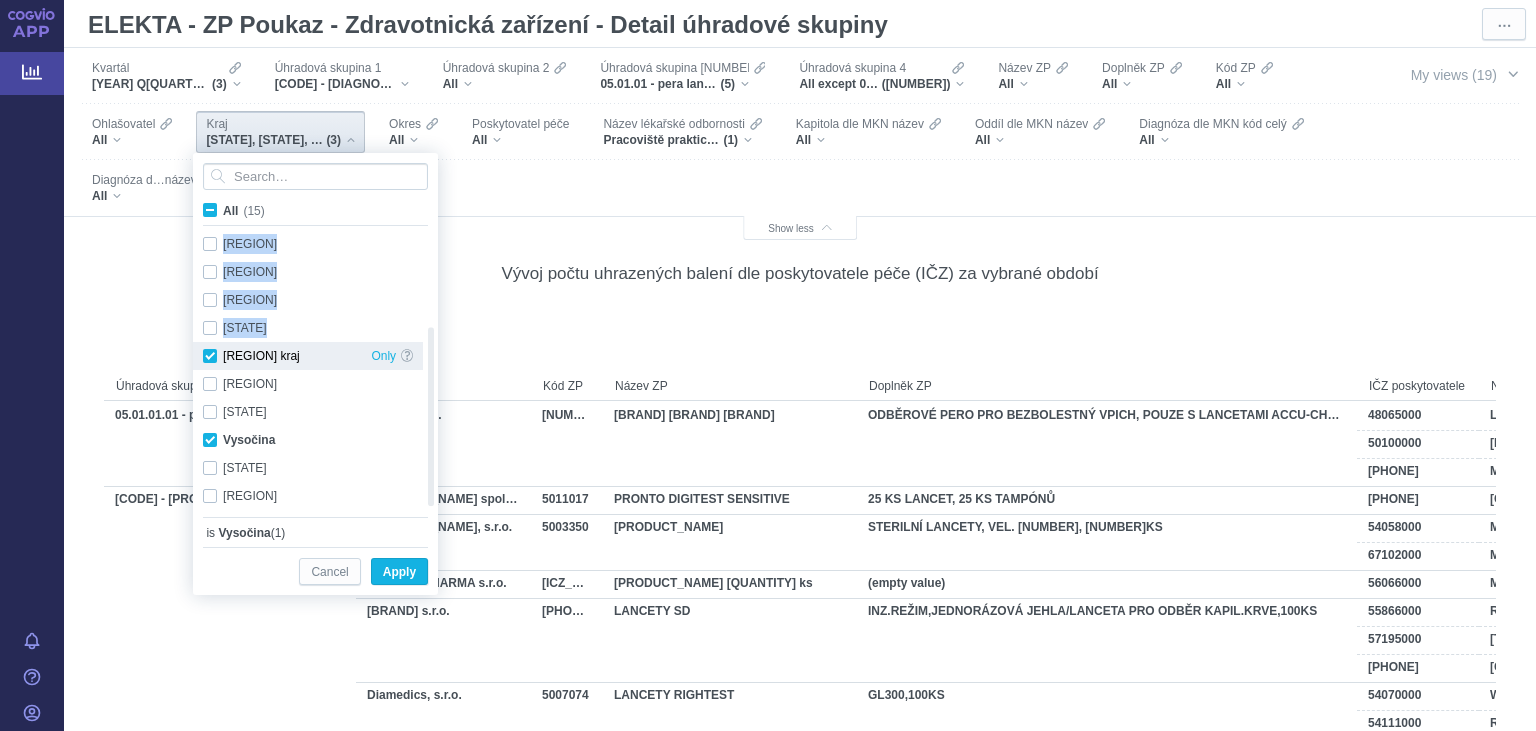 checkbox on "true" 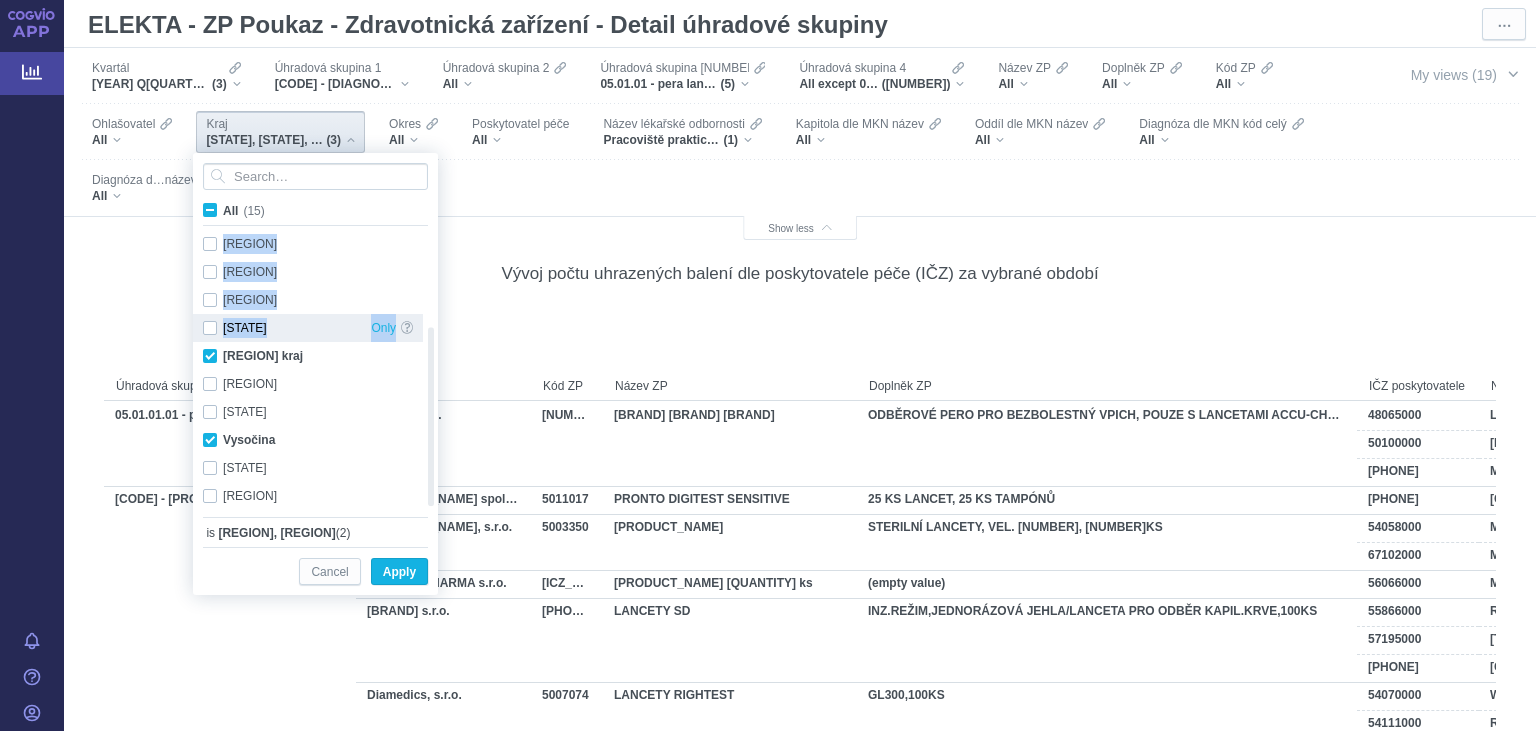 click on "Olomoucký kraj Only" at bounding box center (308, 328) 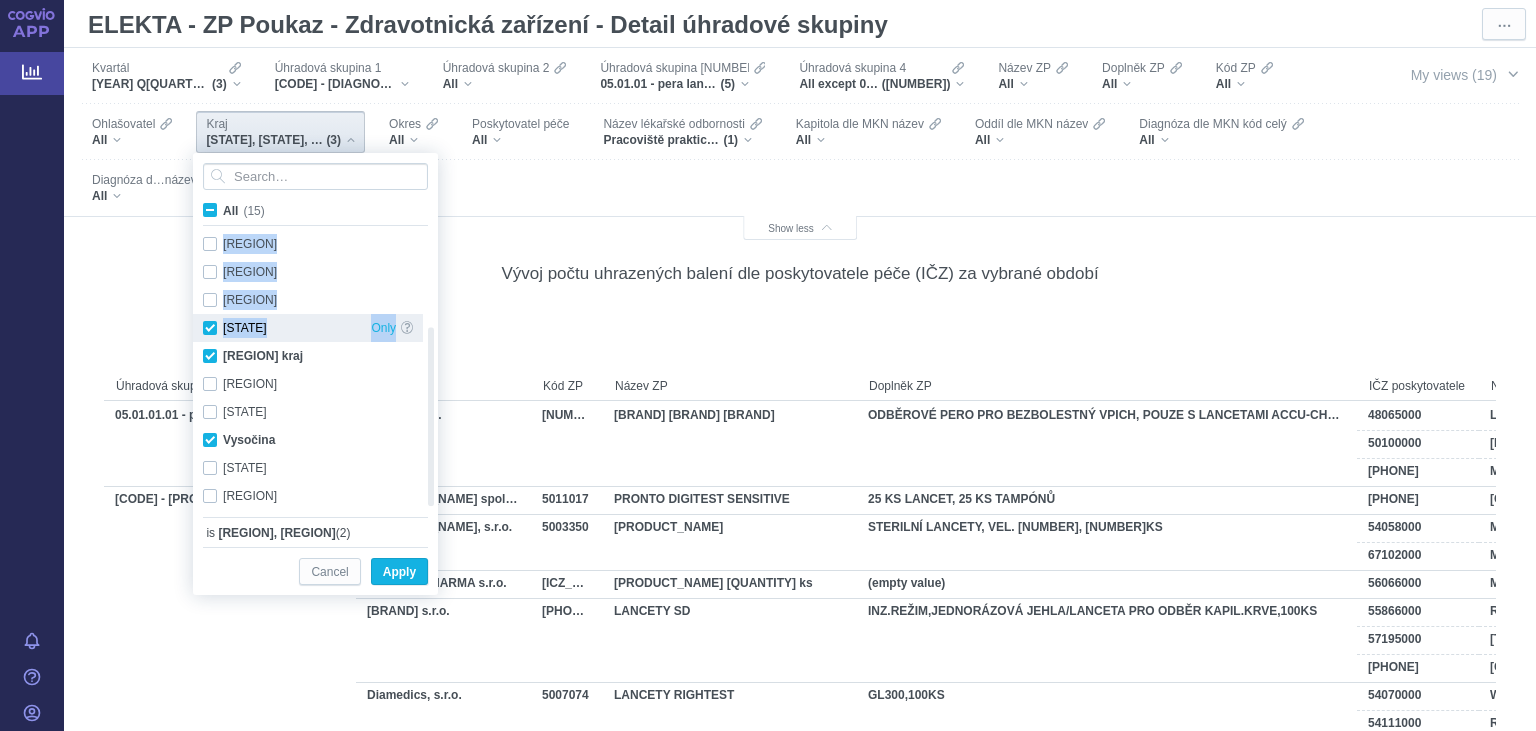 checkbox on "true" 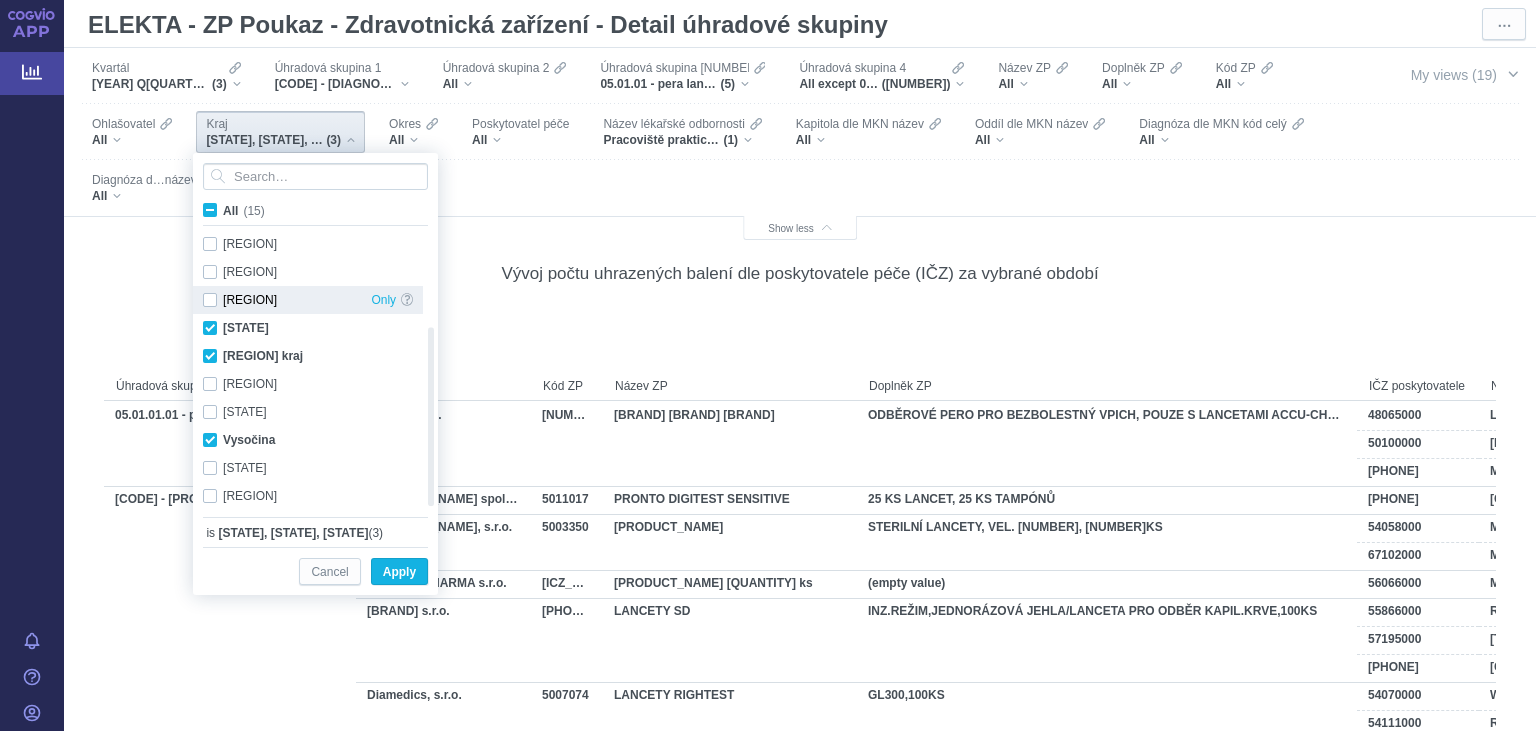 click on "Moravskoslezský kraj Only" at bounding box center [308, 300] 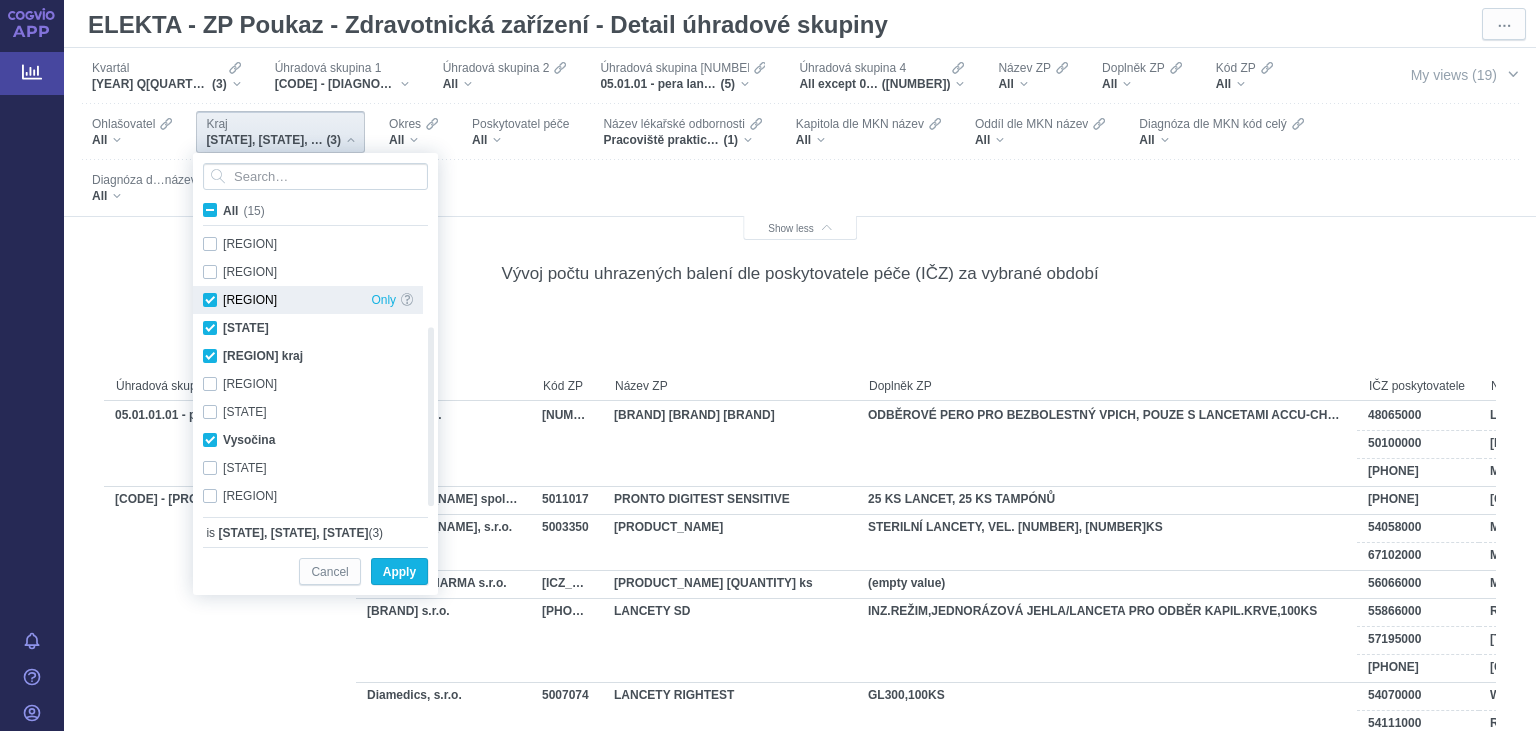 checkbox on "true" 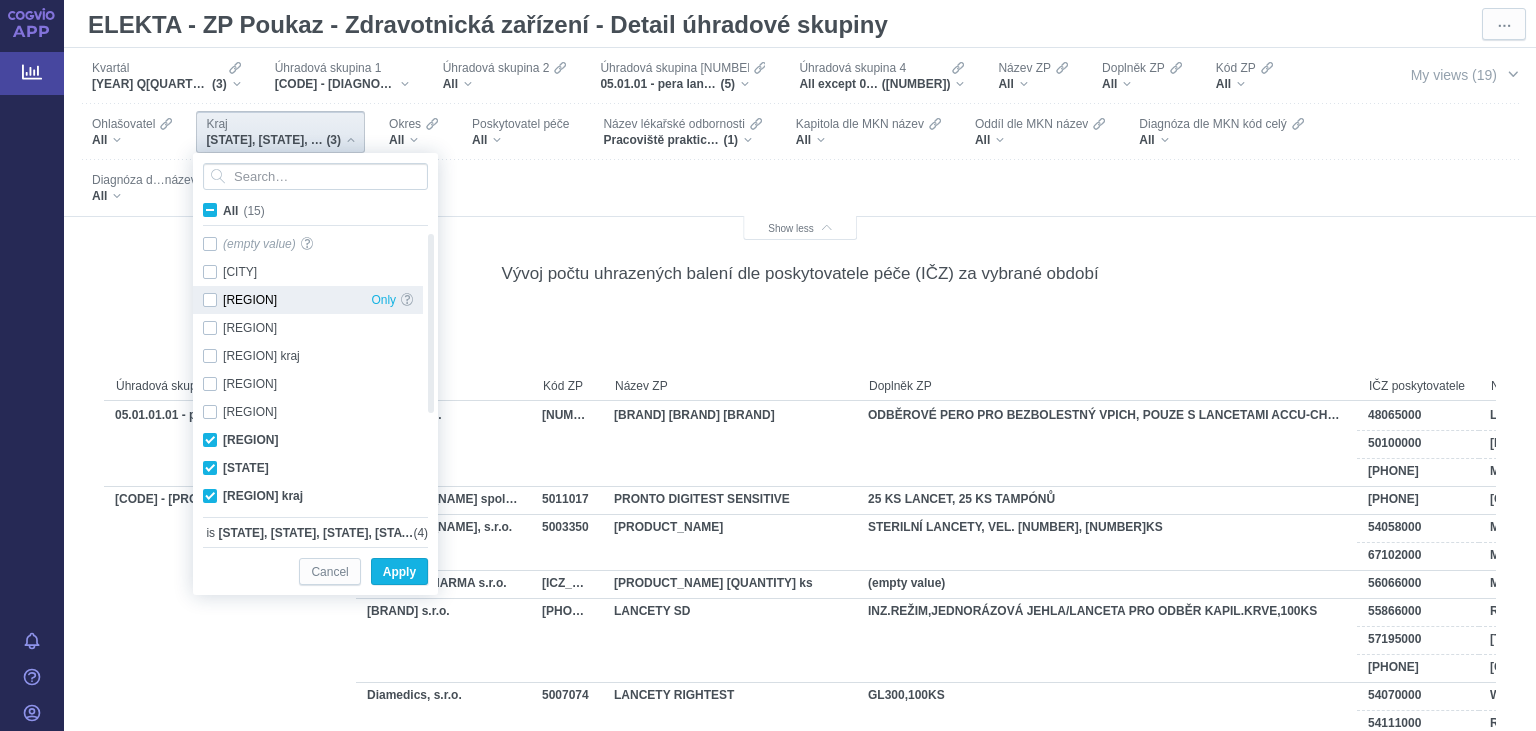 click on "Jihomoravský kraj Only" at bounding box center (308, 300) 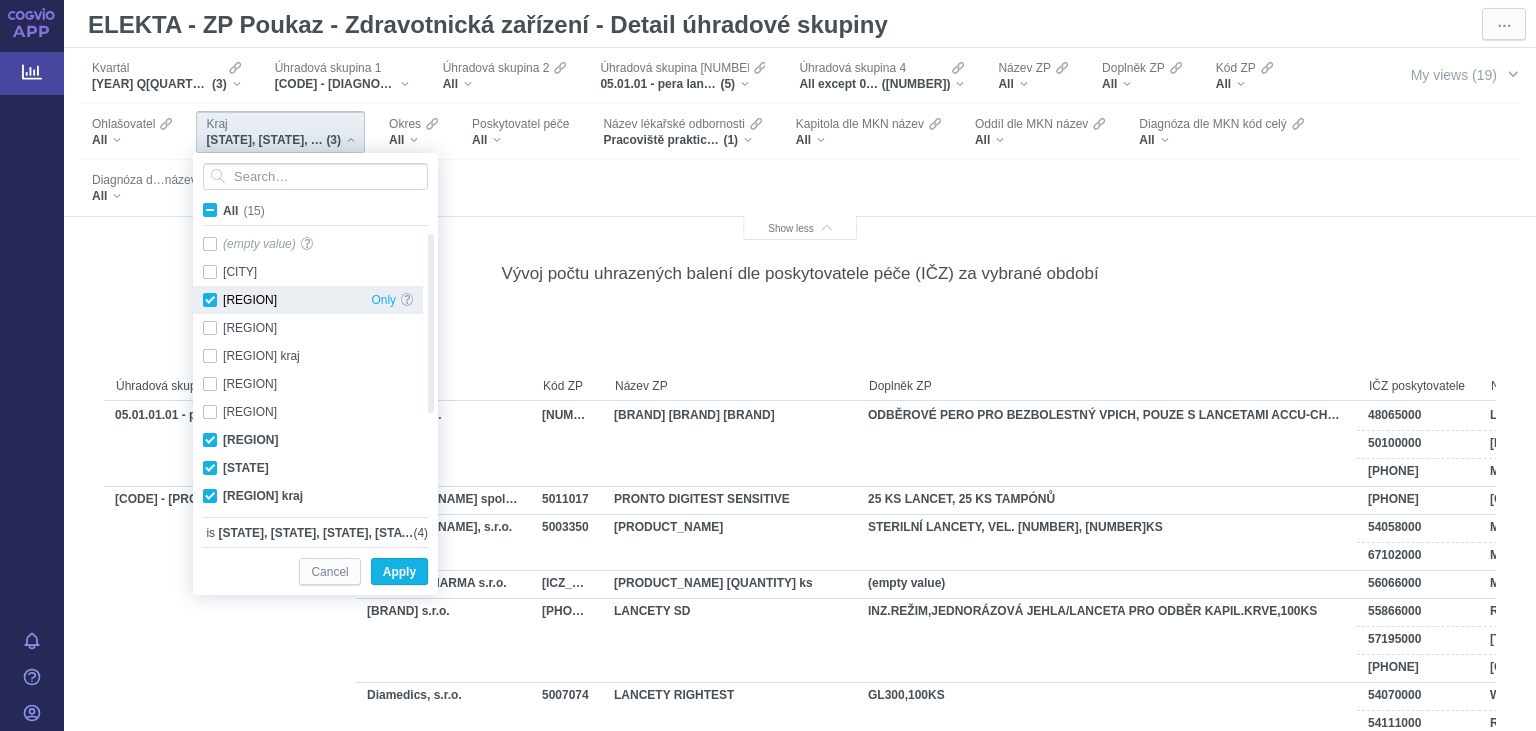 checkbox on "true" 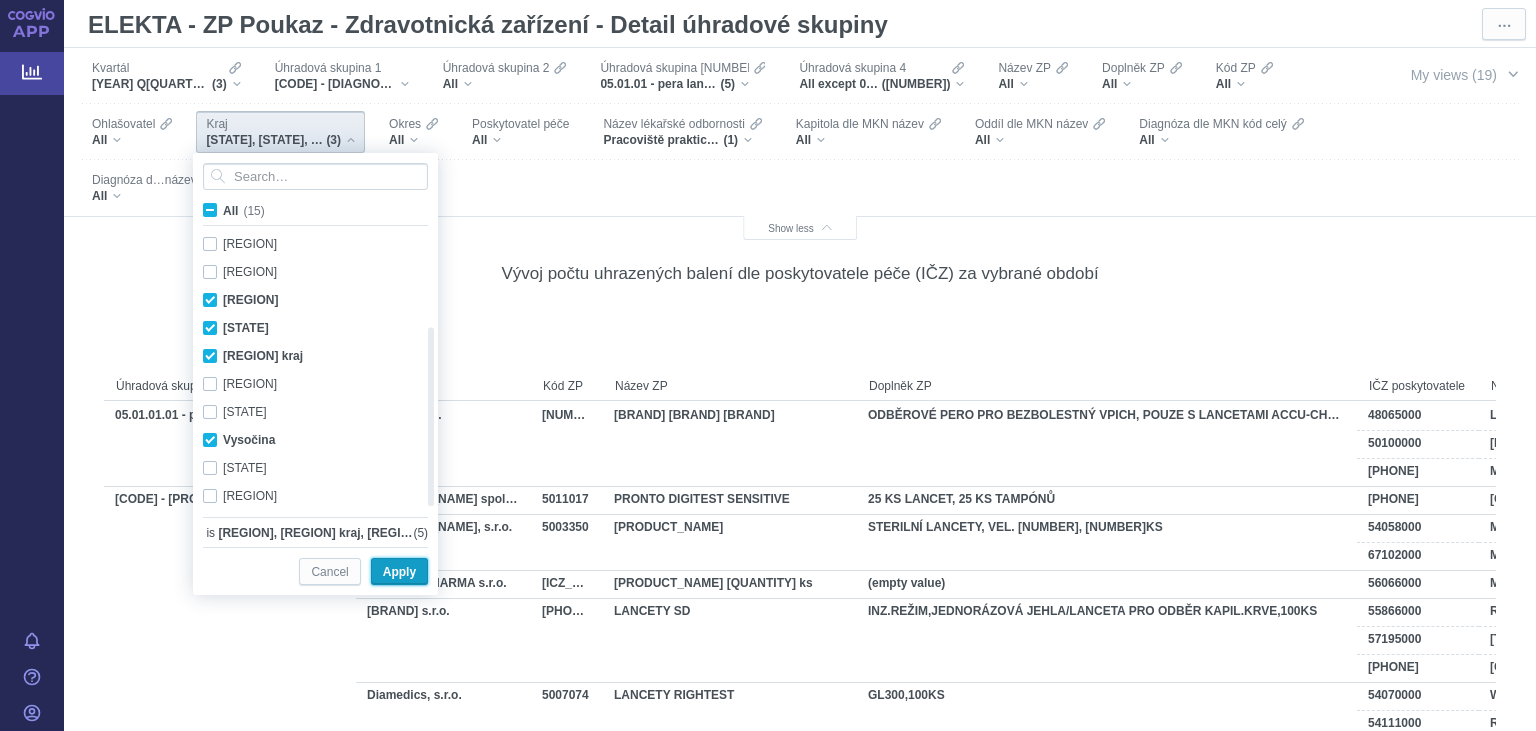 click on "Apply" at bounding box center [399, 572] 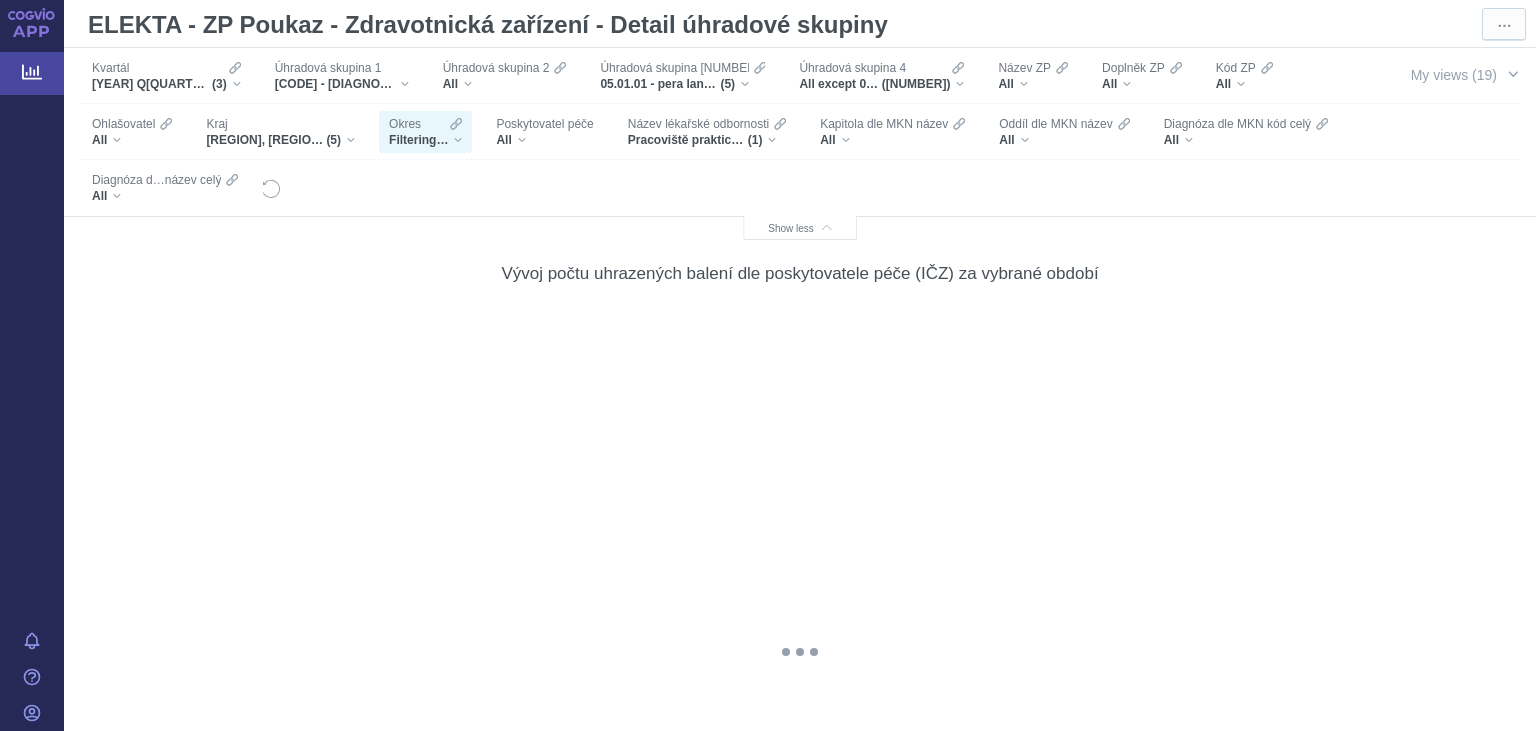 scroll, scrollTop: 3499, scrollLeft: 0, axis: vertical 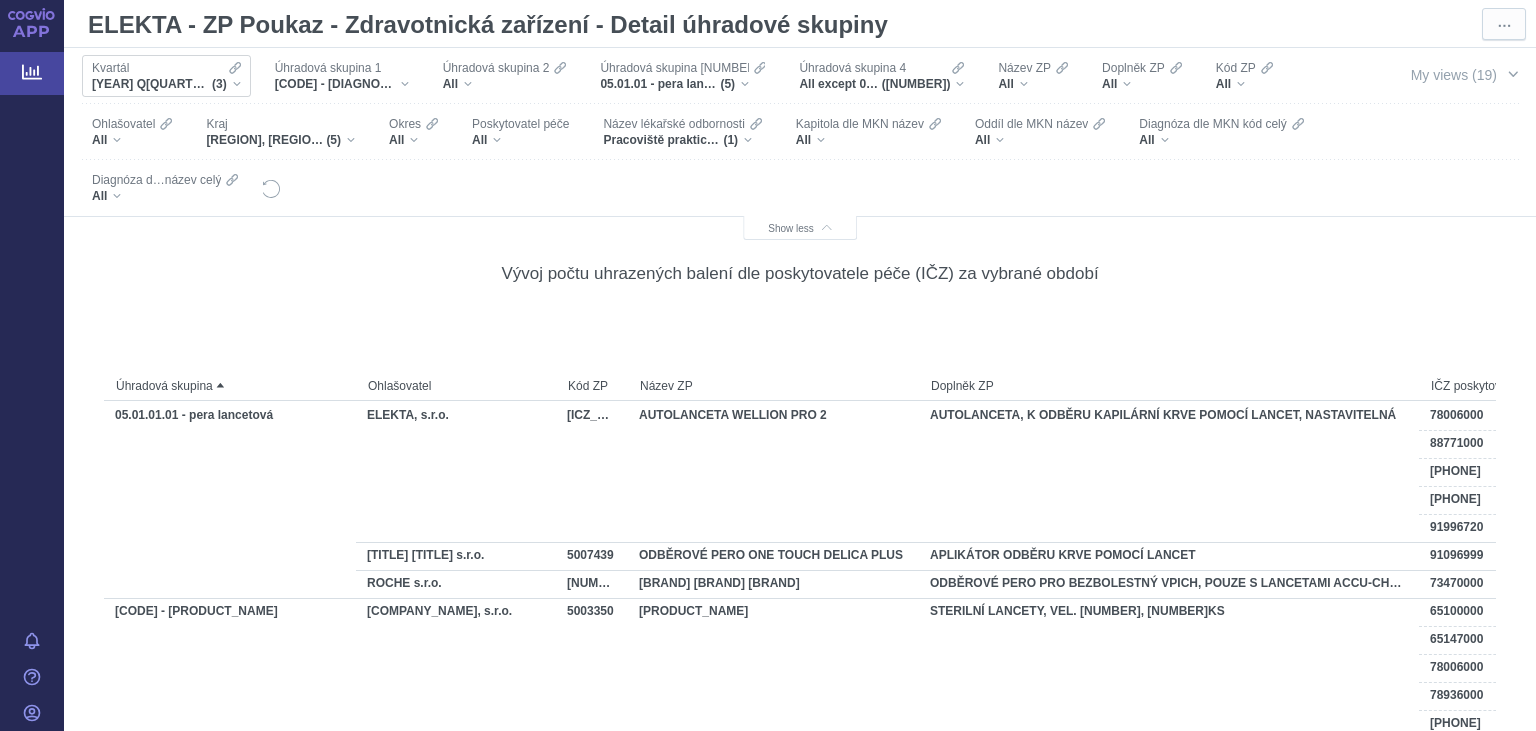 click on "Kvartál" at bounding box center [166, 68] 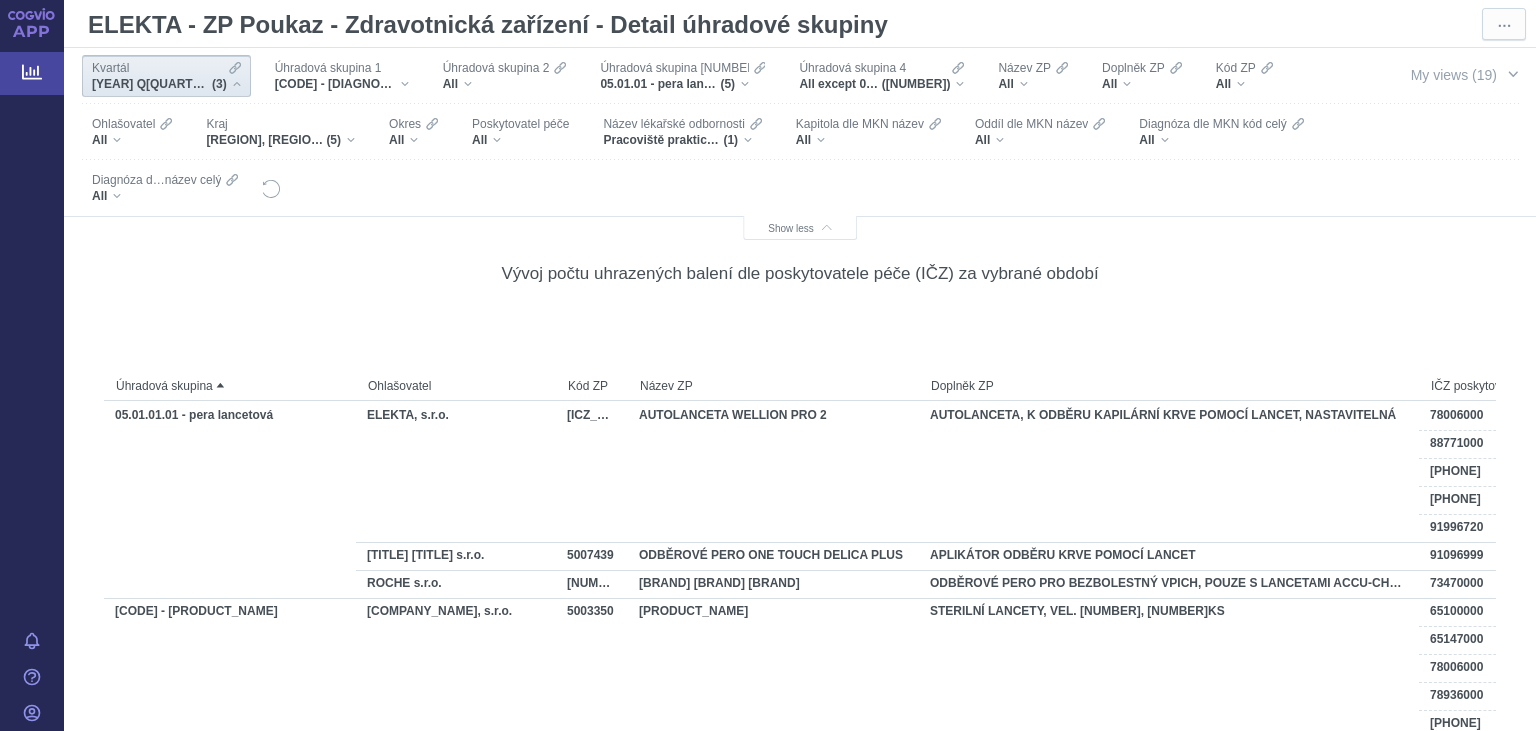 scroll, scrollTop: 3499, scrollLeft: 0, axis: vertical 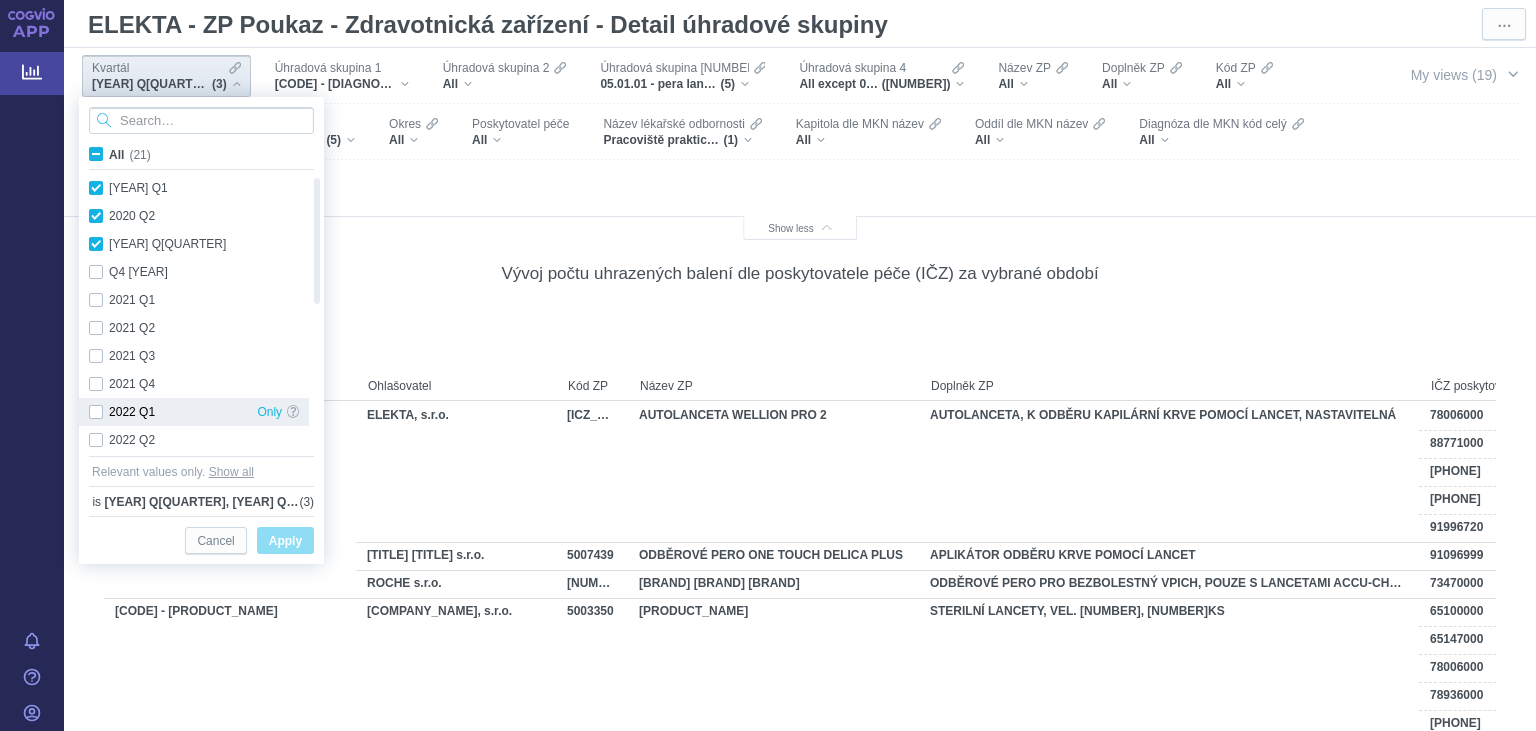 checkbox on "true" 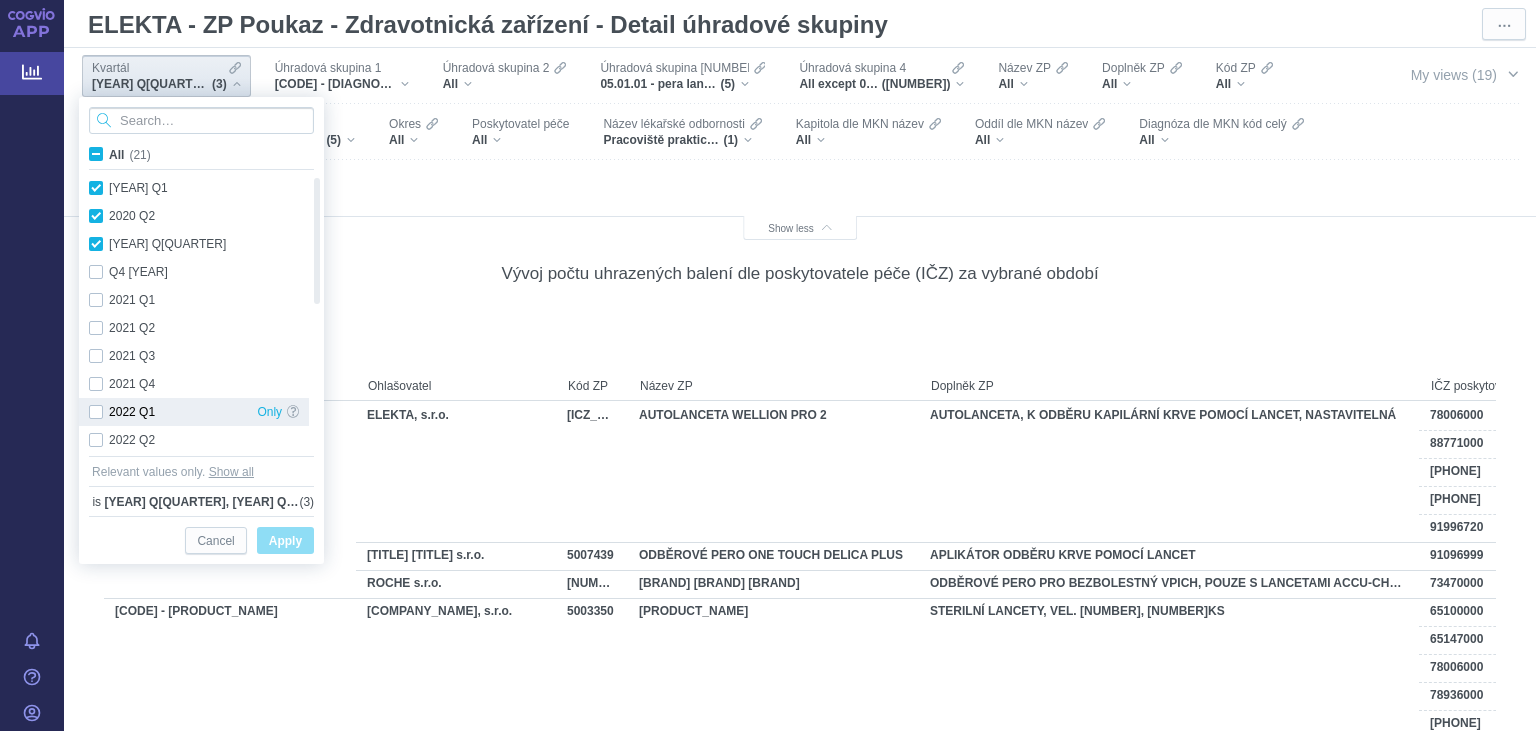 checkbox on "true" 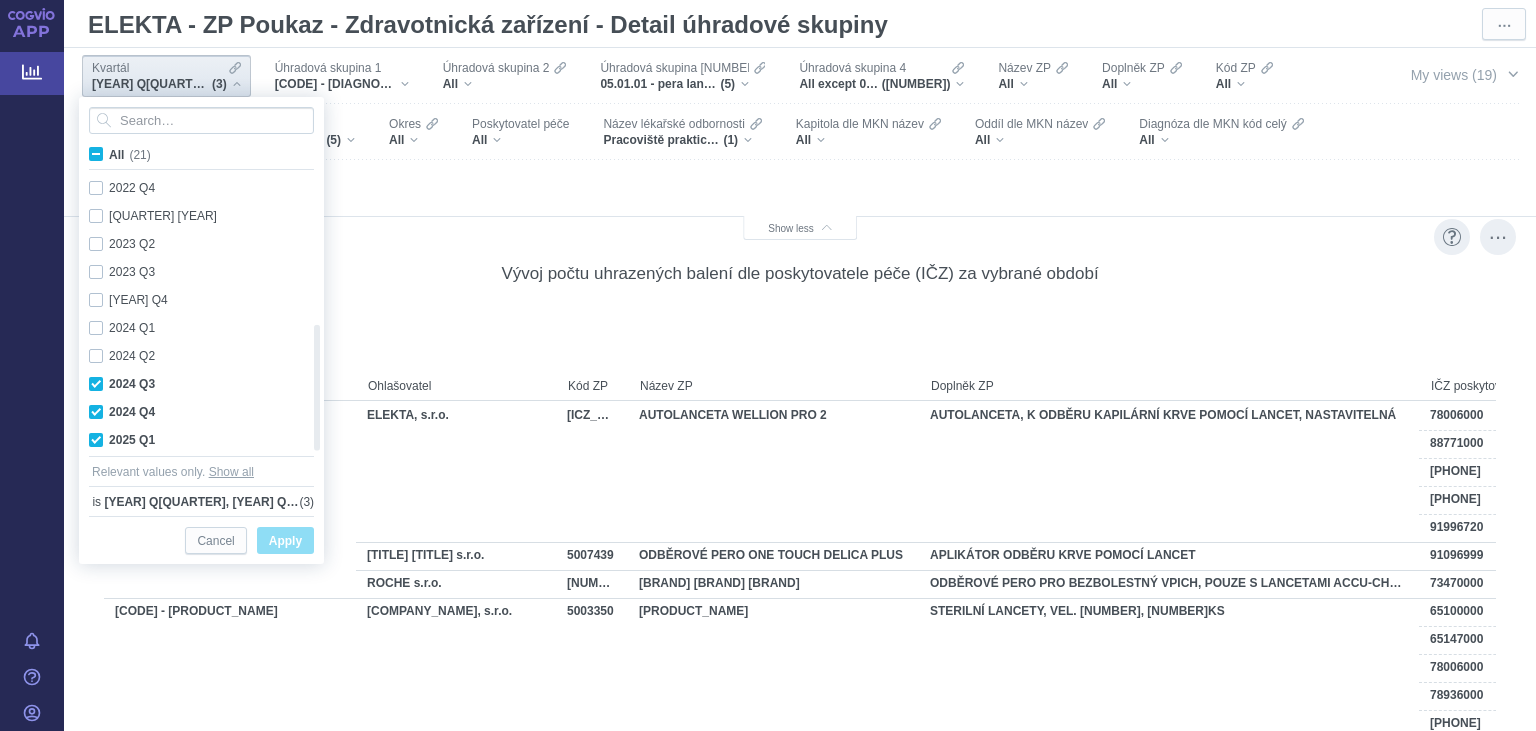 click on "Vývoj počtu uhrazených balení dle poskytovatele péče (IČZ) za vybrané období" at bounding box center (800, 273) 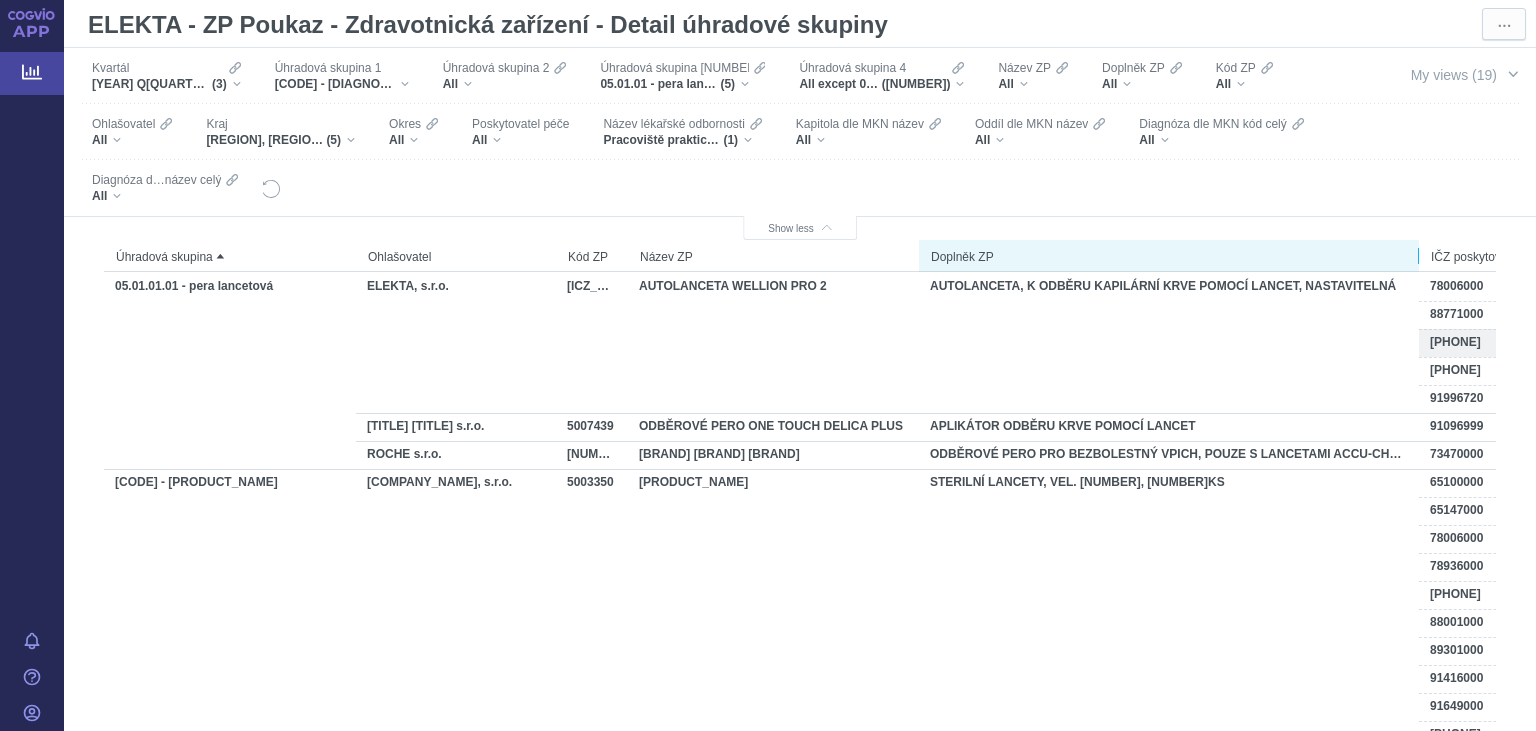 scroll, scrollTop: 3369, scrollLeft: 0, axis: vertical 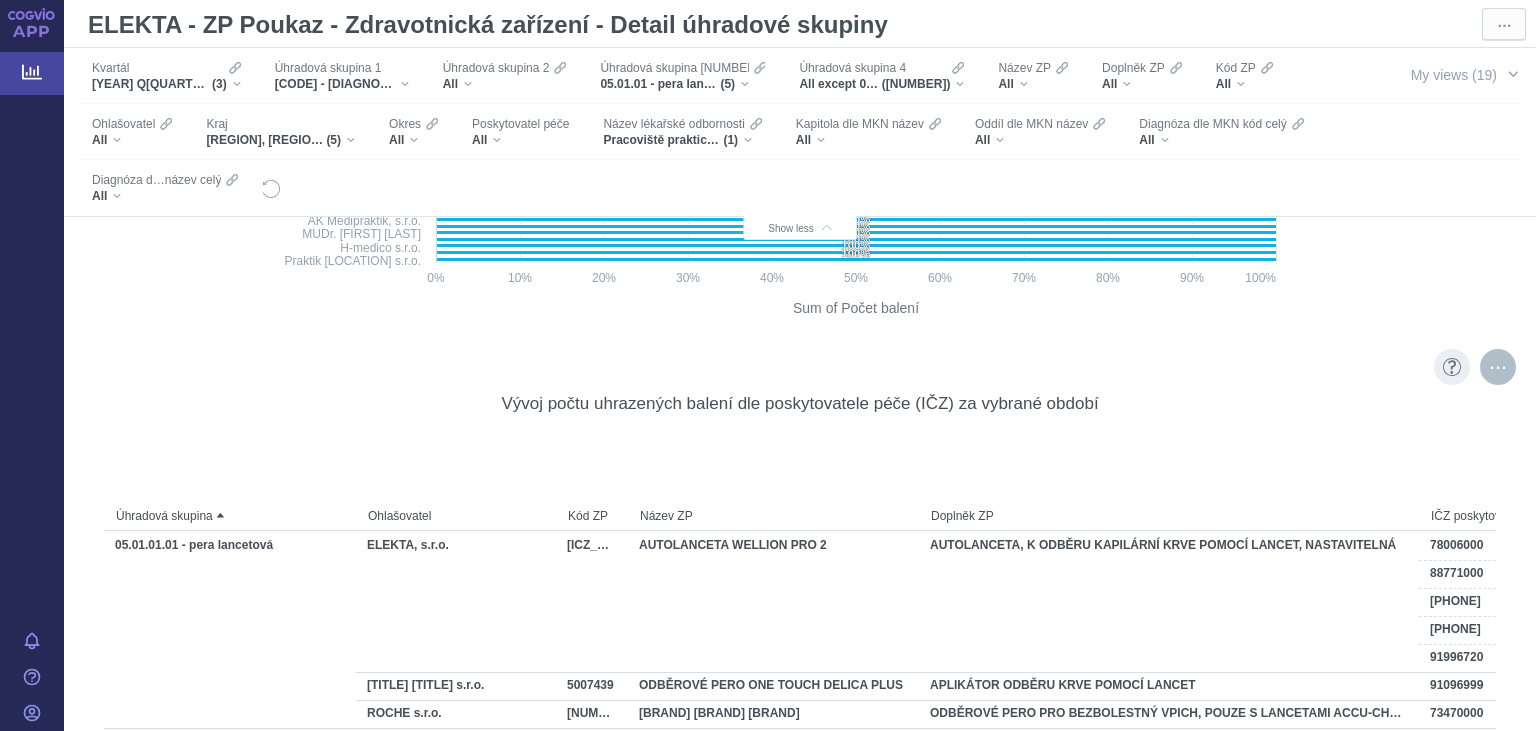 click at bounding box center (1498, 367) 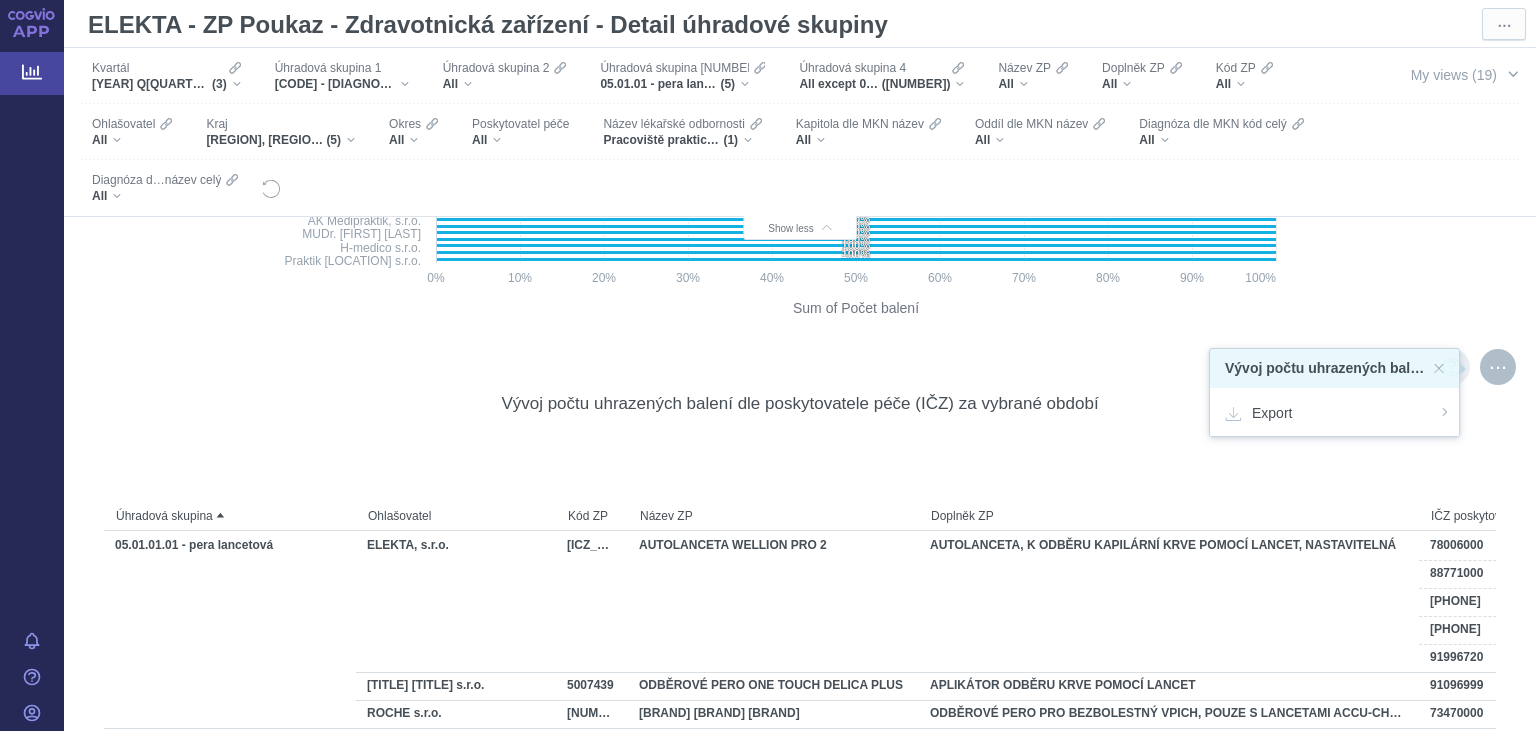 scroll, scrollTop: 3369, scrollLeft: 0, axis: vertical 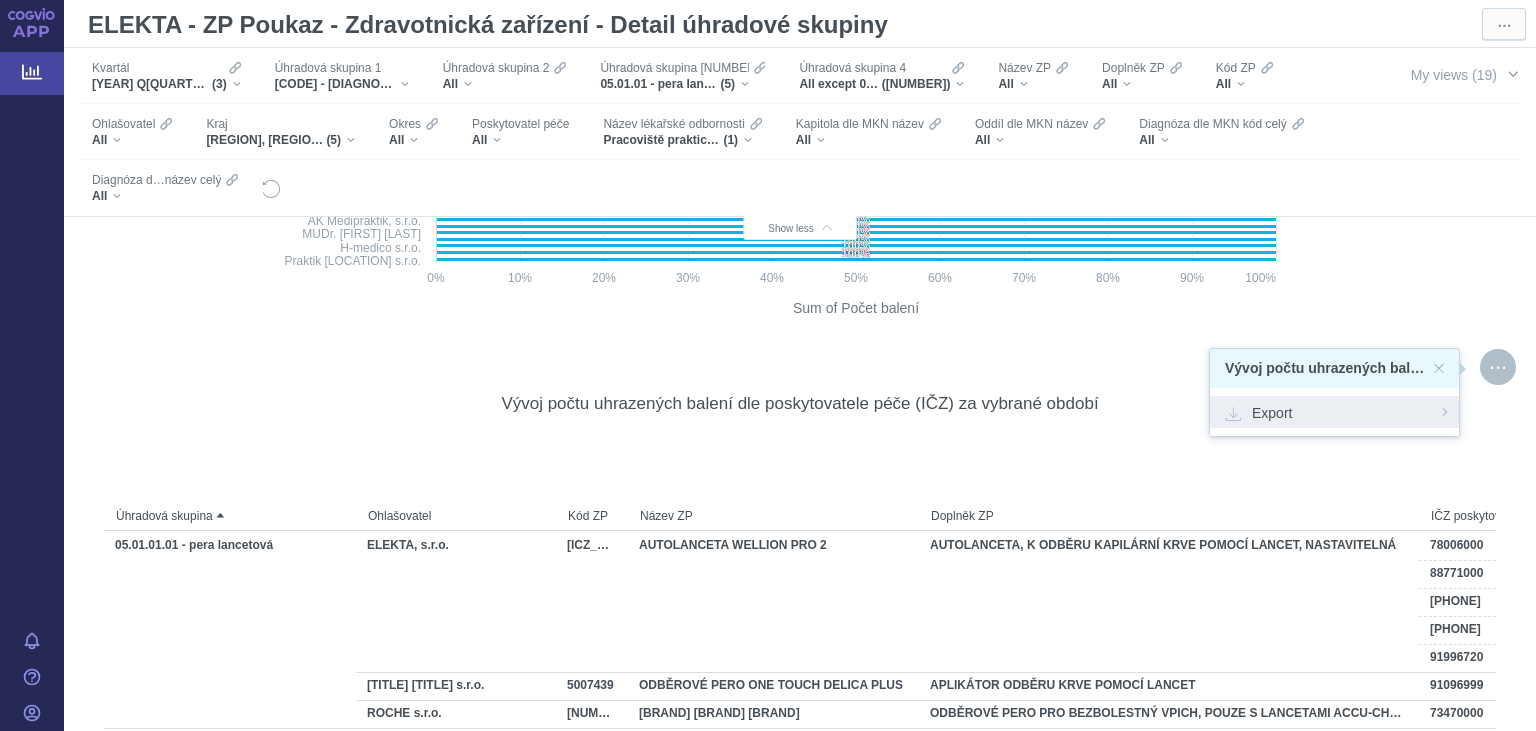 click on "Export" at bounding box center [1334, 412] 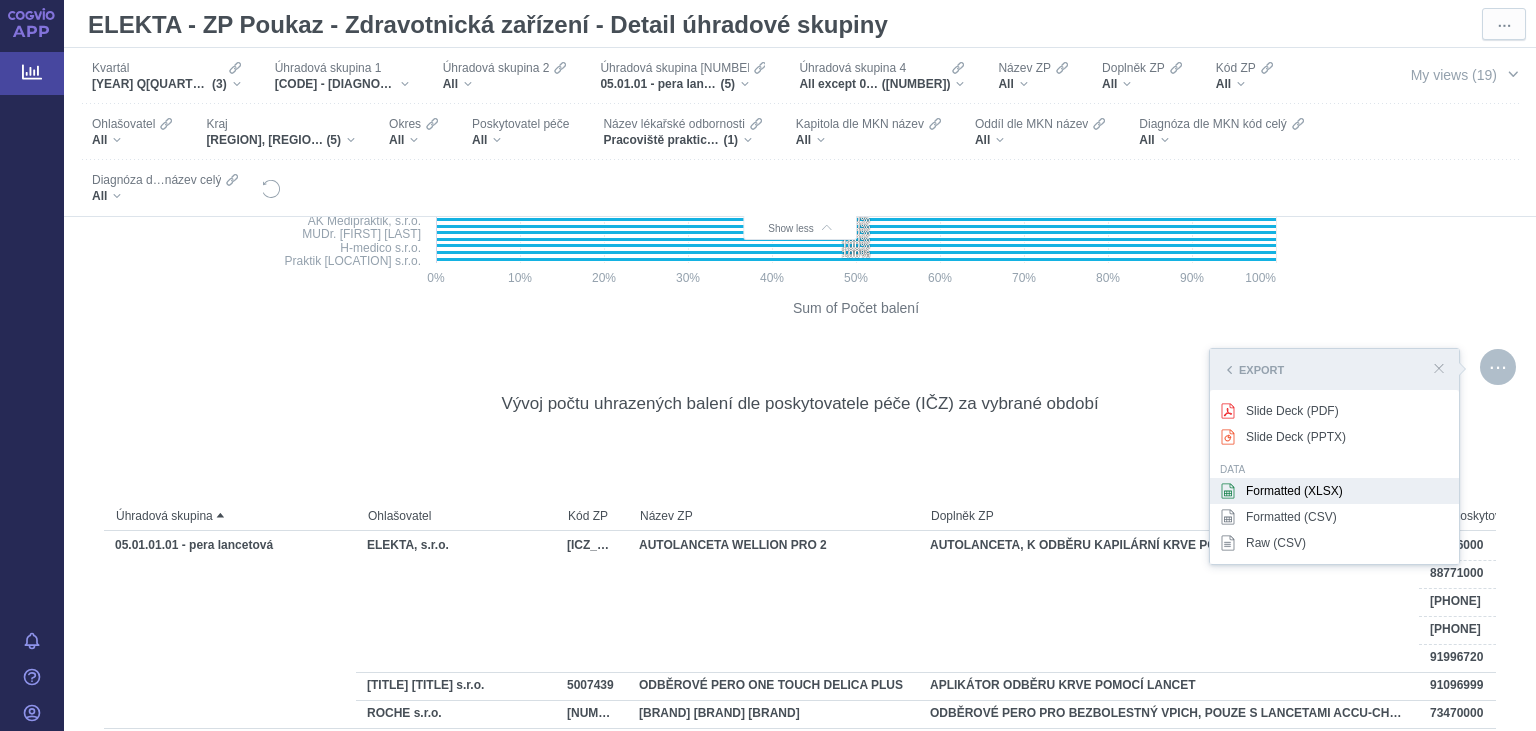 click on "Formatted (XLSX)" at bounding box center (1334, 491) 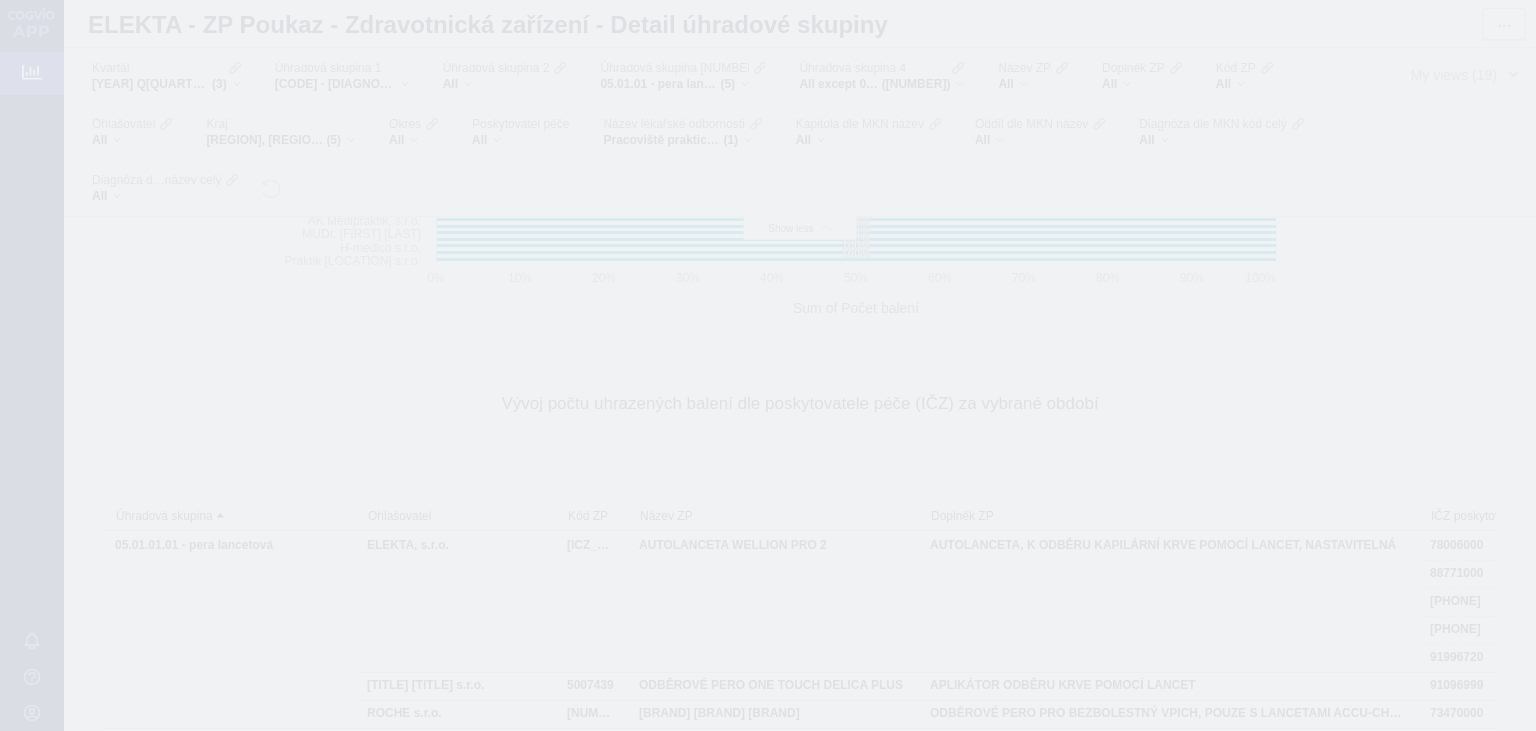 scroll, scrollTop: 3369, scrollLeft: 0, axis: vertical 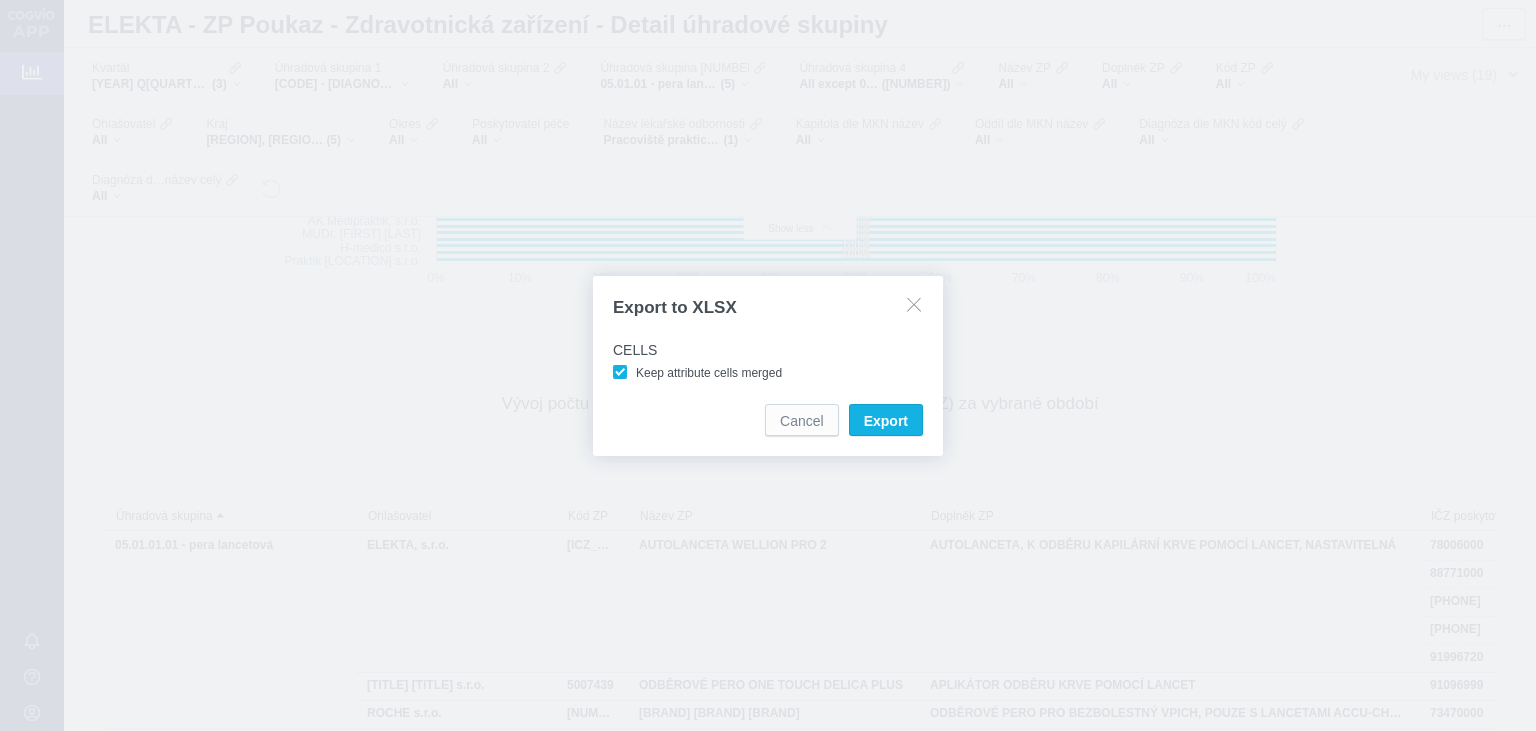 click on "Keep attribute cells merged" at bounding box center (701, 372) 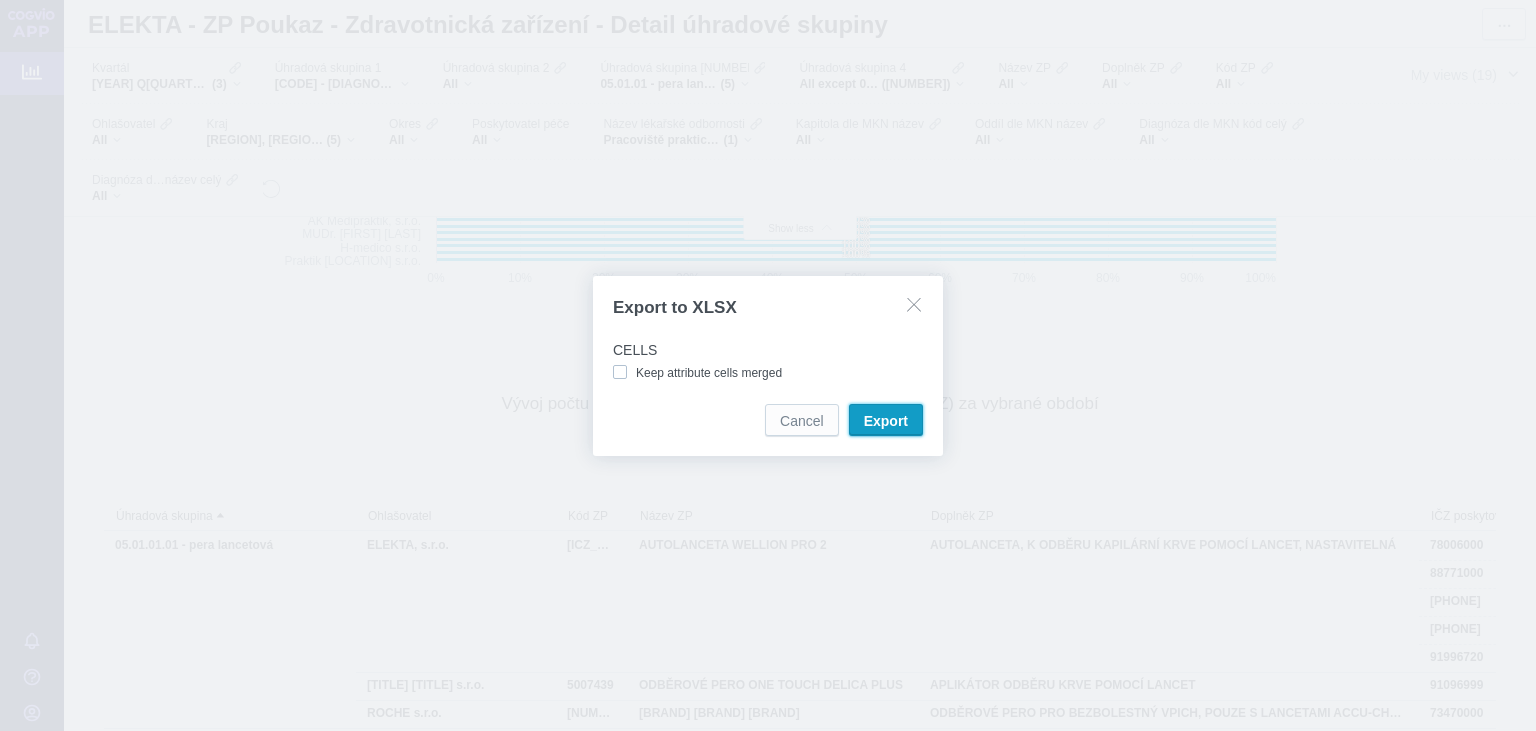 click on "Export" at bounding box center (886, 421) 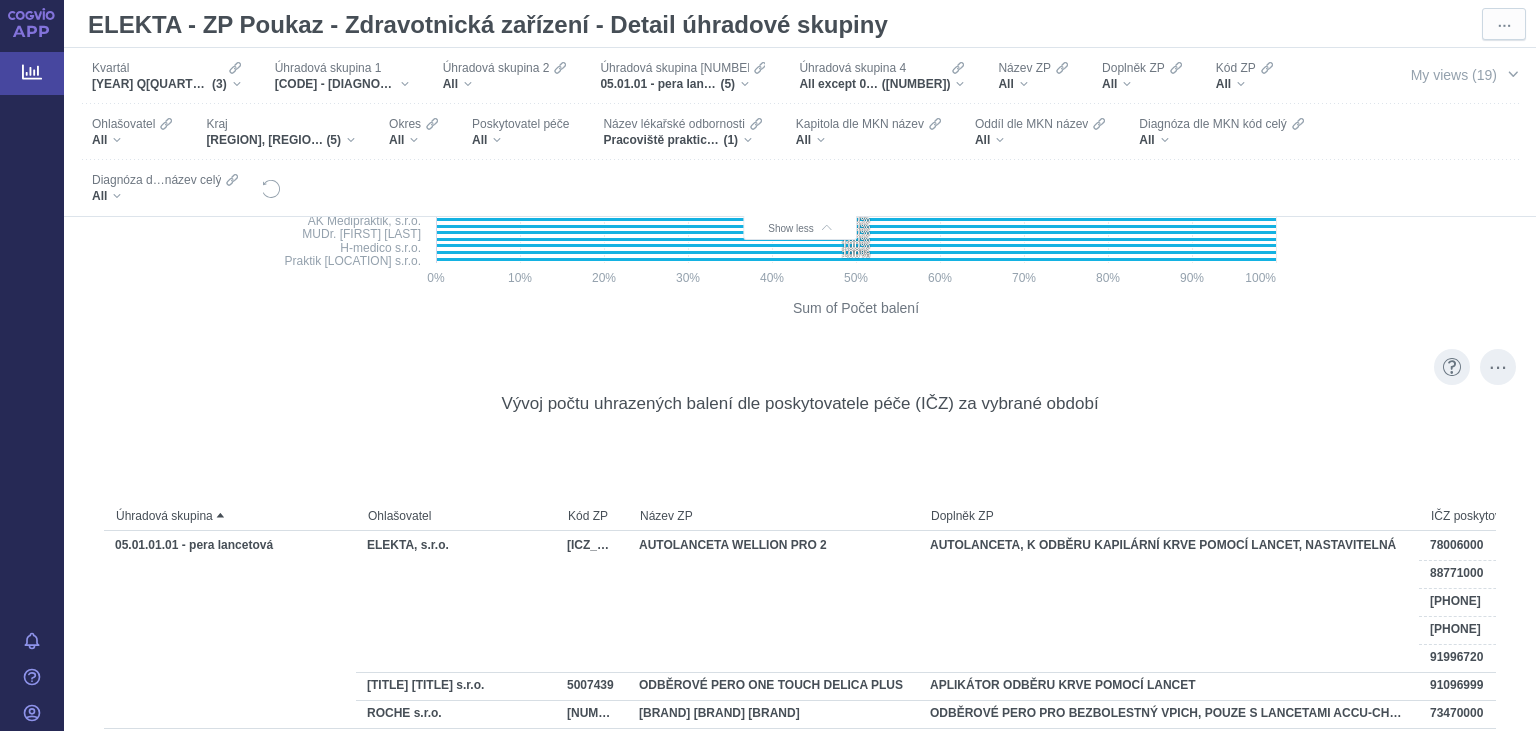 scroll, scrollTop: 3369, scrollLeft: 0, axis: vertical 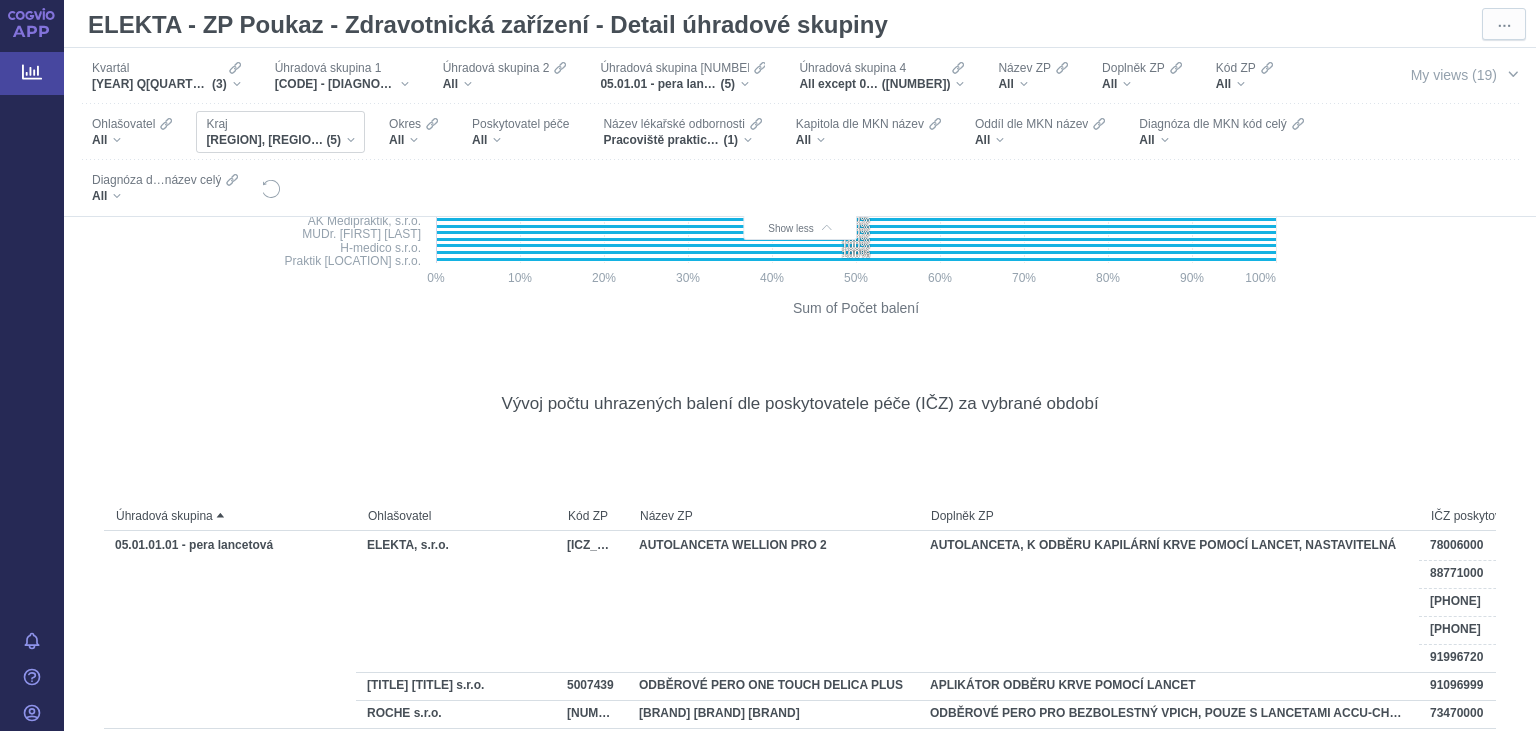 click on "Vysočina, Pardubický kraj, Olomoucký kraj, Moravskoslezský kraj, Jihomoravský kraj" at bounding box center [266, 140] 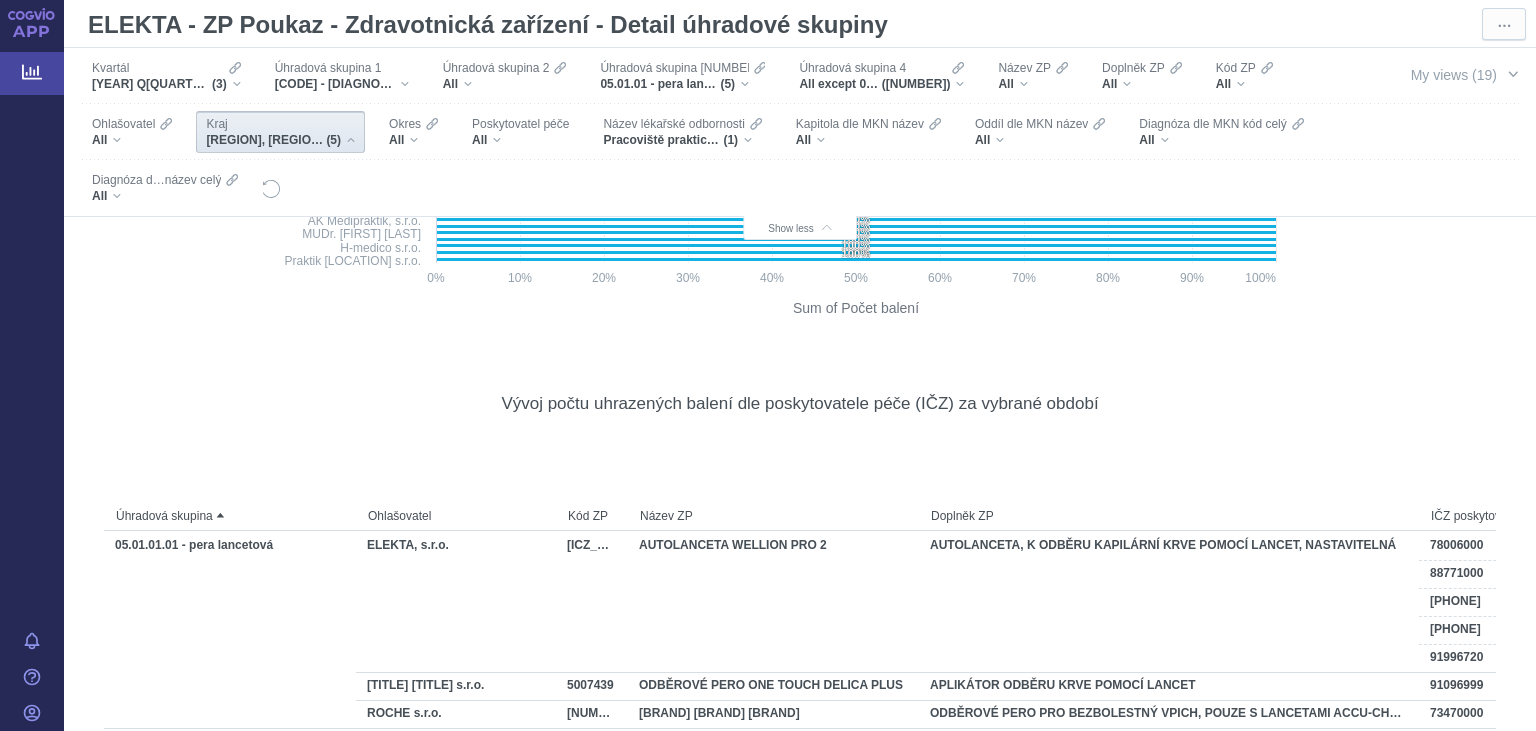 scroll, scrollTop: 3369, scrollLeft: 0, axis: vertical 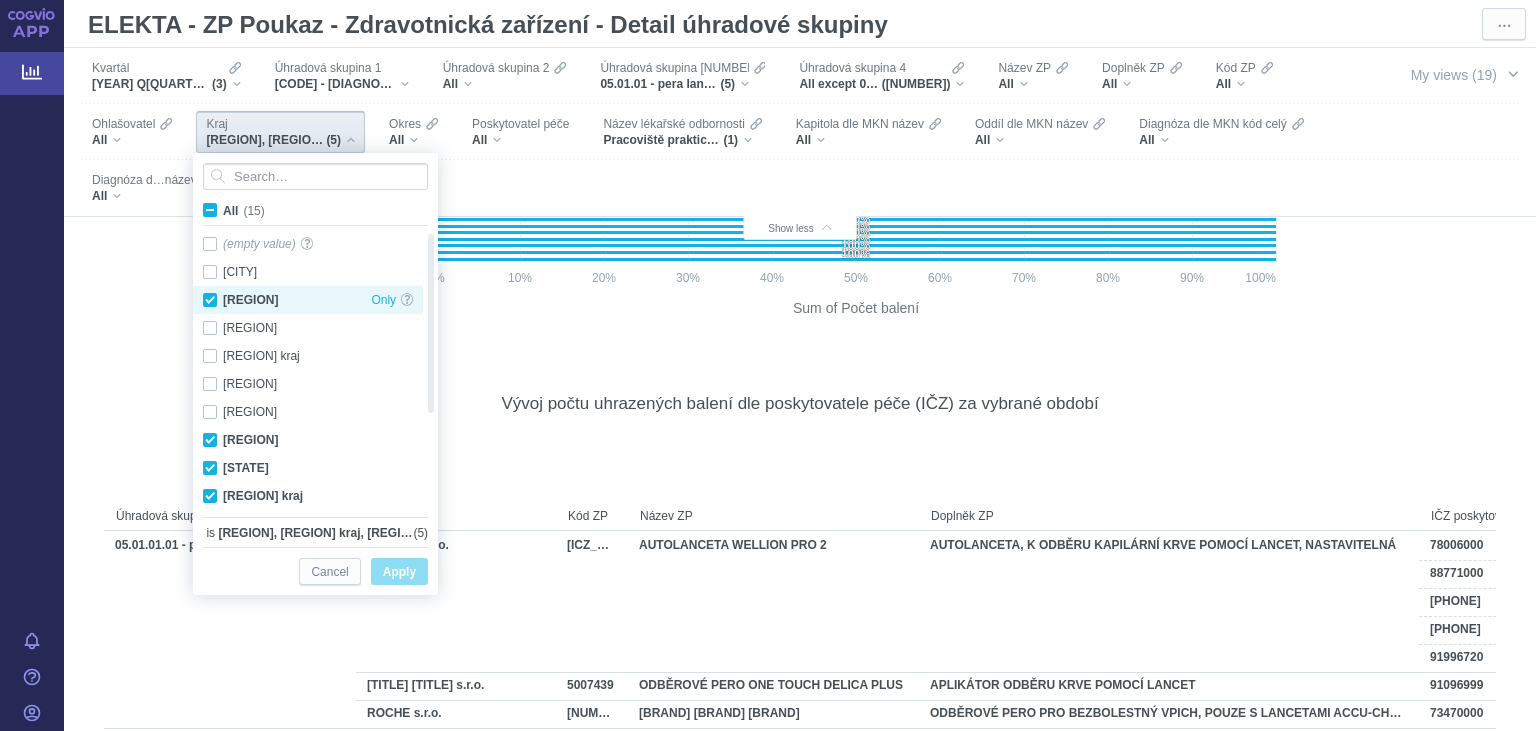 click on "Jihomoravský kraj Only" at bounding box center [308, 300] 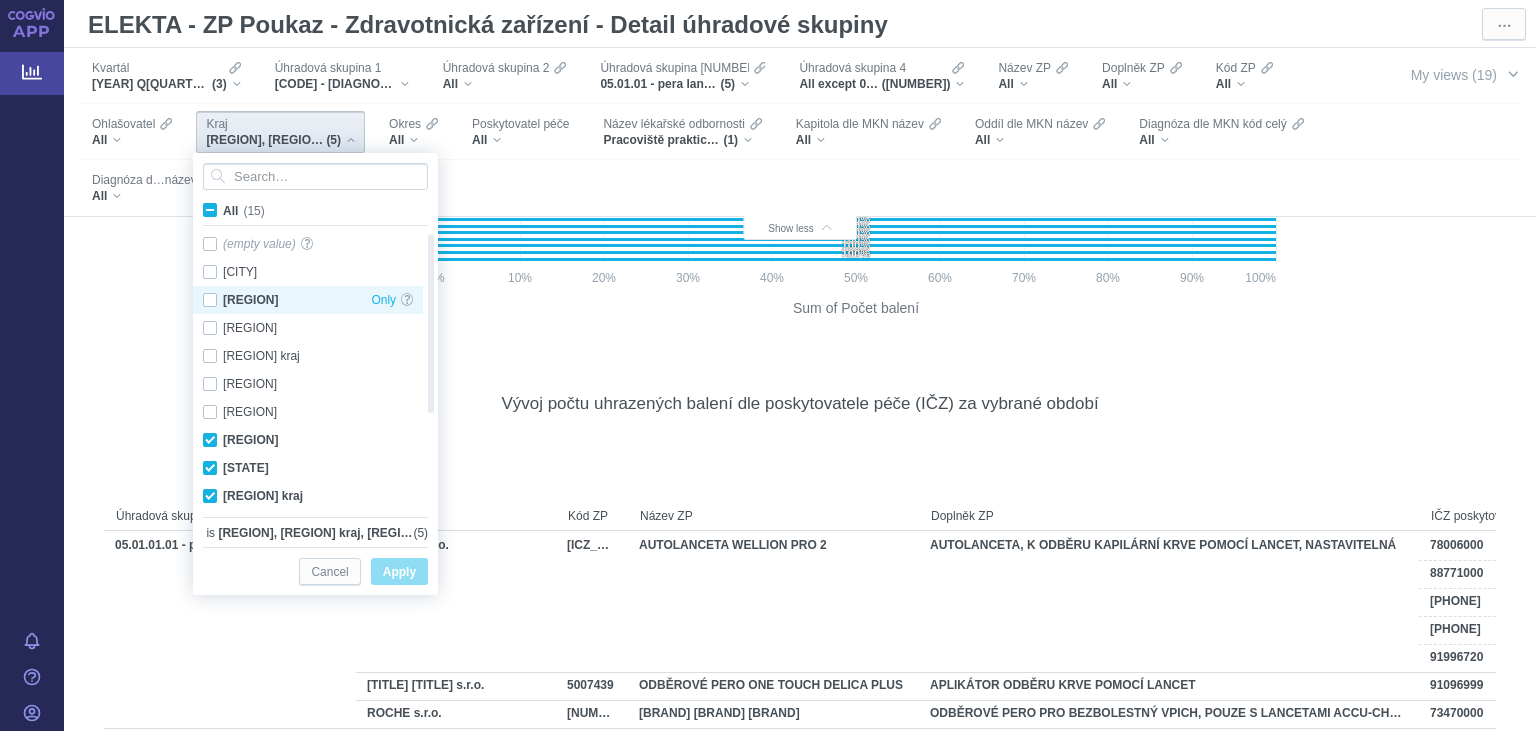 checkbox on "false" 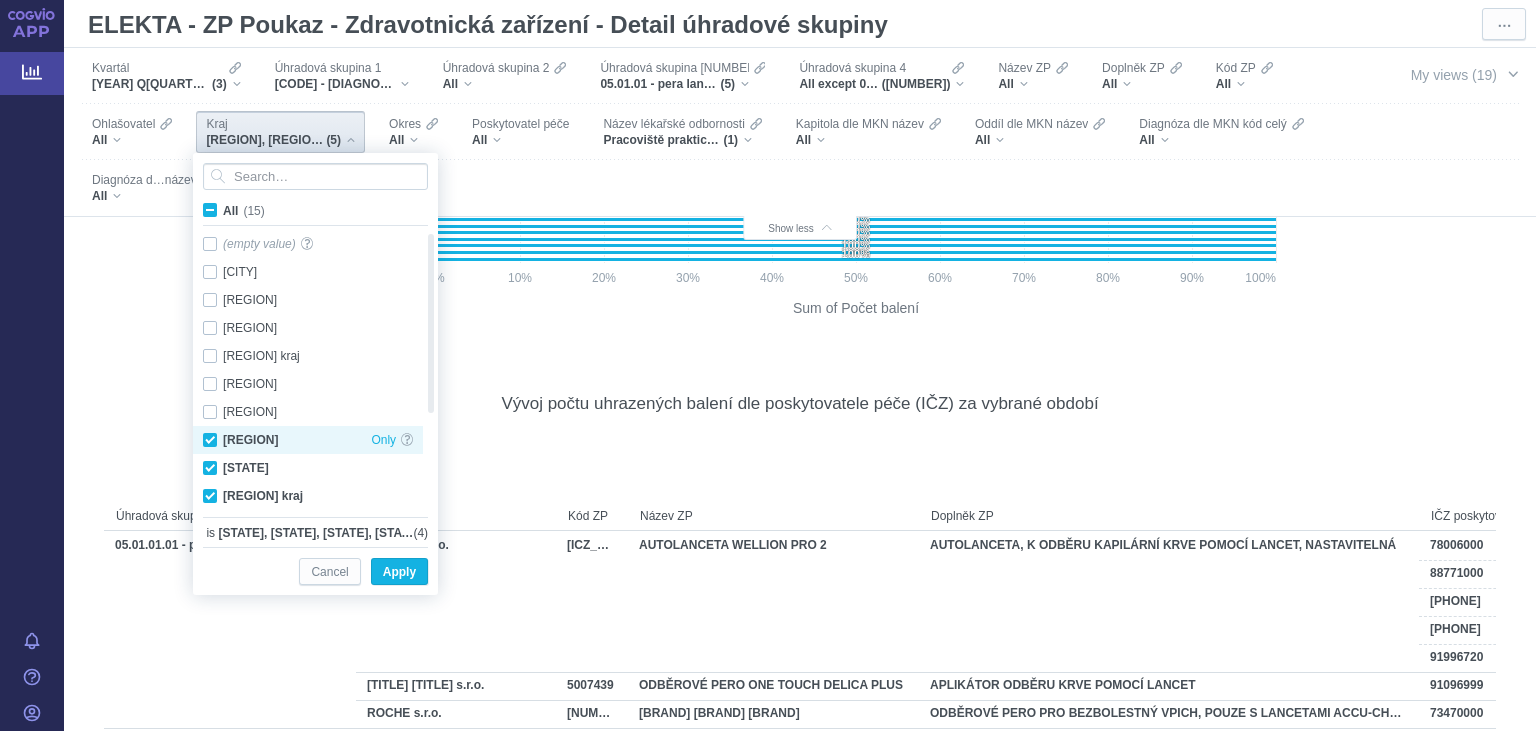 click on "Moravskoslezský kraj Only" at bounding box center (308, 440) 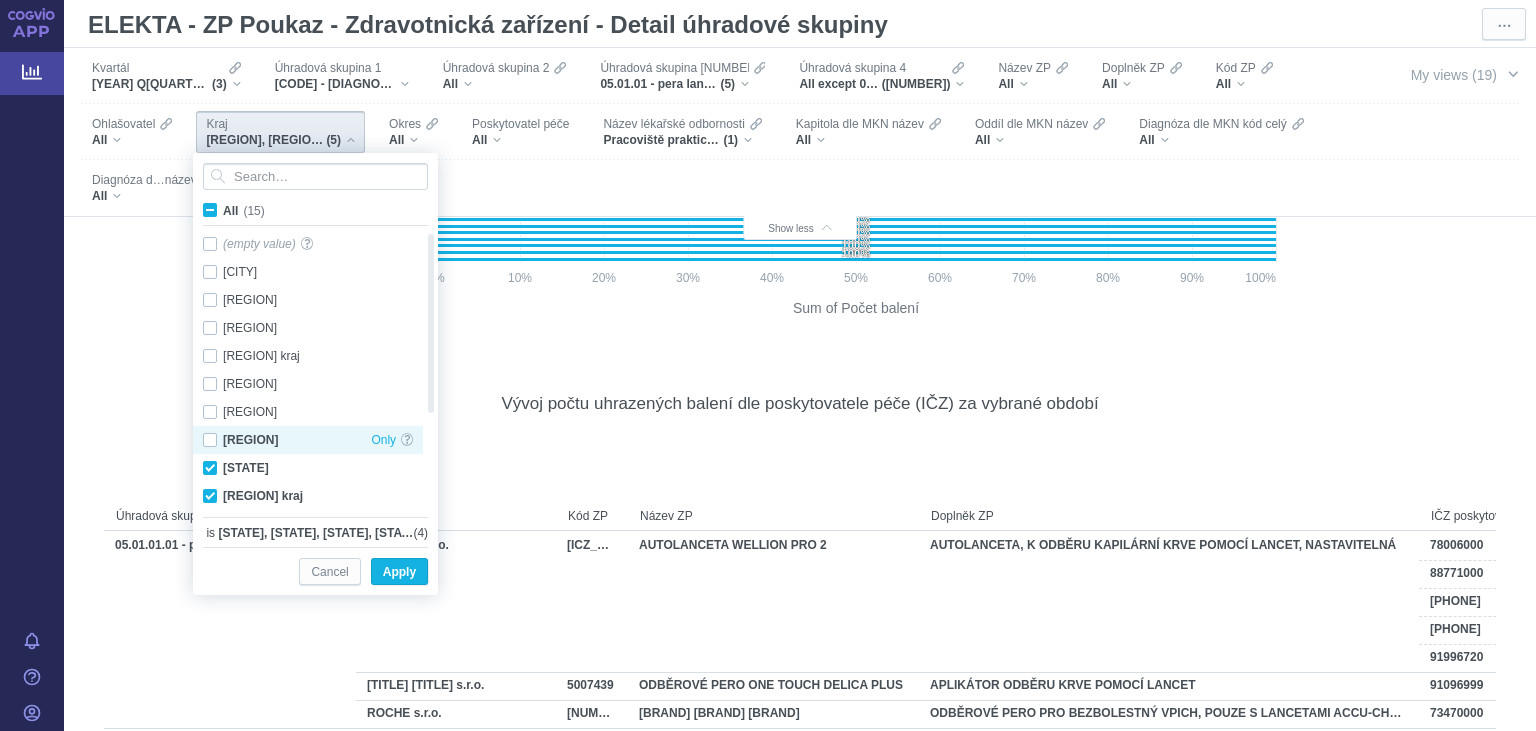checkbox on "false" 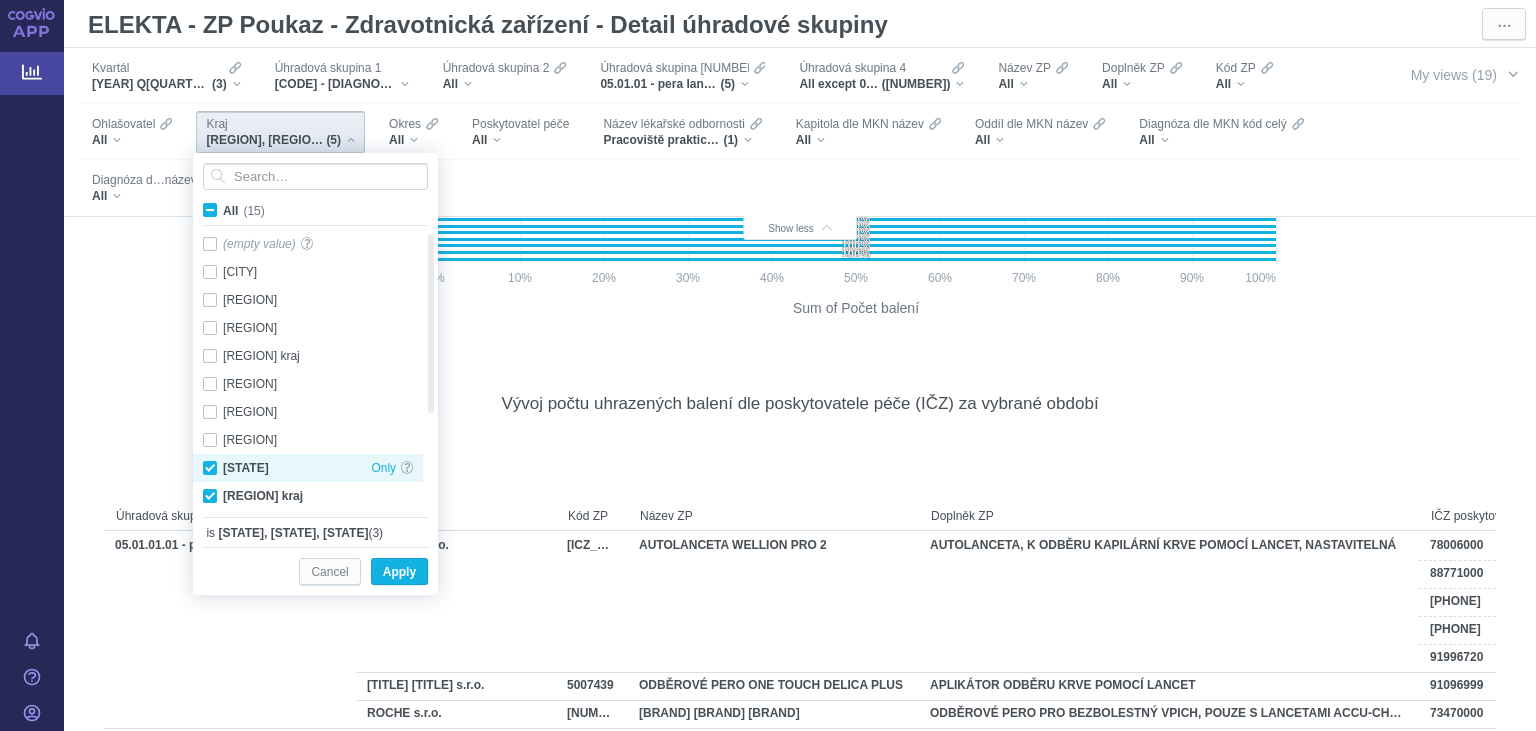 click on "Olomoucký kraj Only" at bounding box center [308, 468] 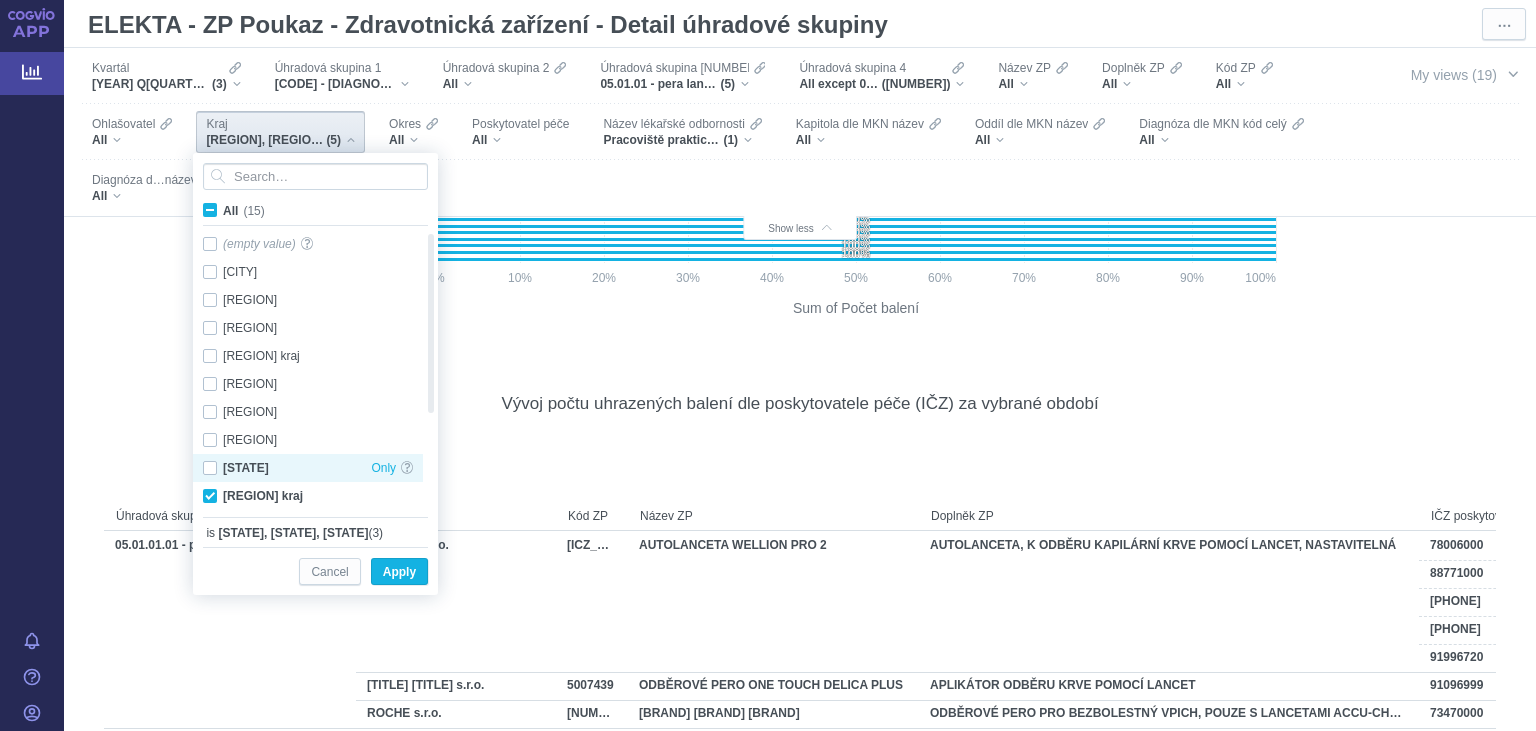 checkbox on "false" 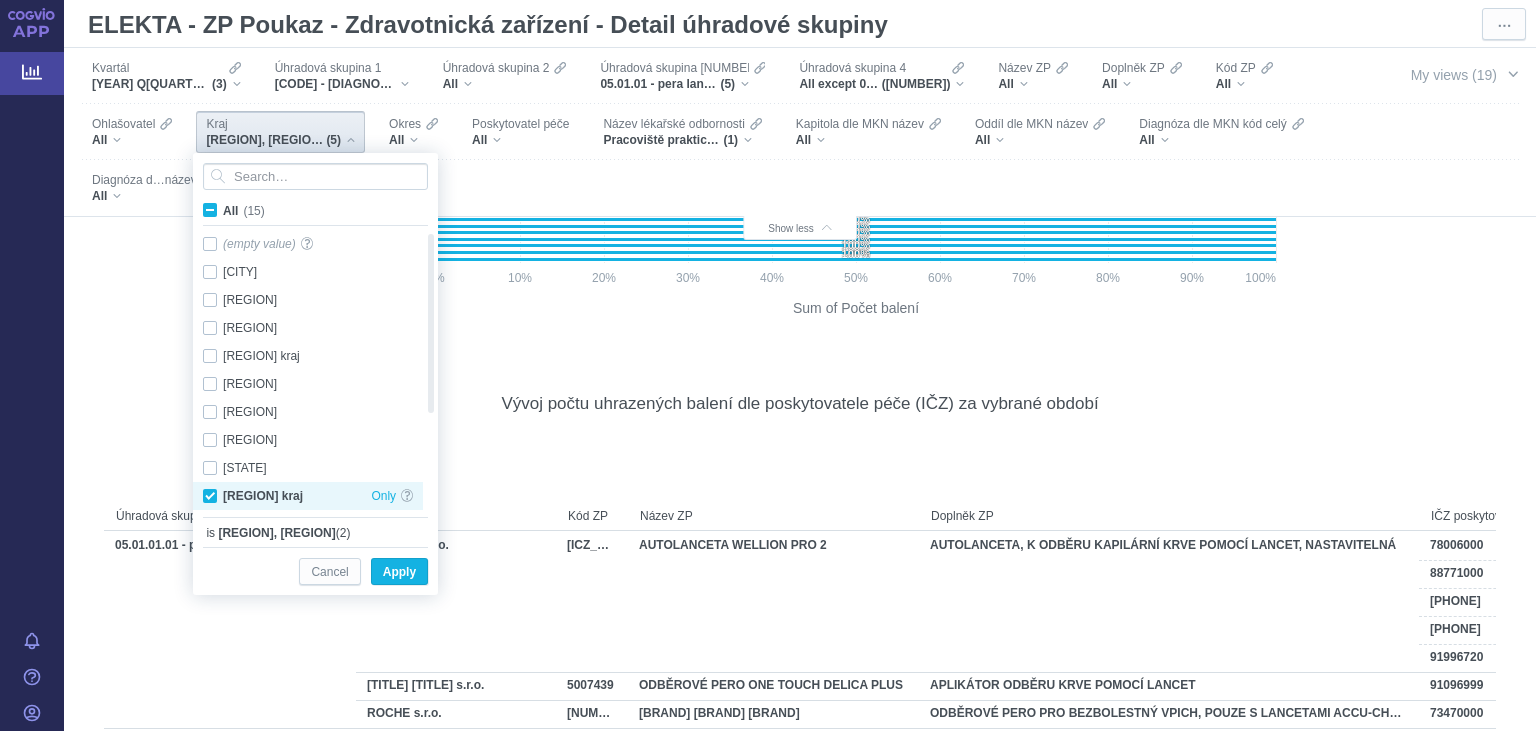 click on "Pardubický kraj Only" at bounding box center [308, 496] 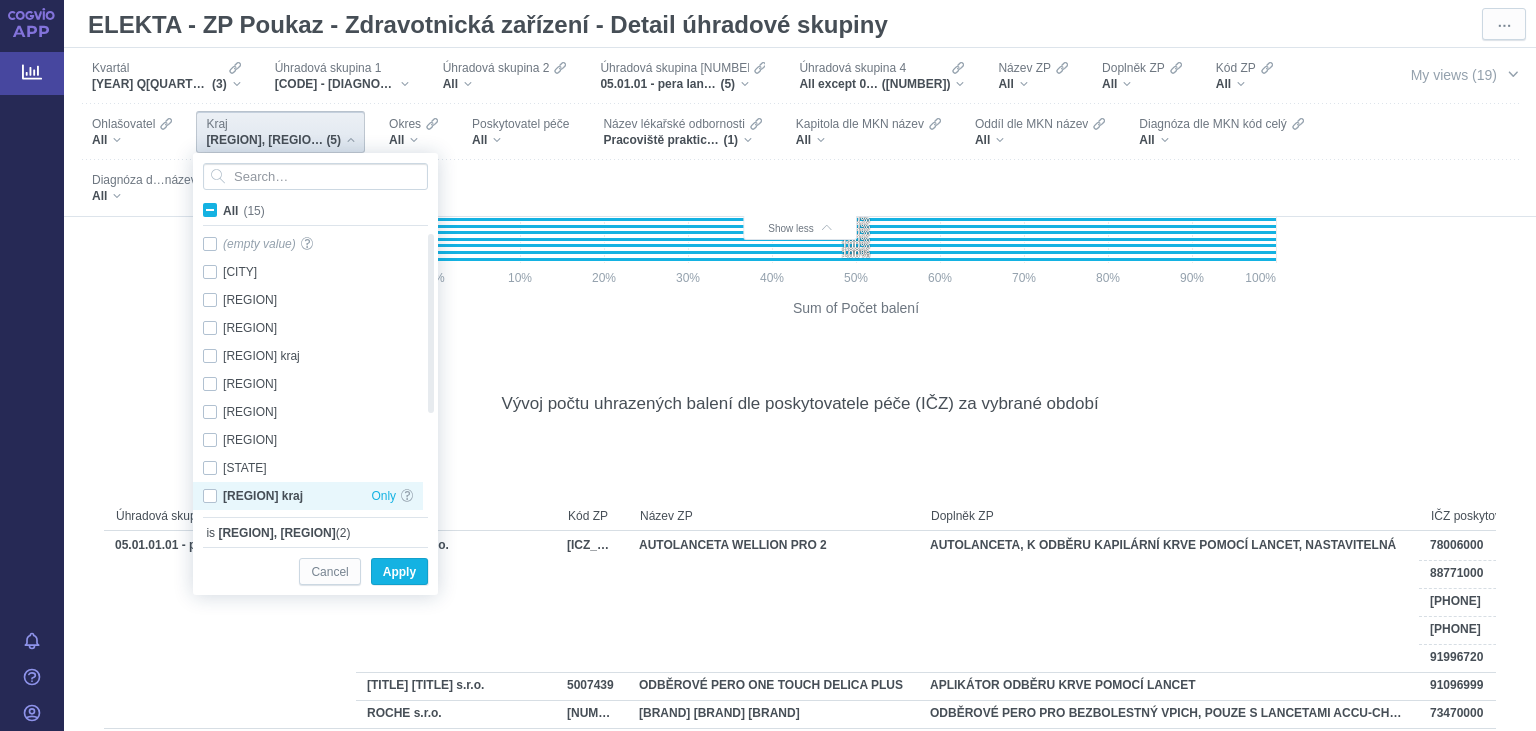 checkbox on "false" 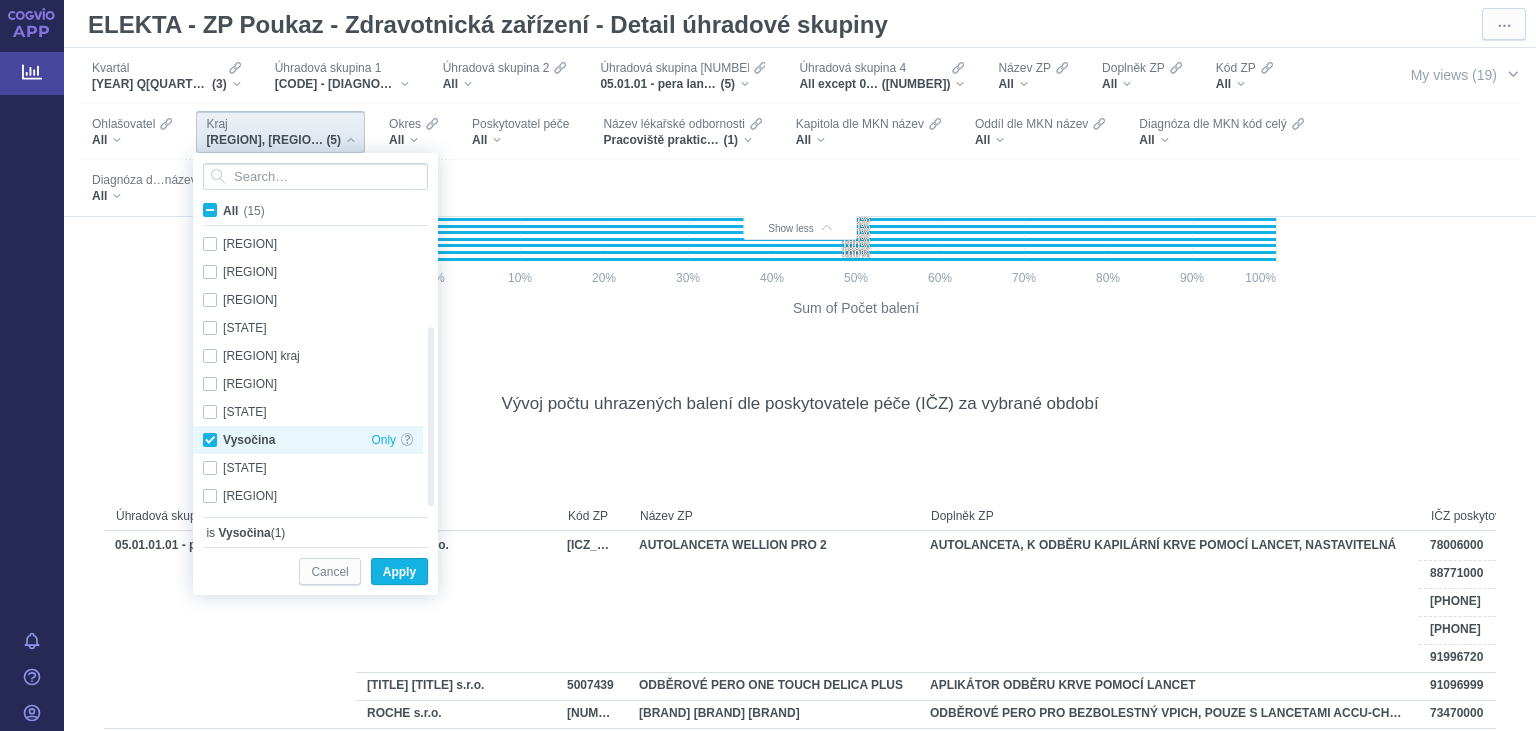 click on "Vysočina Only" at bounding box center (308, 440) 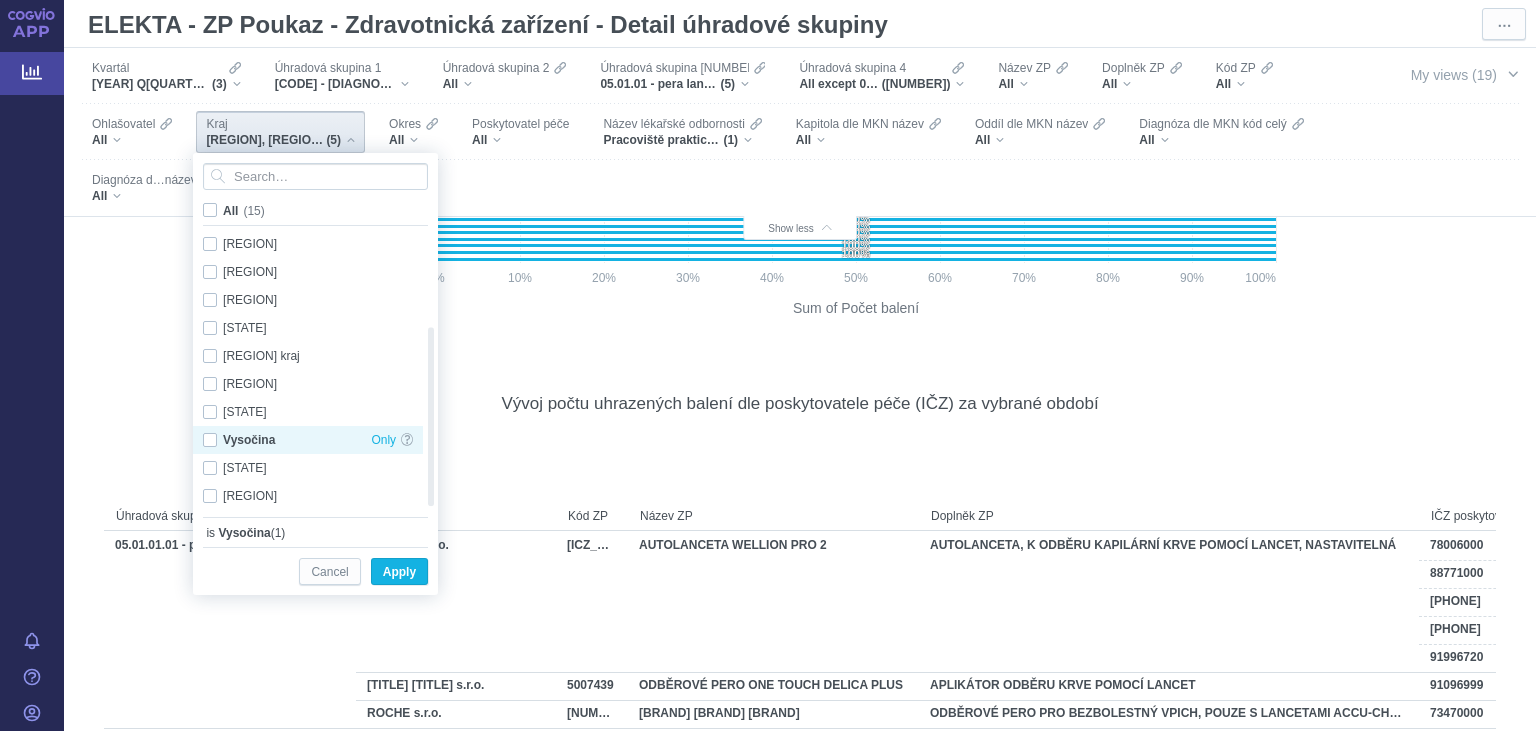 checkbox on "false" 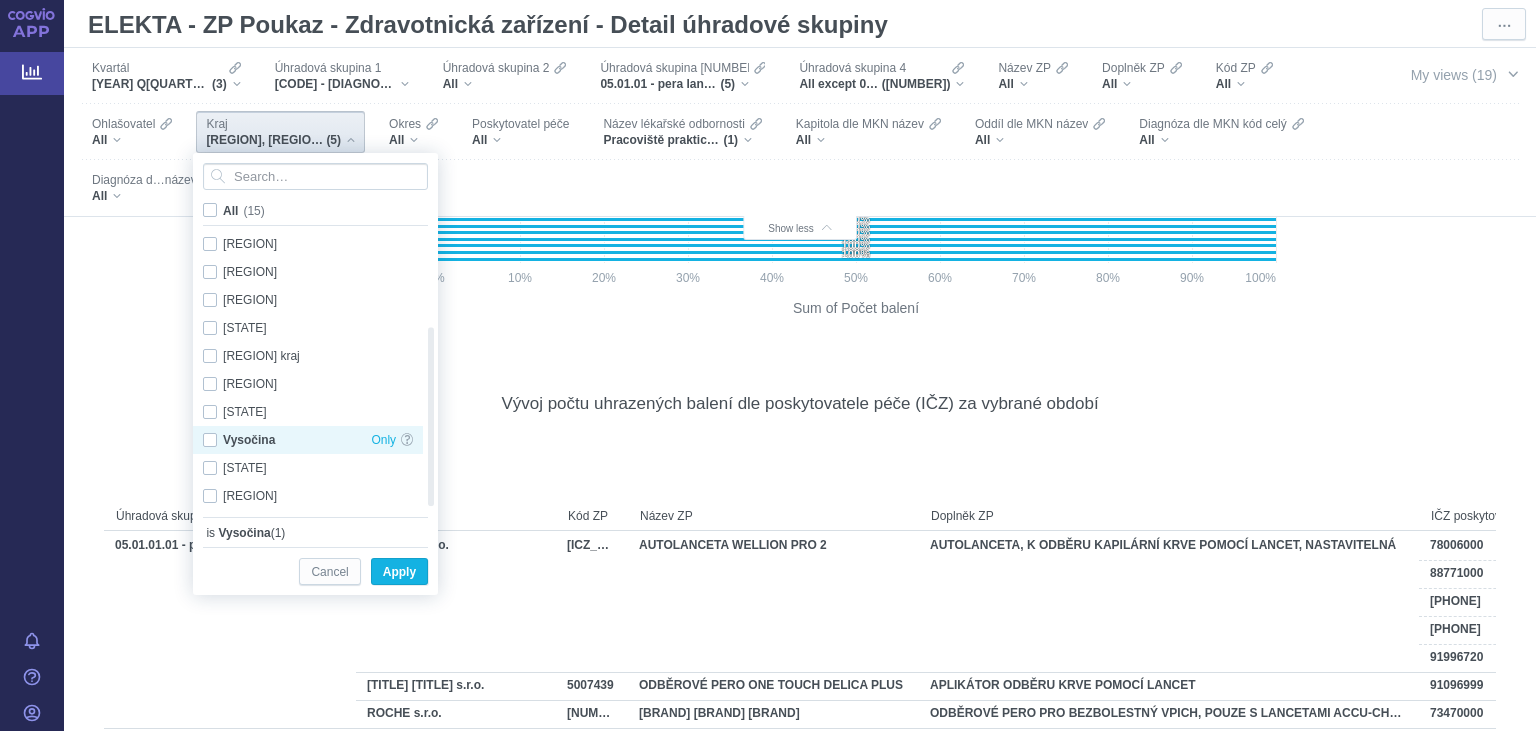 checkbox on "false" 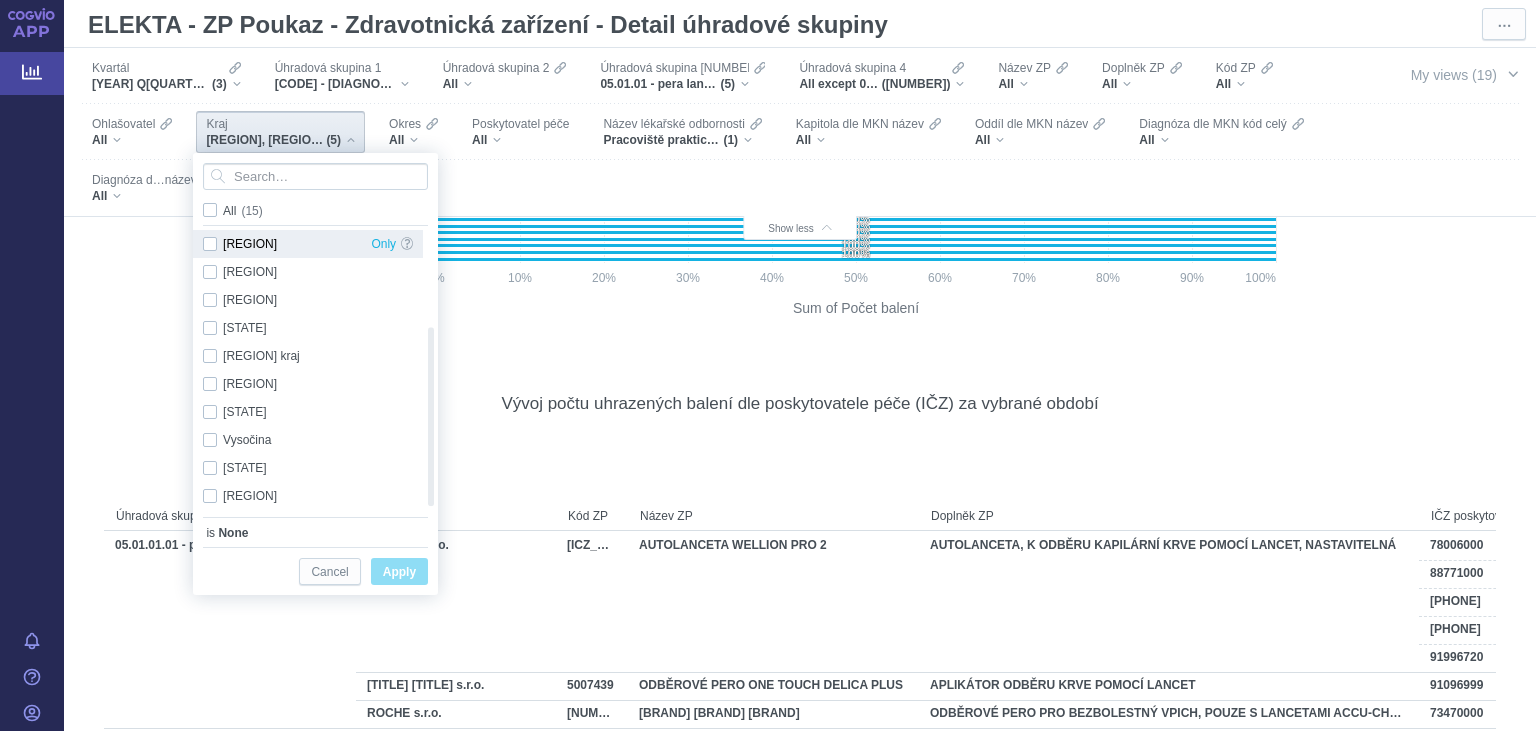 click on "Královéhradecký kraj Only" at bounding box center [308, 244] 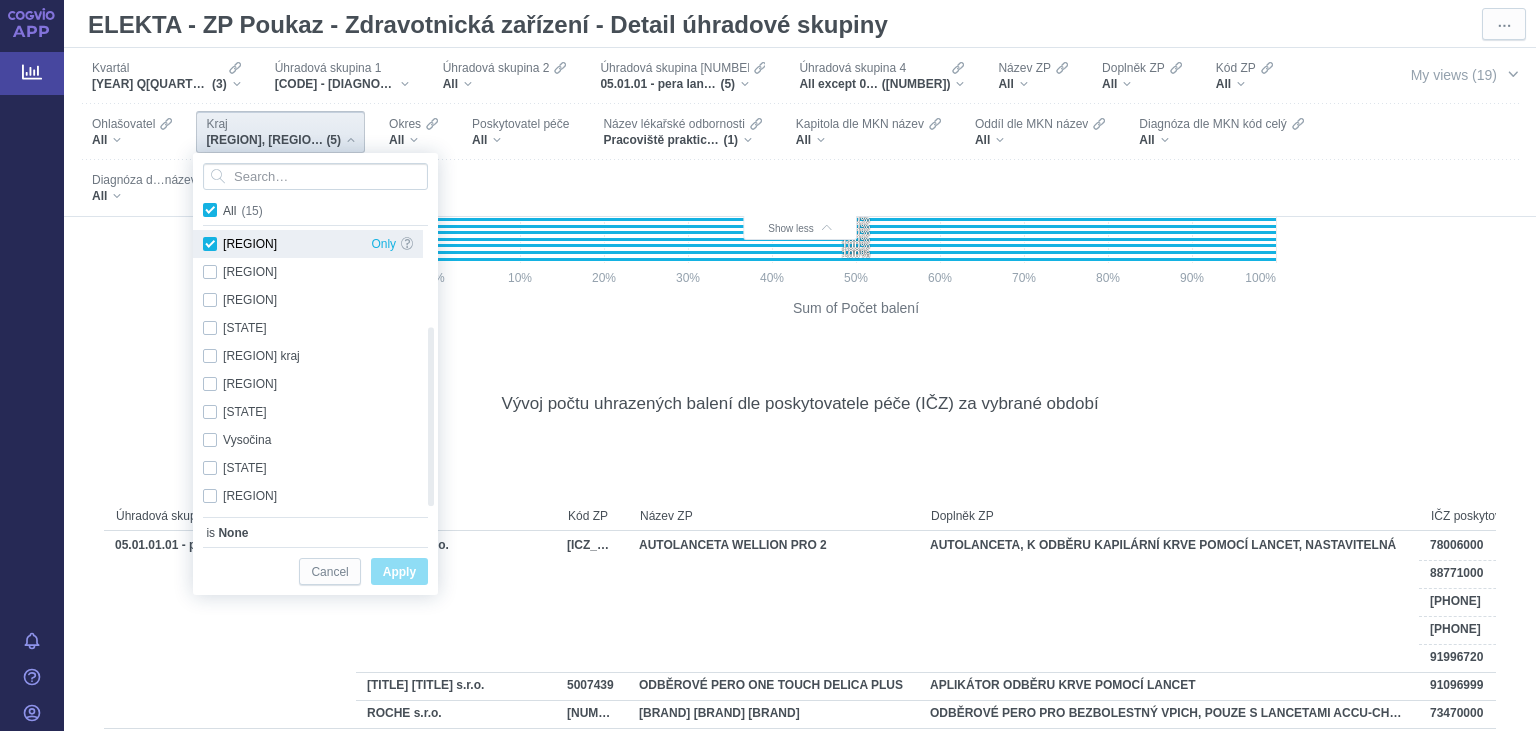 checkbox on "true" 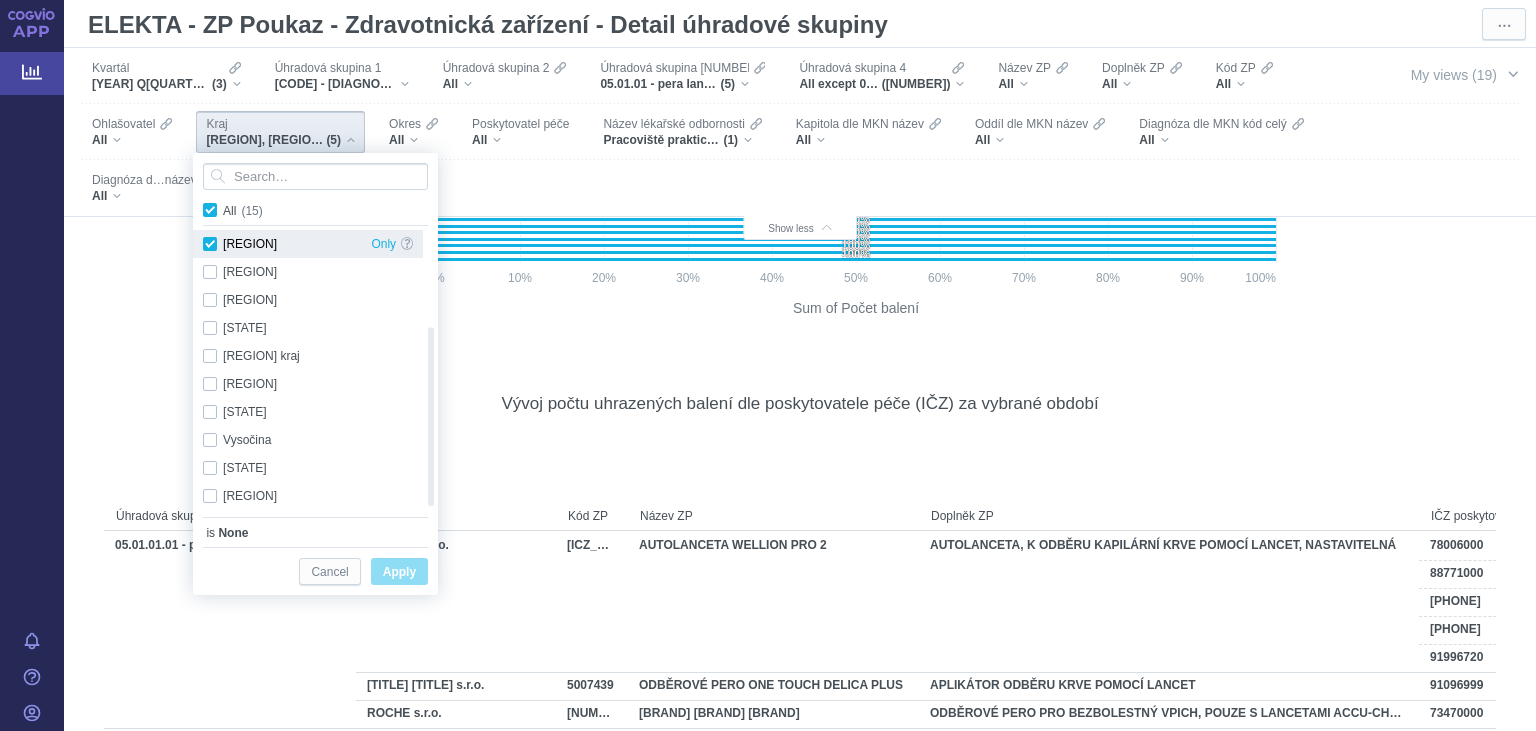 checkbox on "true" 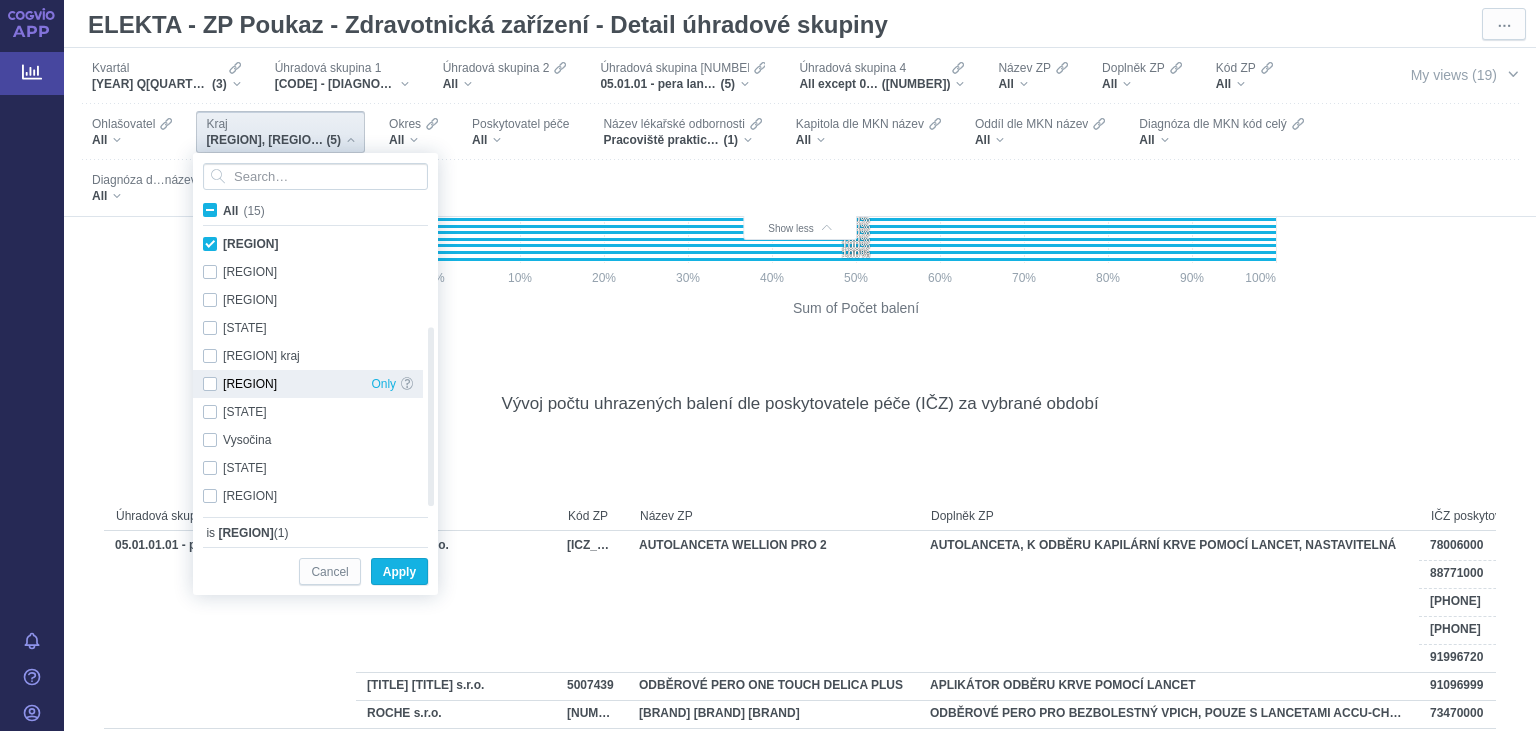 click on "Plzeňský kraj Only" at bounding box center (308, 384) 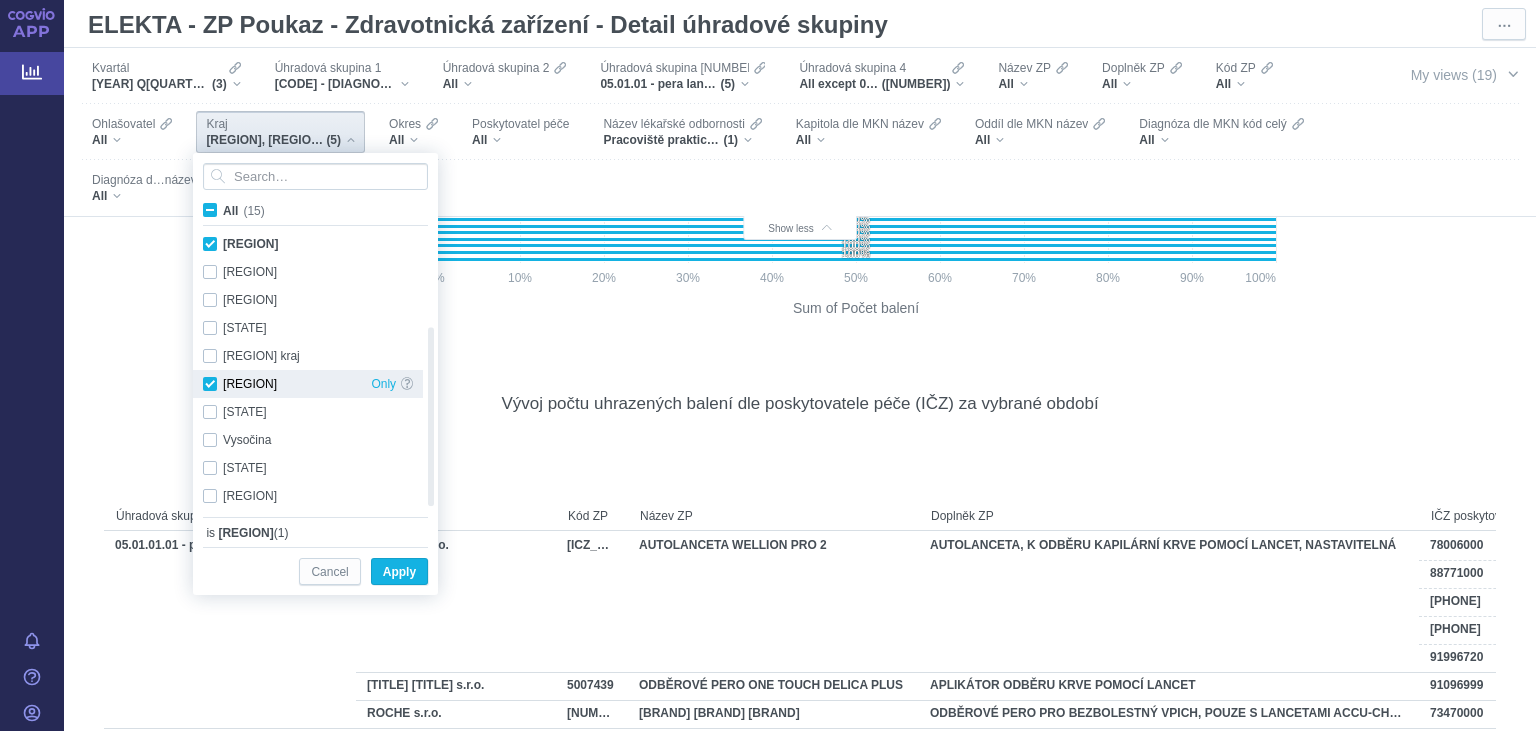checkbox on "true" 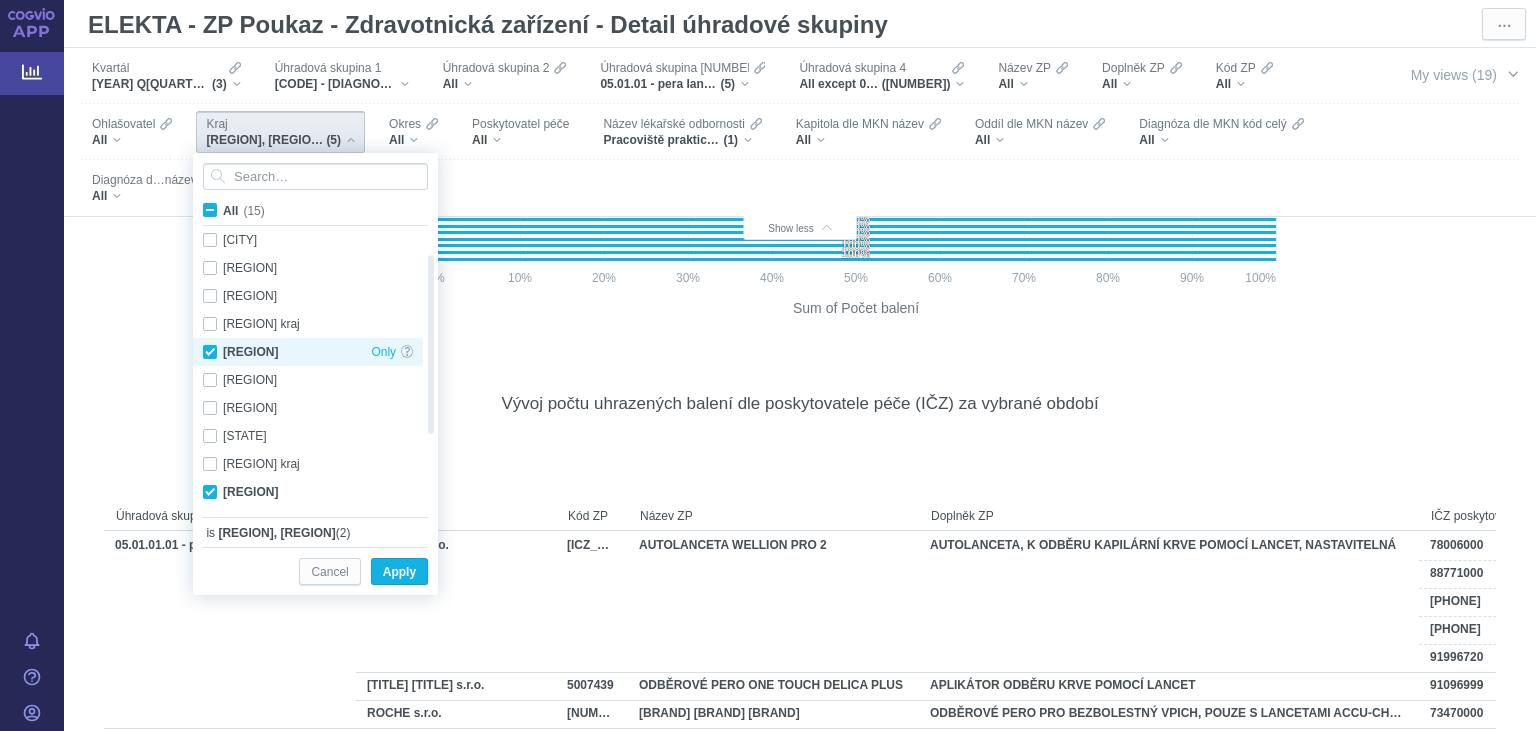 click on "Královéhradecký kraj Only" at bounding box center [308, 352] 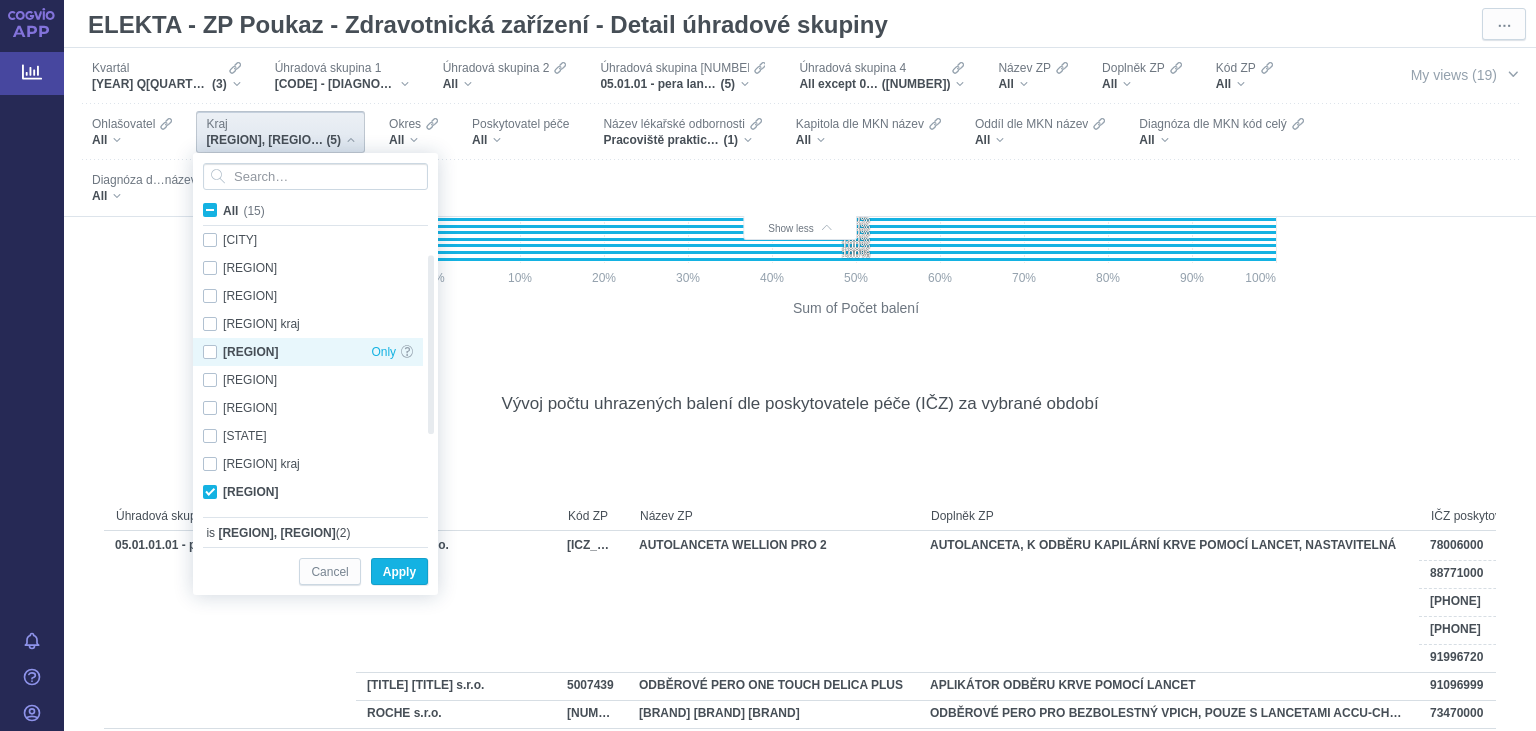 checkbox on "false" 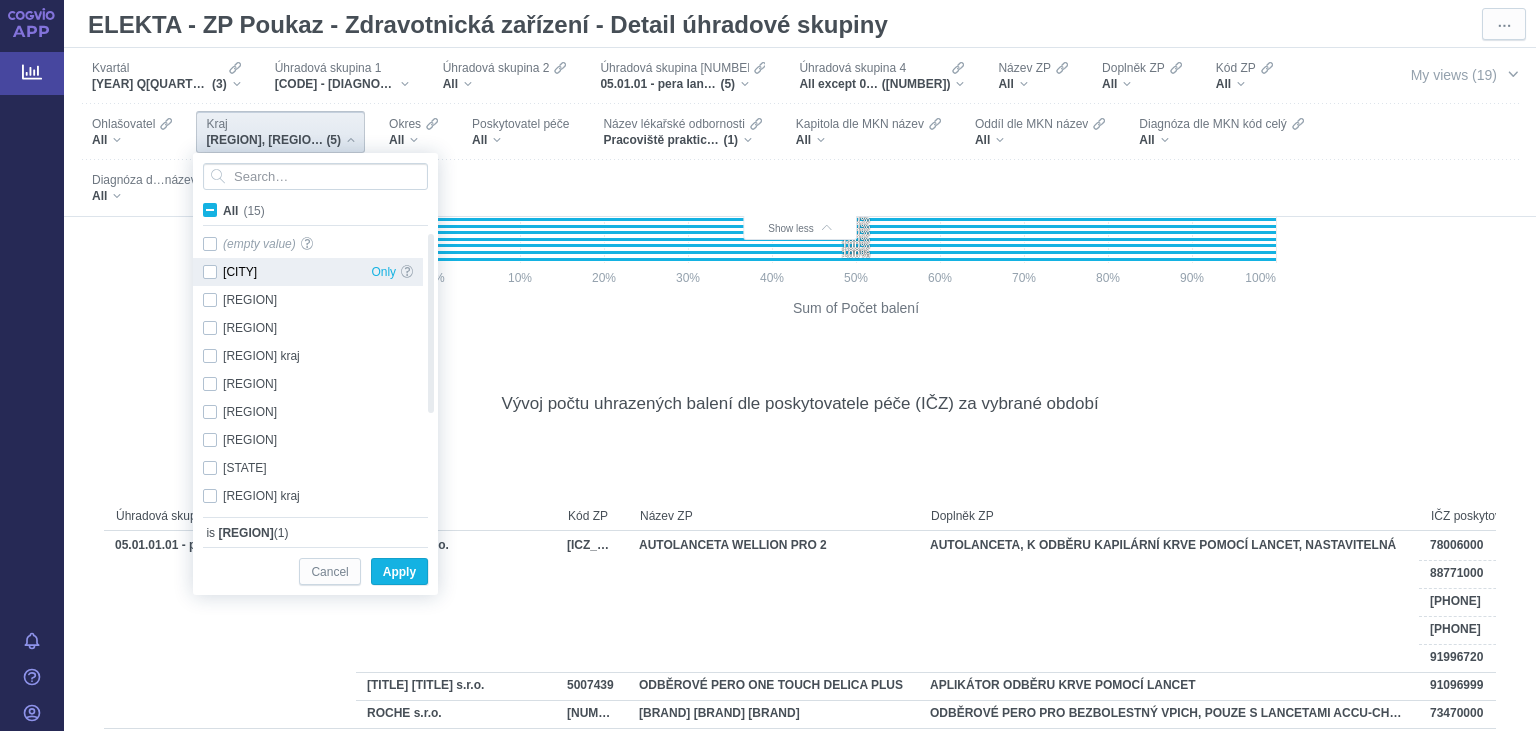 click on "Hl. m. Praha Only" at bounding box center [308, 272] 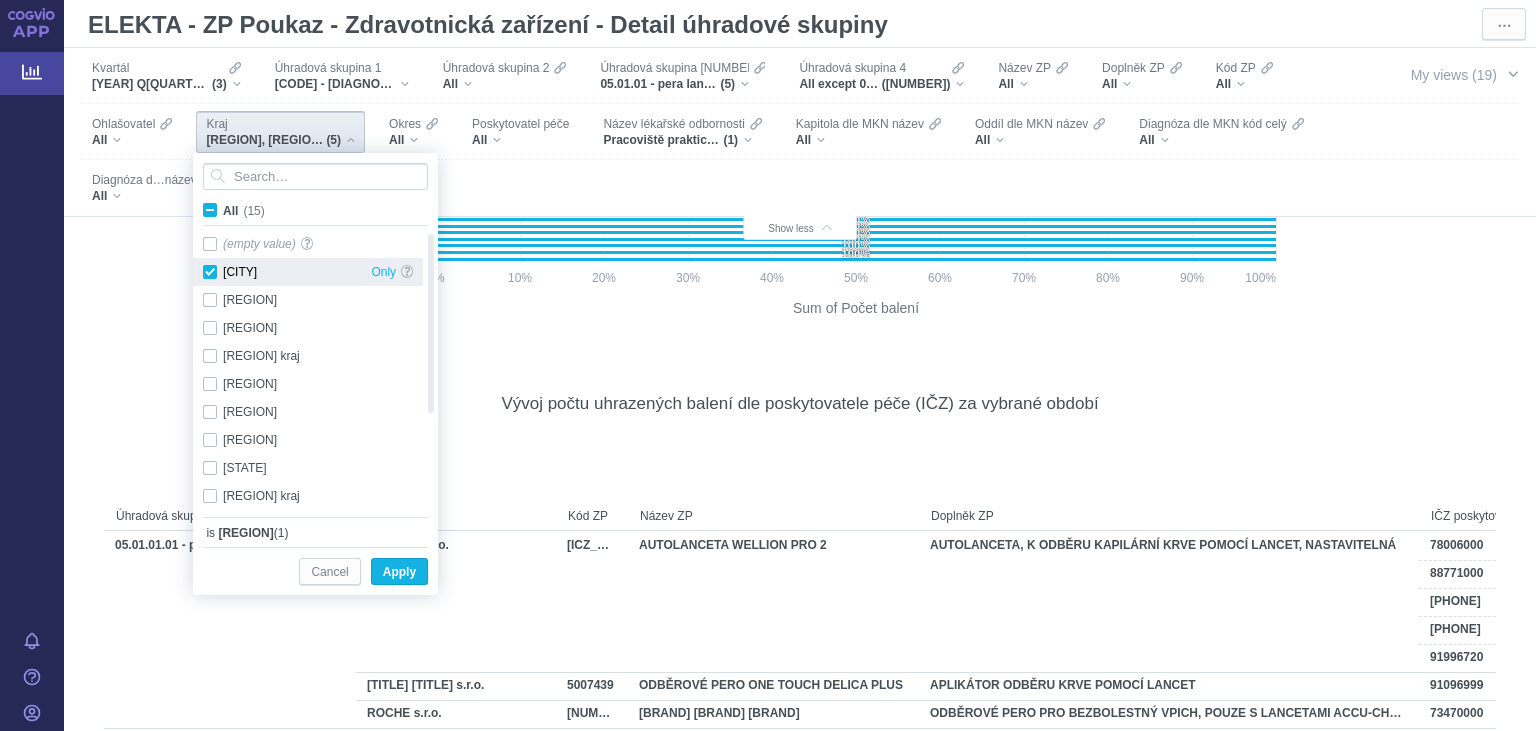 checkbox on "true" 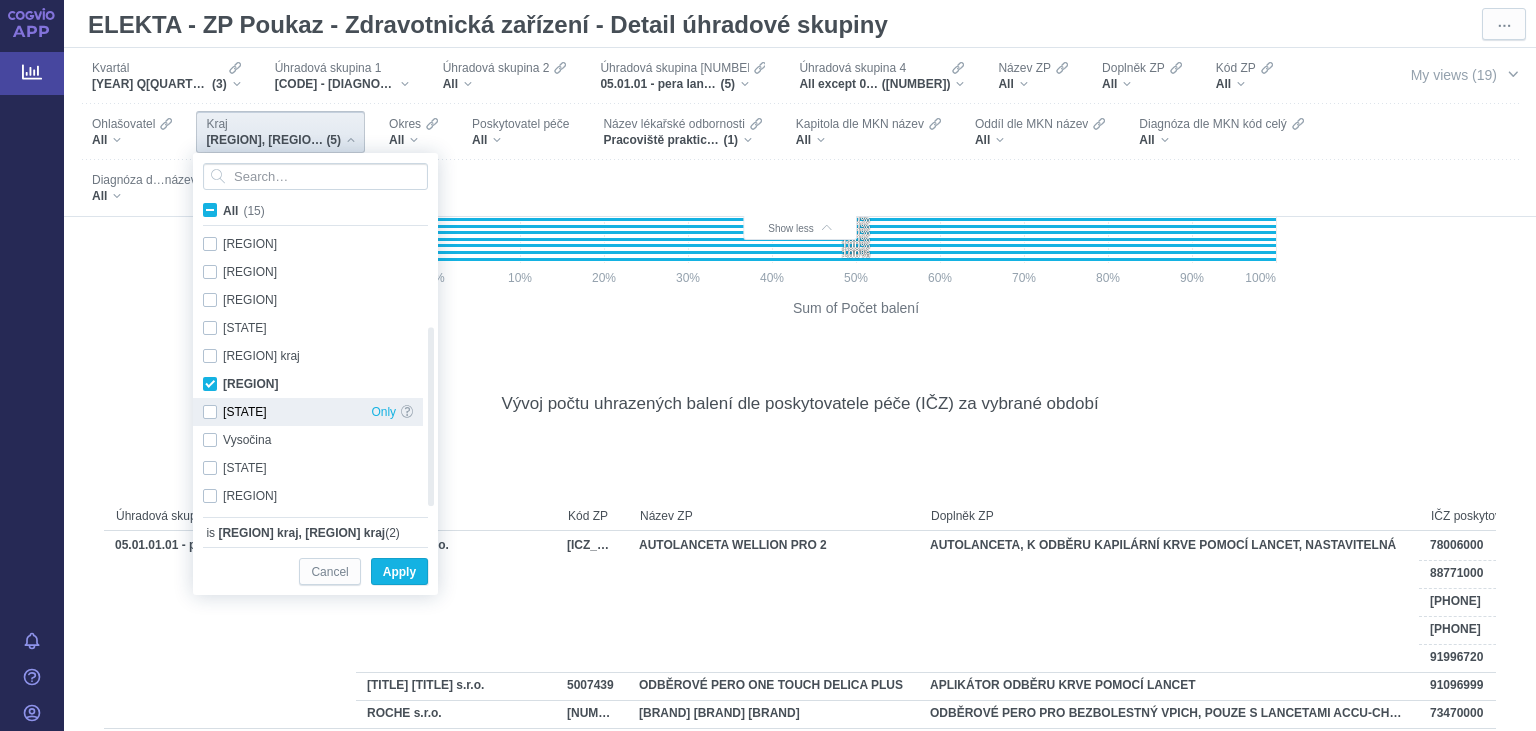 click on "Středočeský kraj Only" at bounding box center (308, 412) 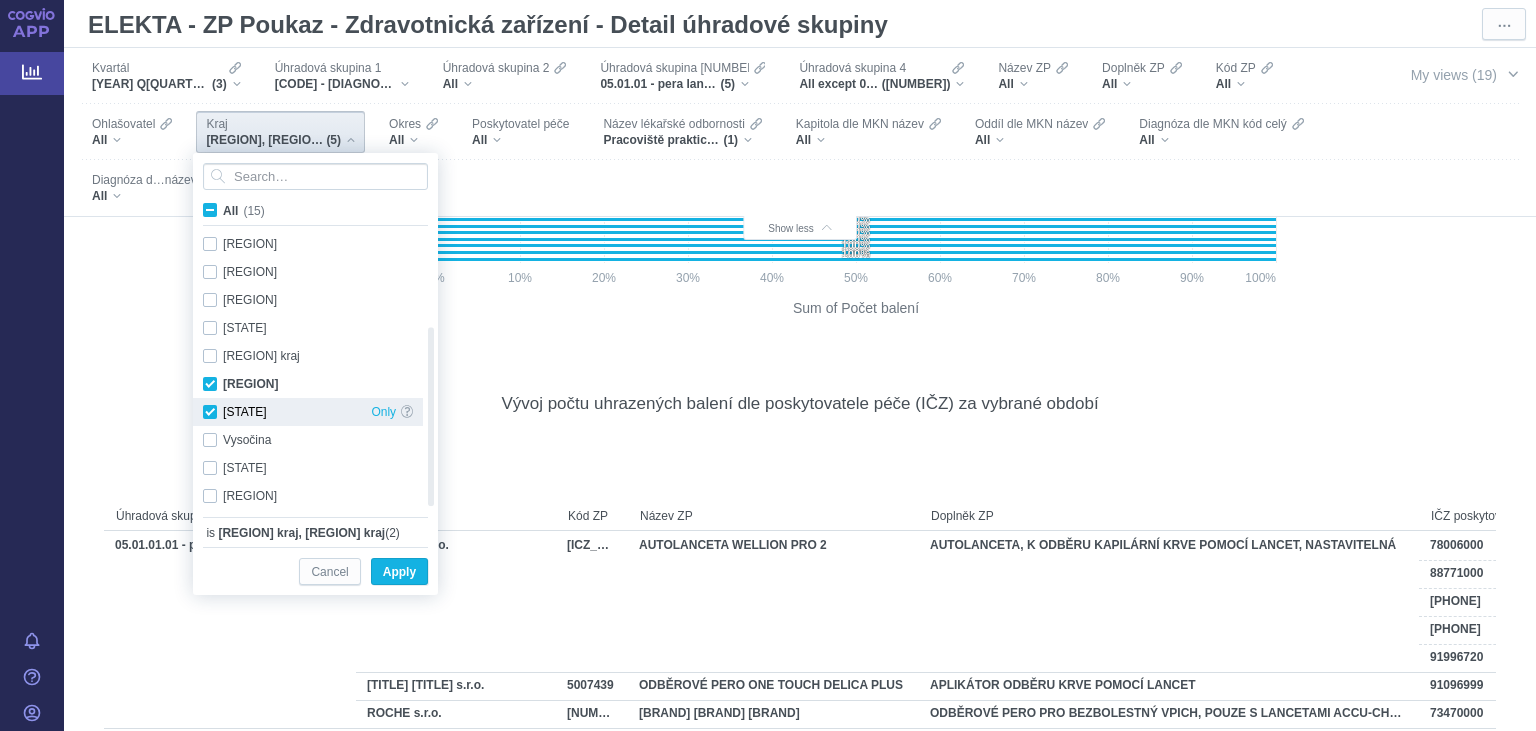 checkbox on "true" 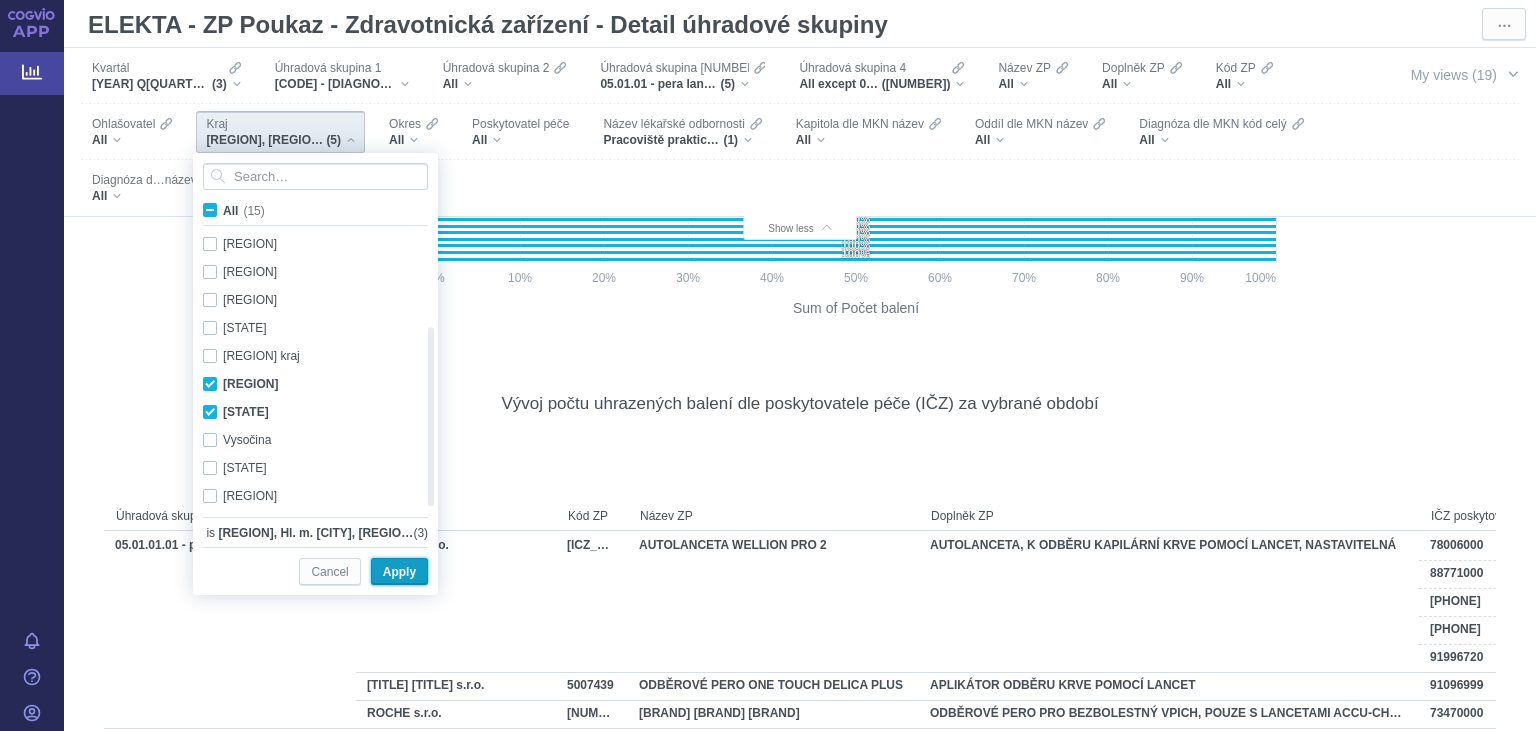 click on "Apply" at bounding box center (399, 572) 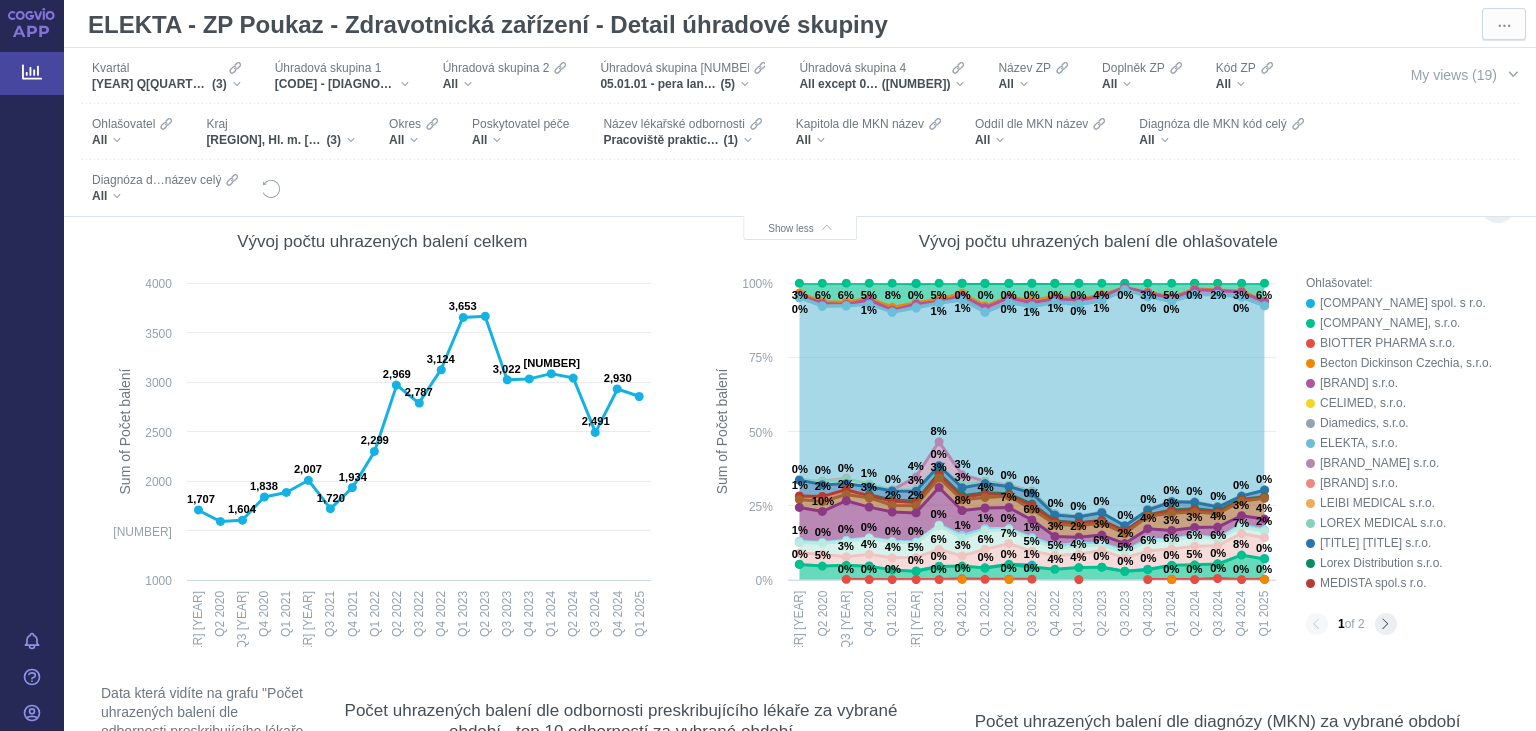 scroll, scrollTop: 0, scrollLeft: 0, axis: both 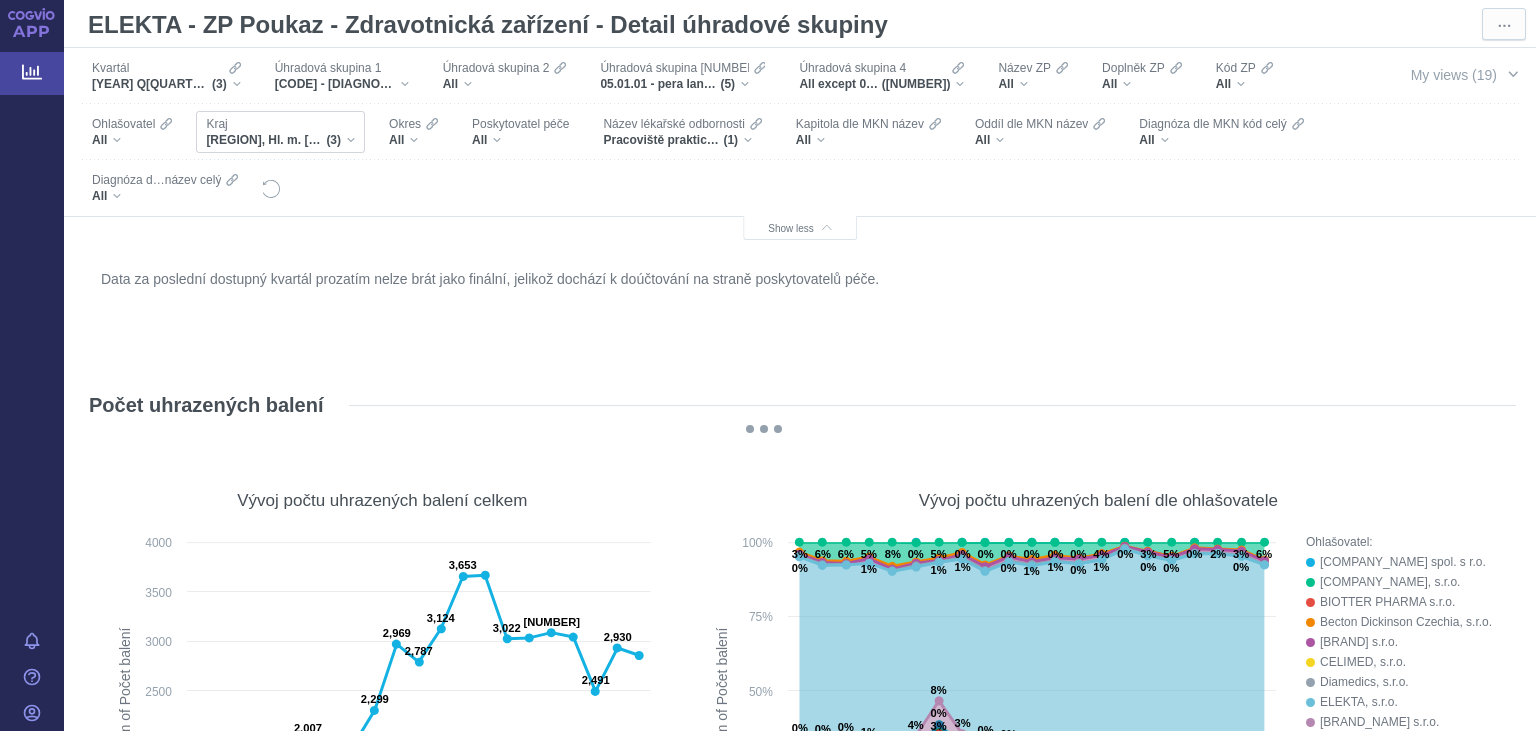 click on "Plzeňský kraj, Hl. m. Praha, Středočeský kraj" at bounding box center [266, 140] 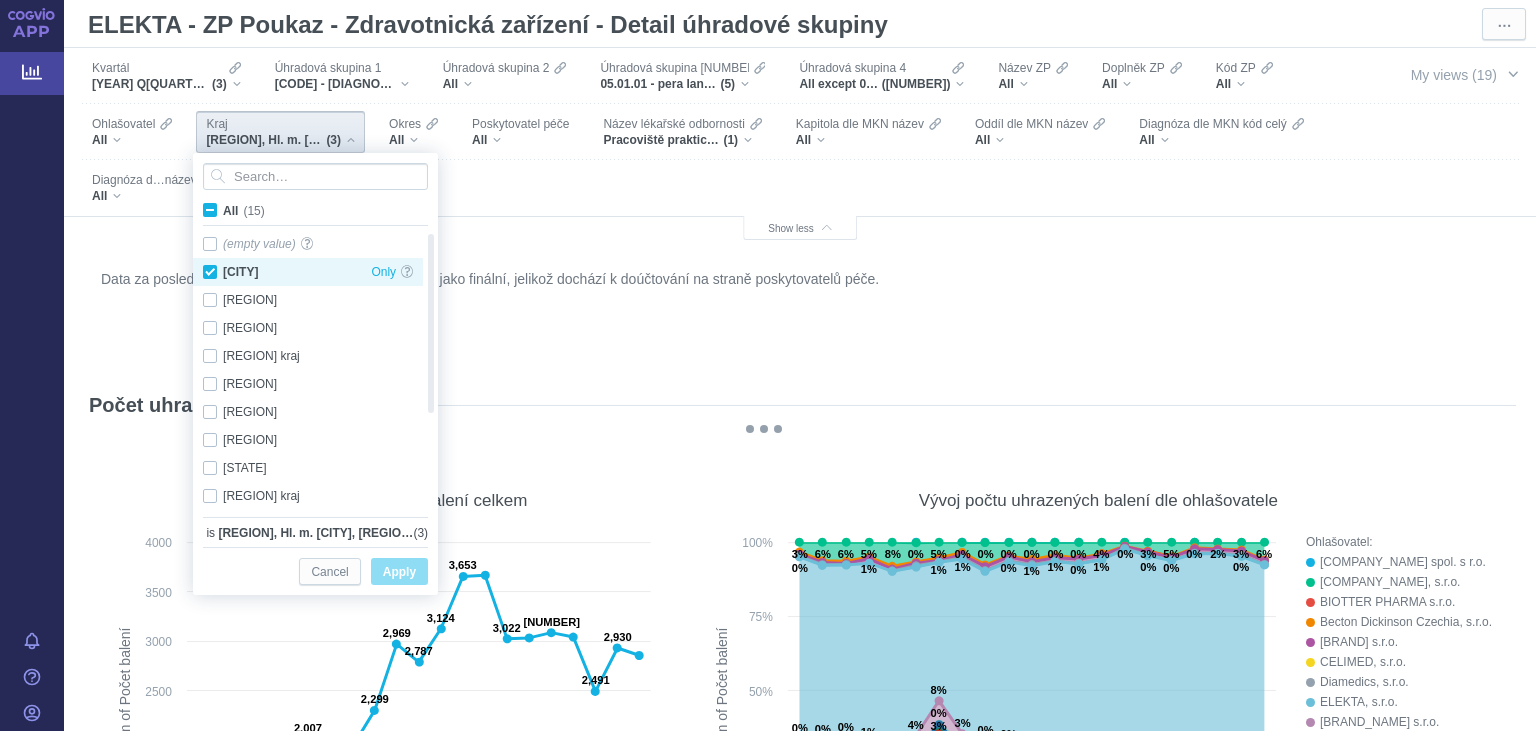 click on "Hl. m. Praha Only" at bounding box center [308, 272] 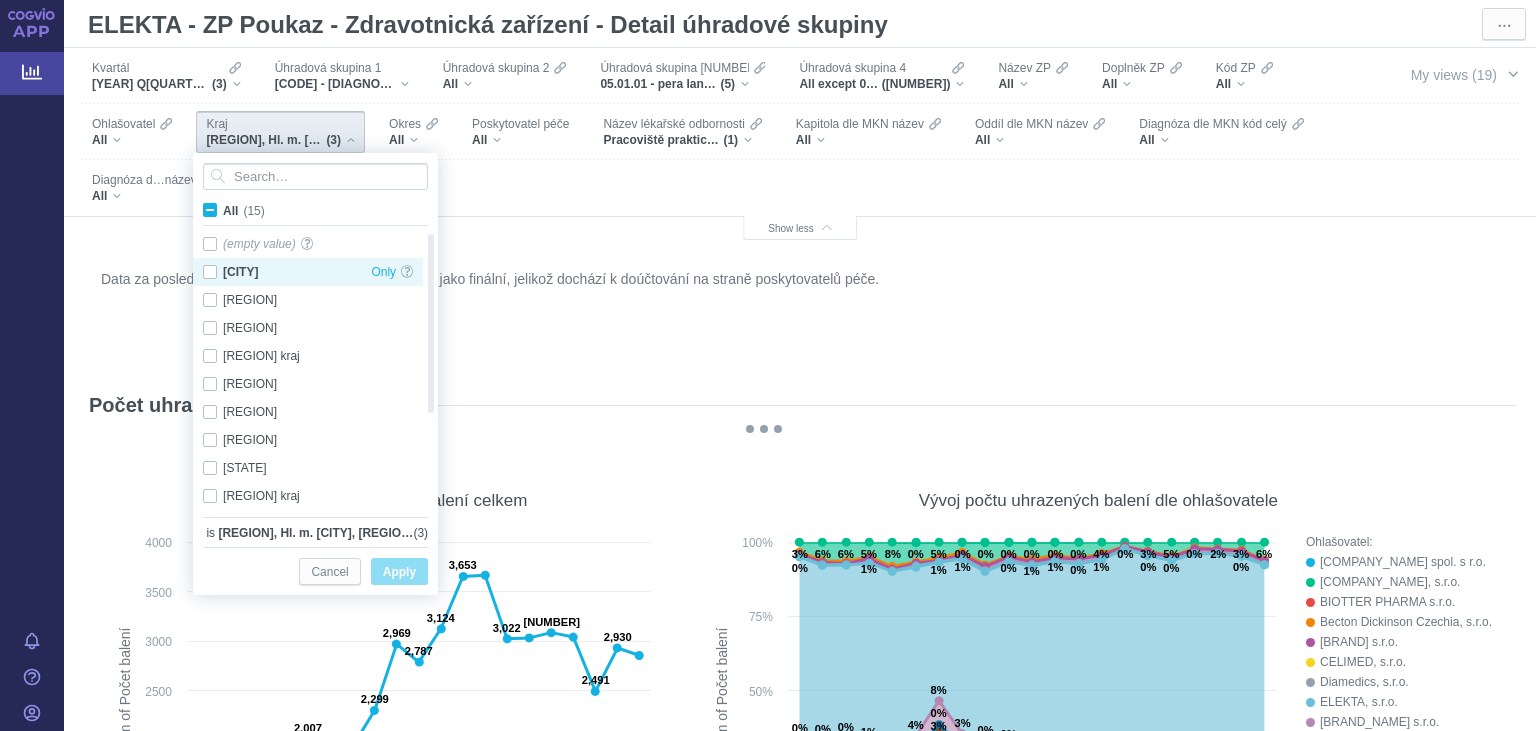 checkbox on "false" 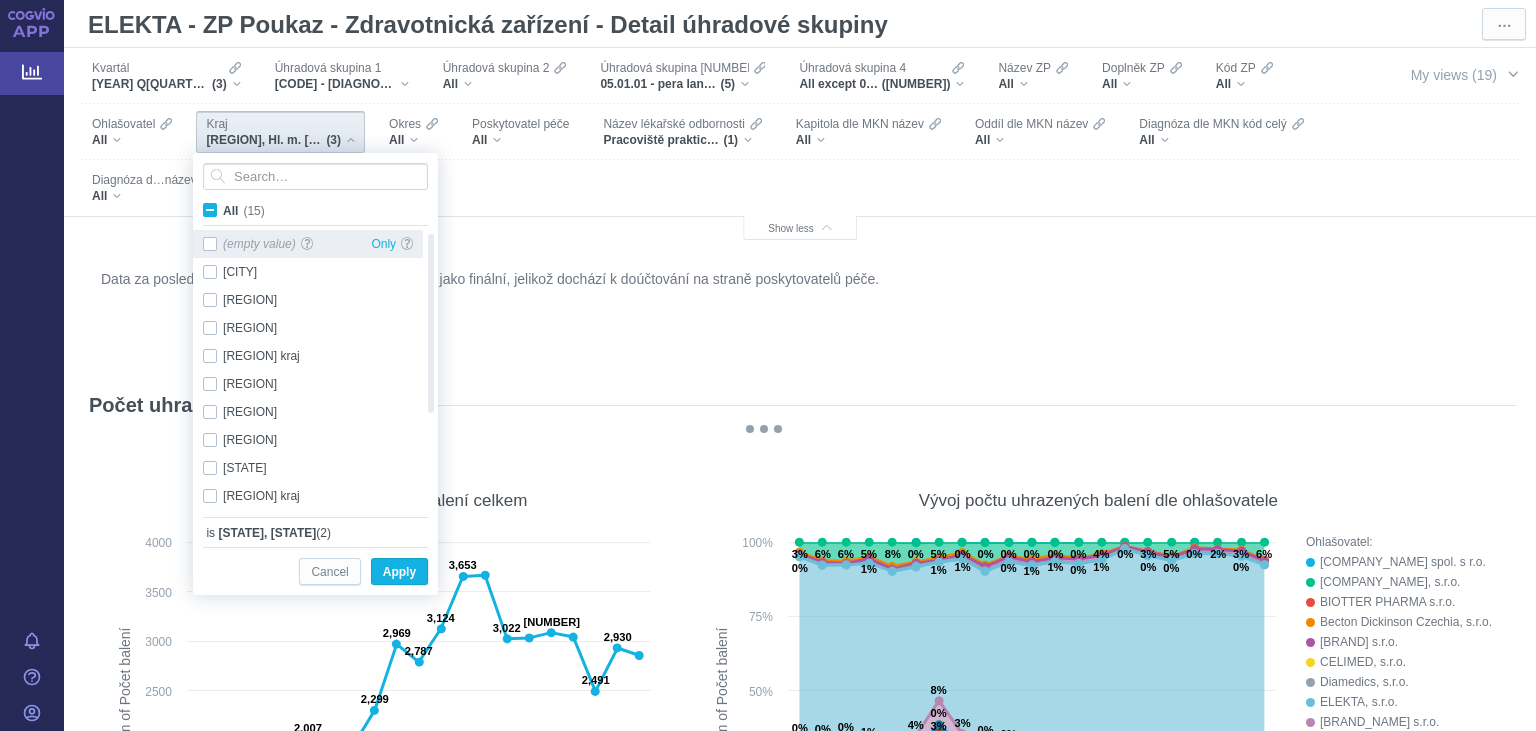 click on "(empty value) Only" at bounding box center (308, 244) 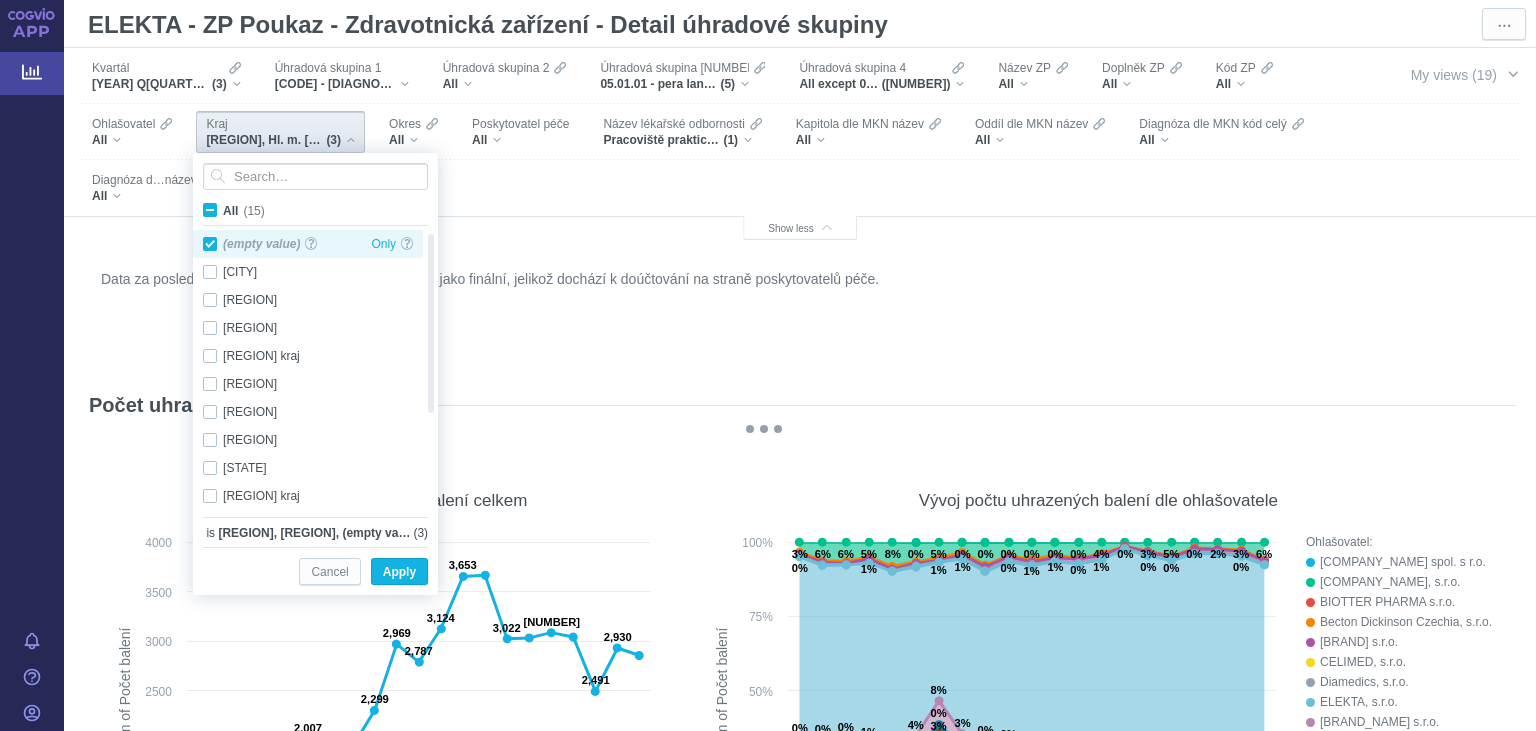 click on "(empty value) Only" at bounding box center [308, 244] 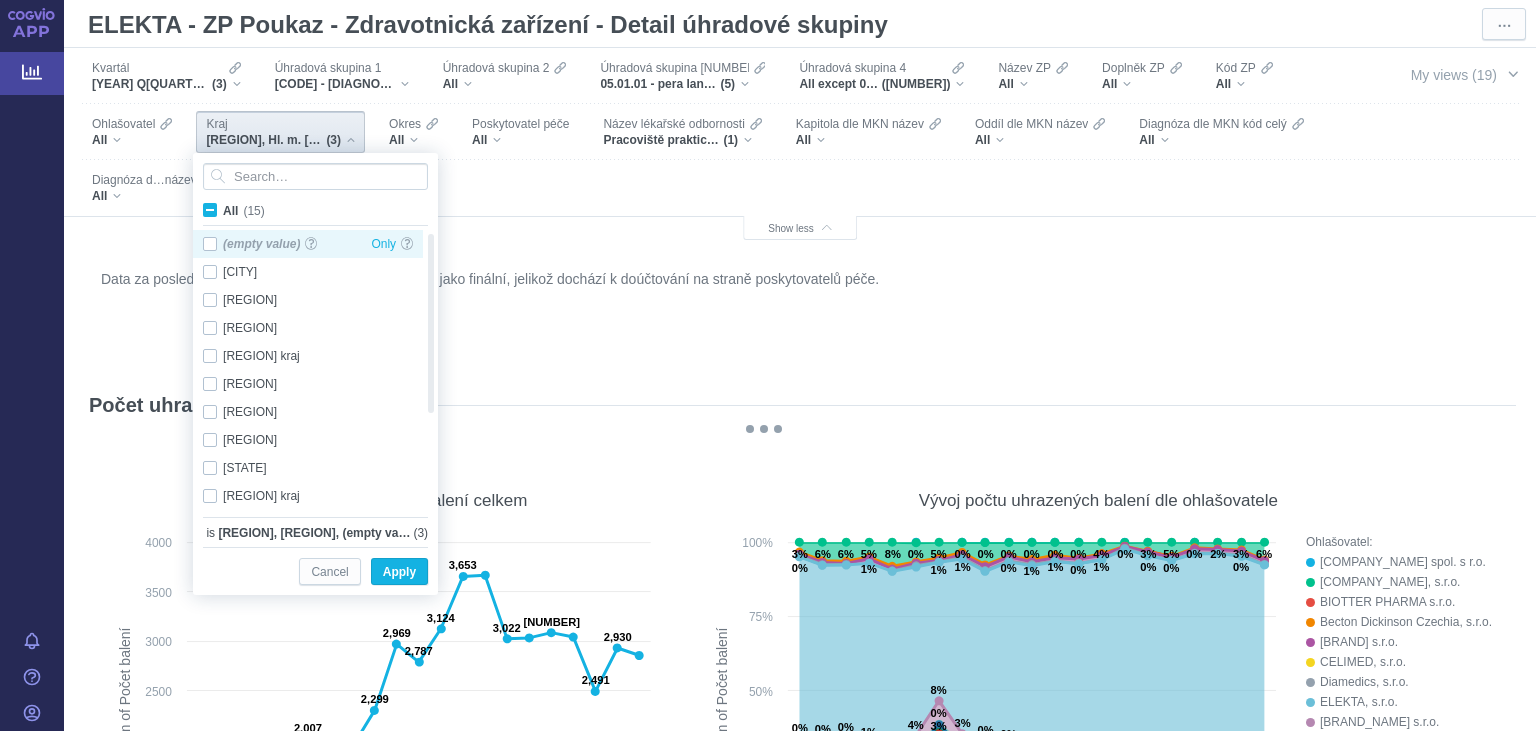 checkbox on "false" 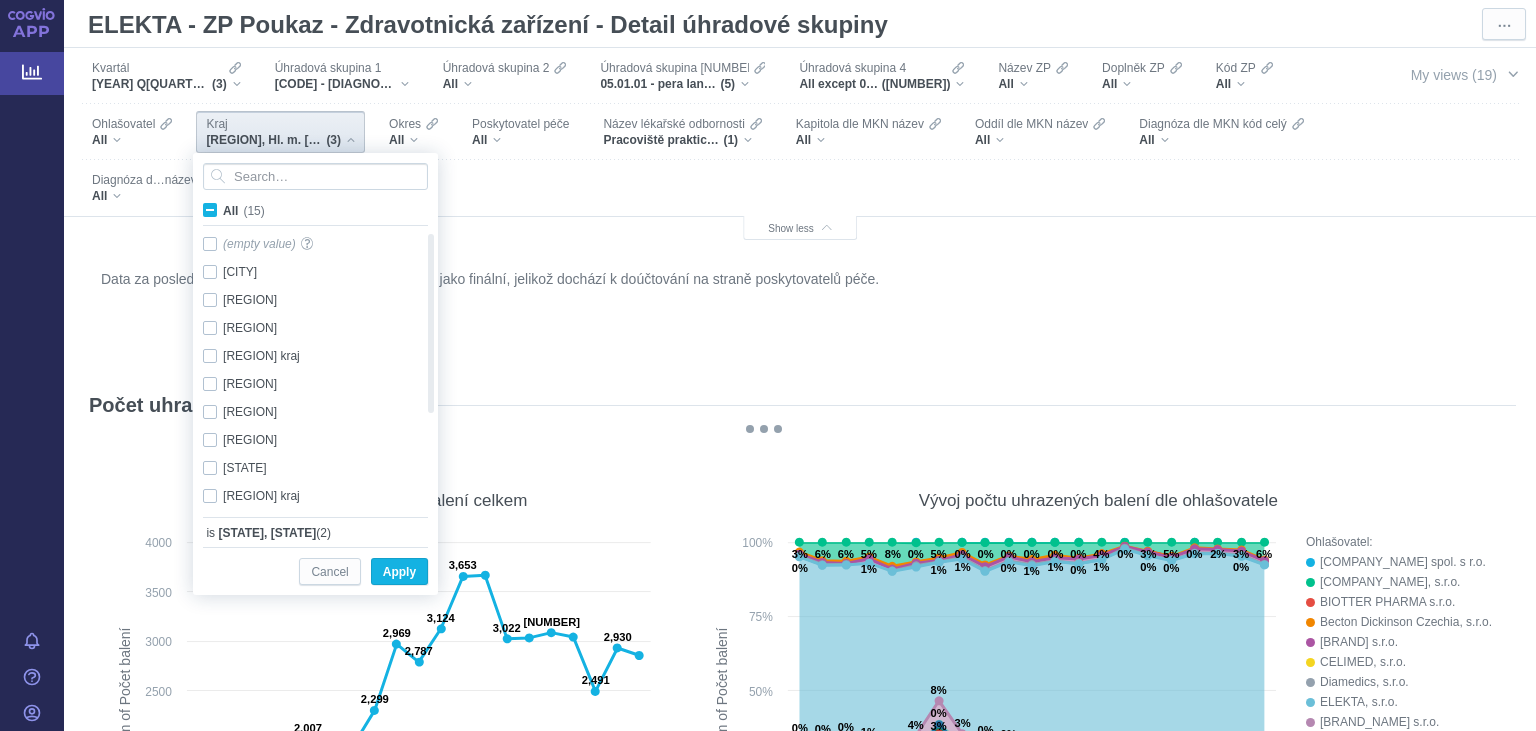 click on "All (15)" at bounding box center [244, 211] 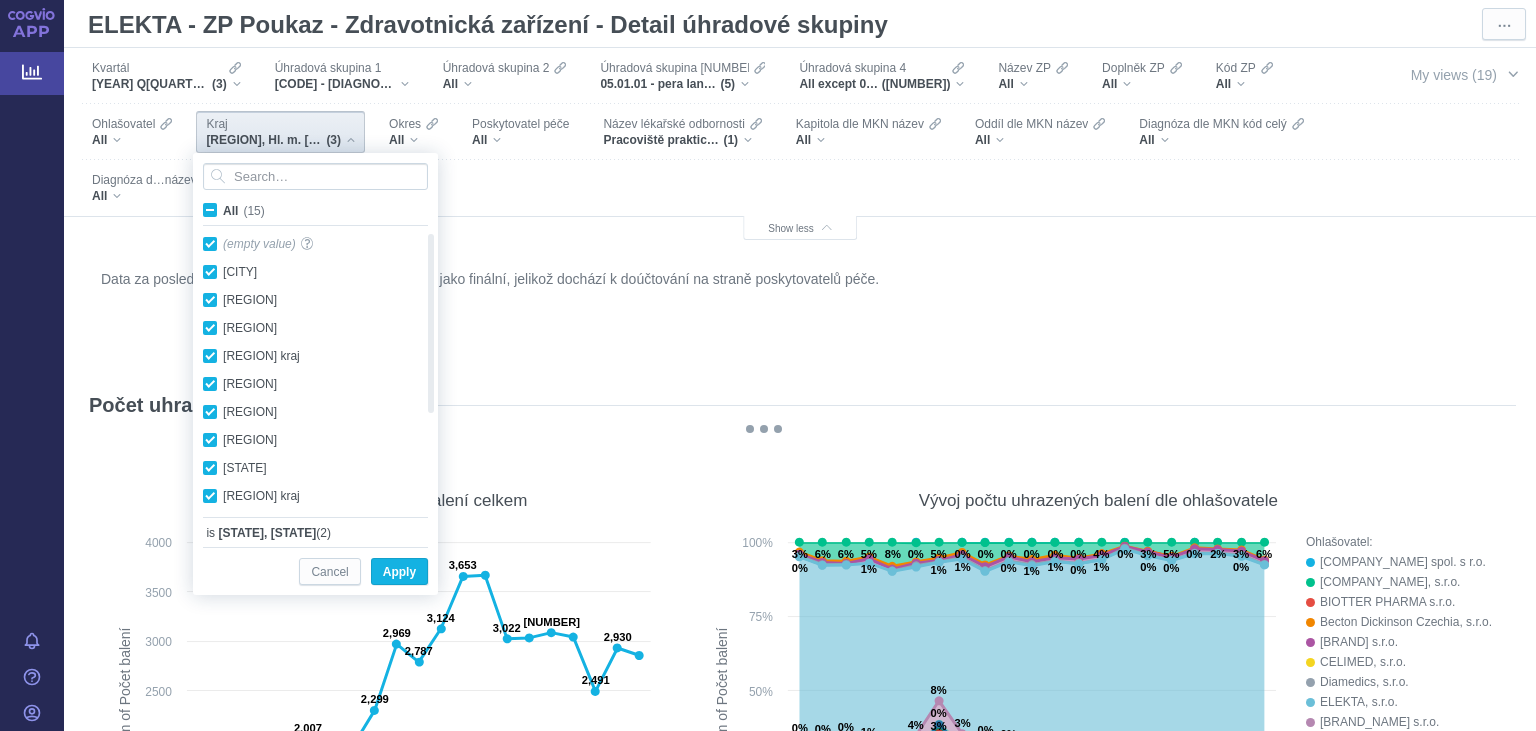 checkbox on "true" 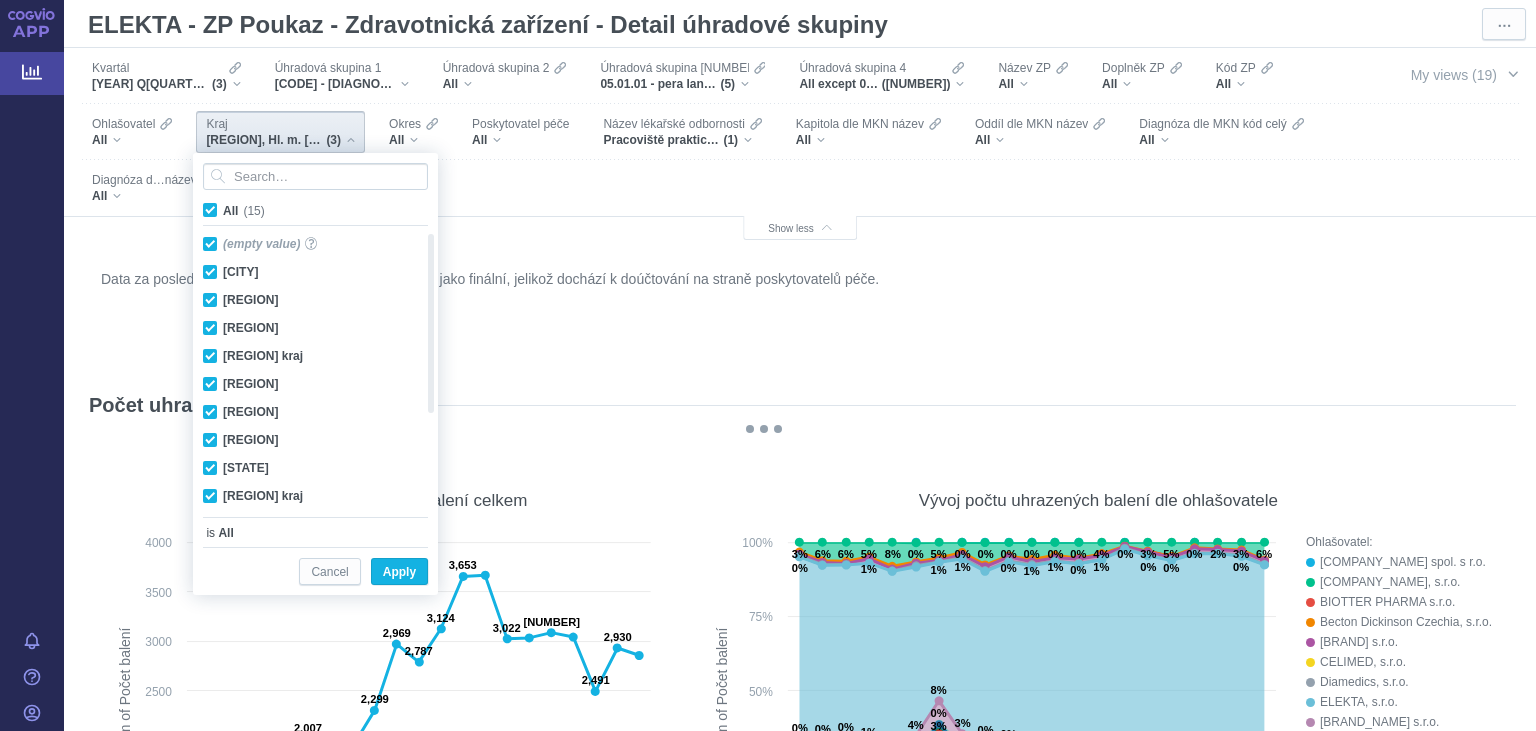 click on "All (15)" at bounding box center (244, 211) 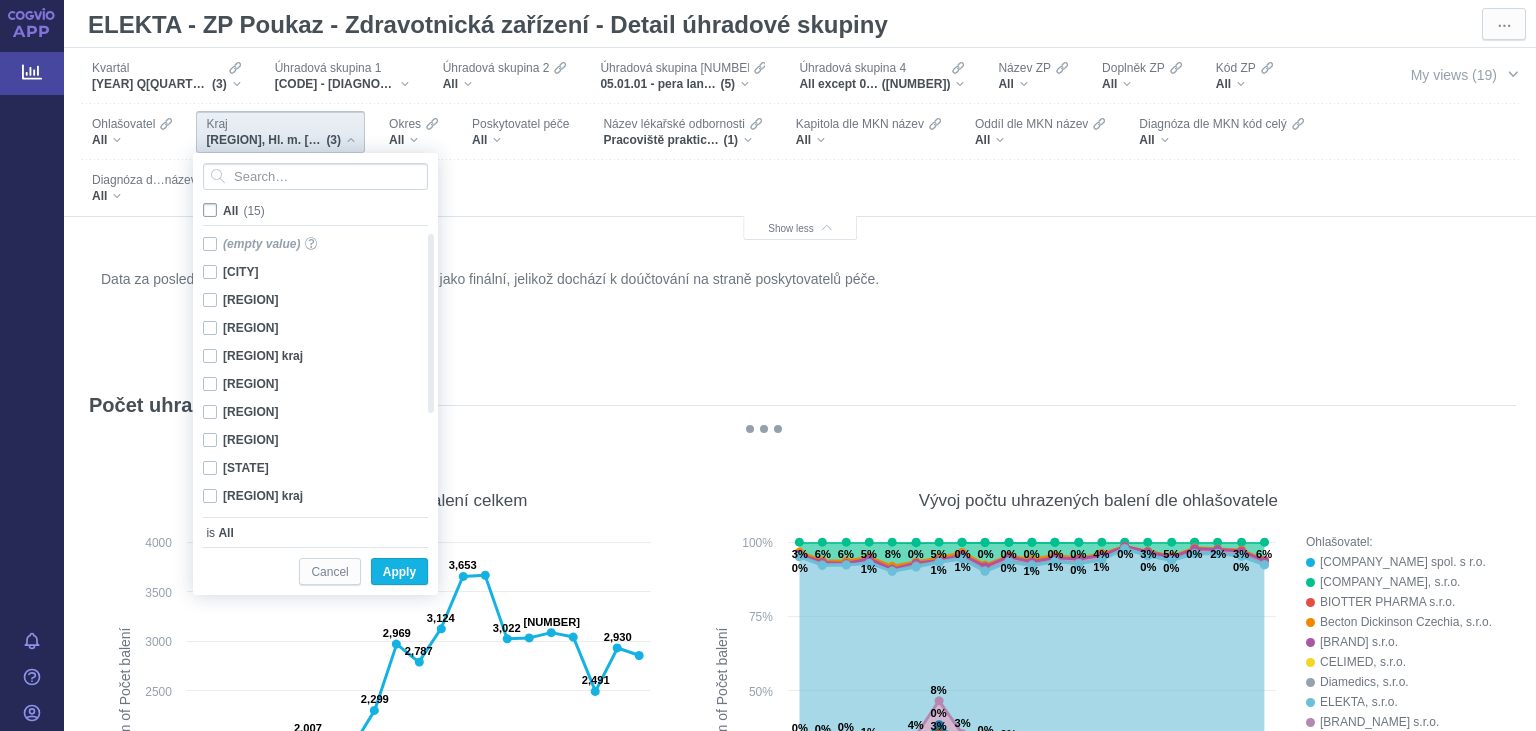 checkbox on "false" 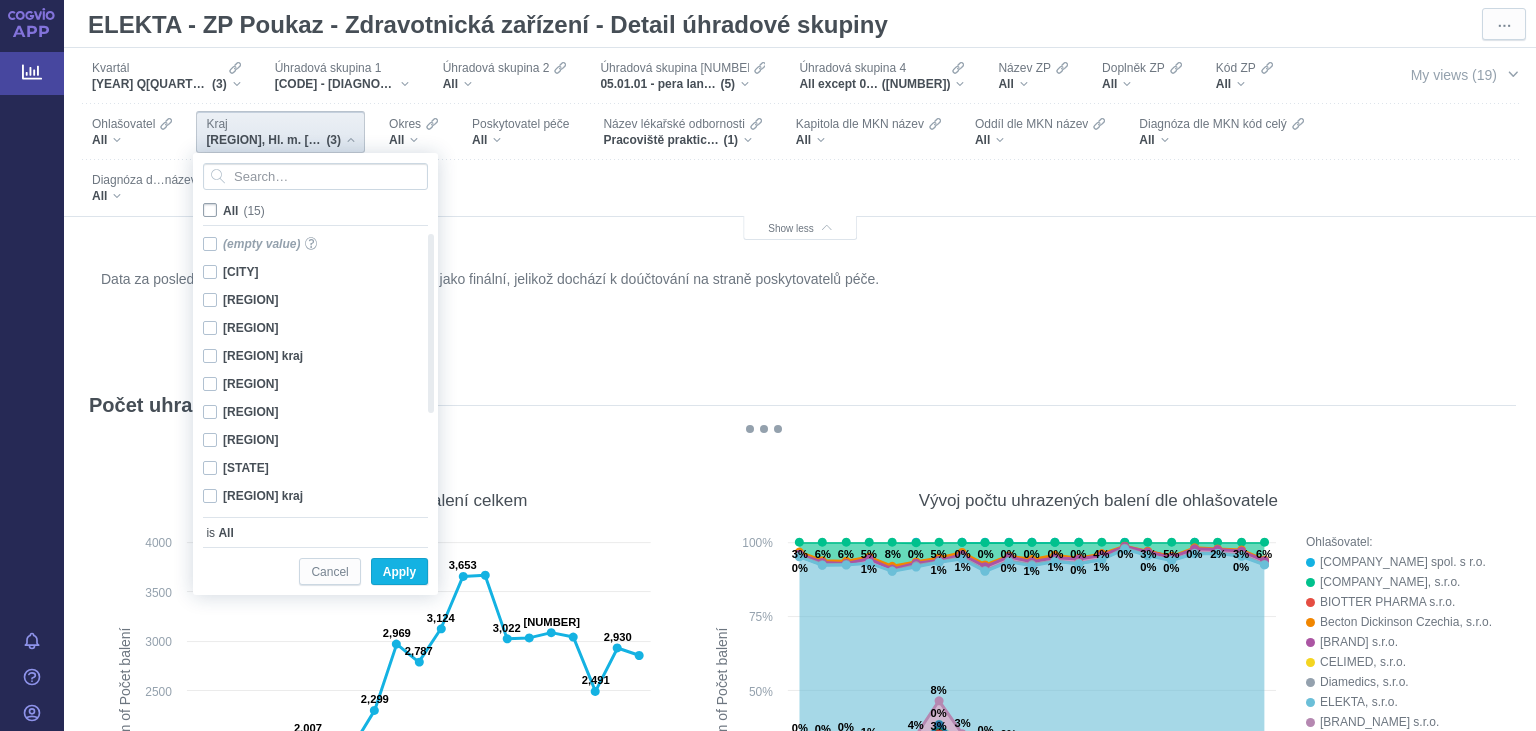 checkbox on "false" 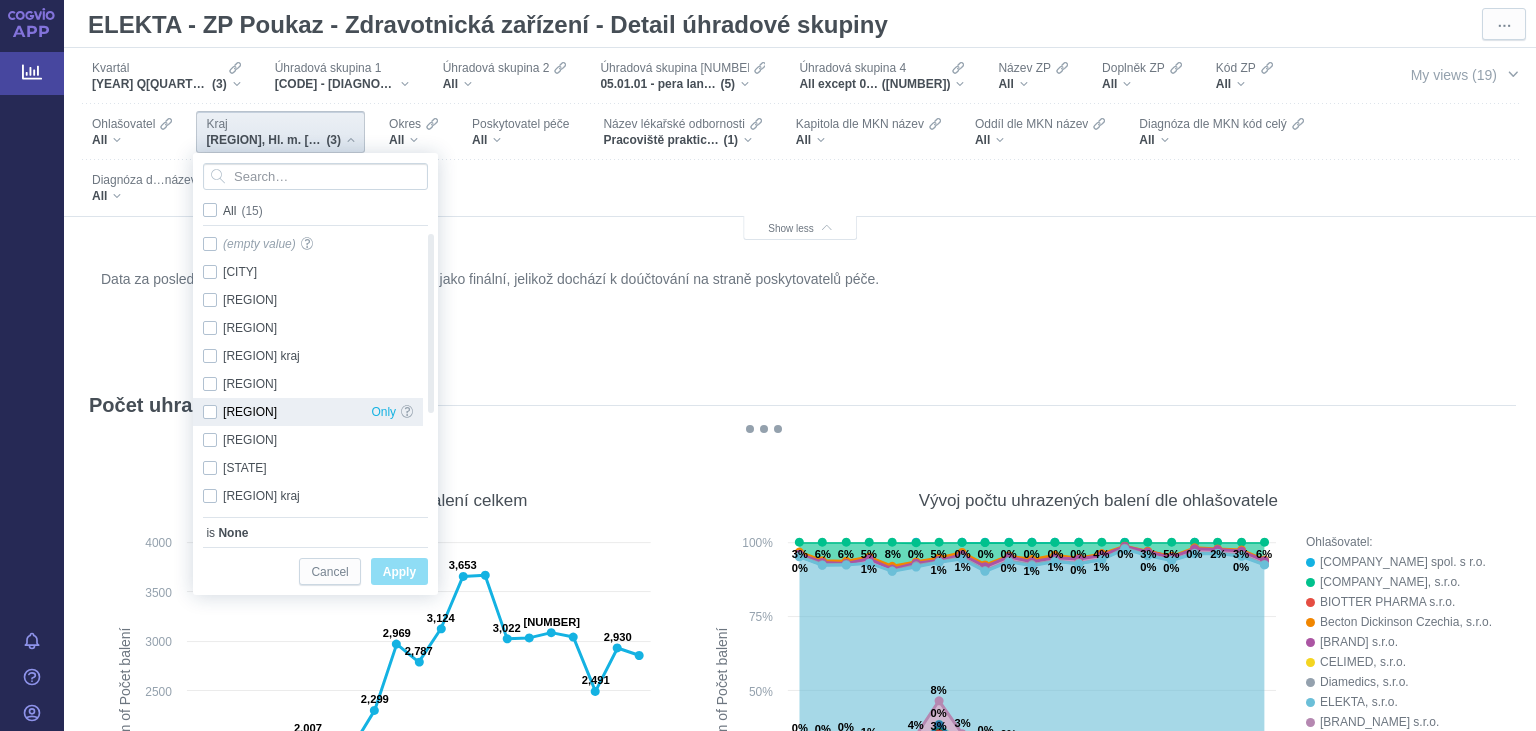click on "[REGION] Only" at bounding box center [308, 412] 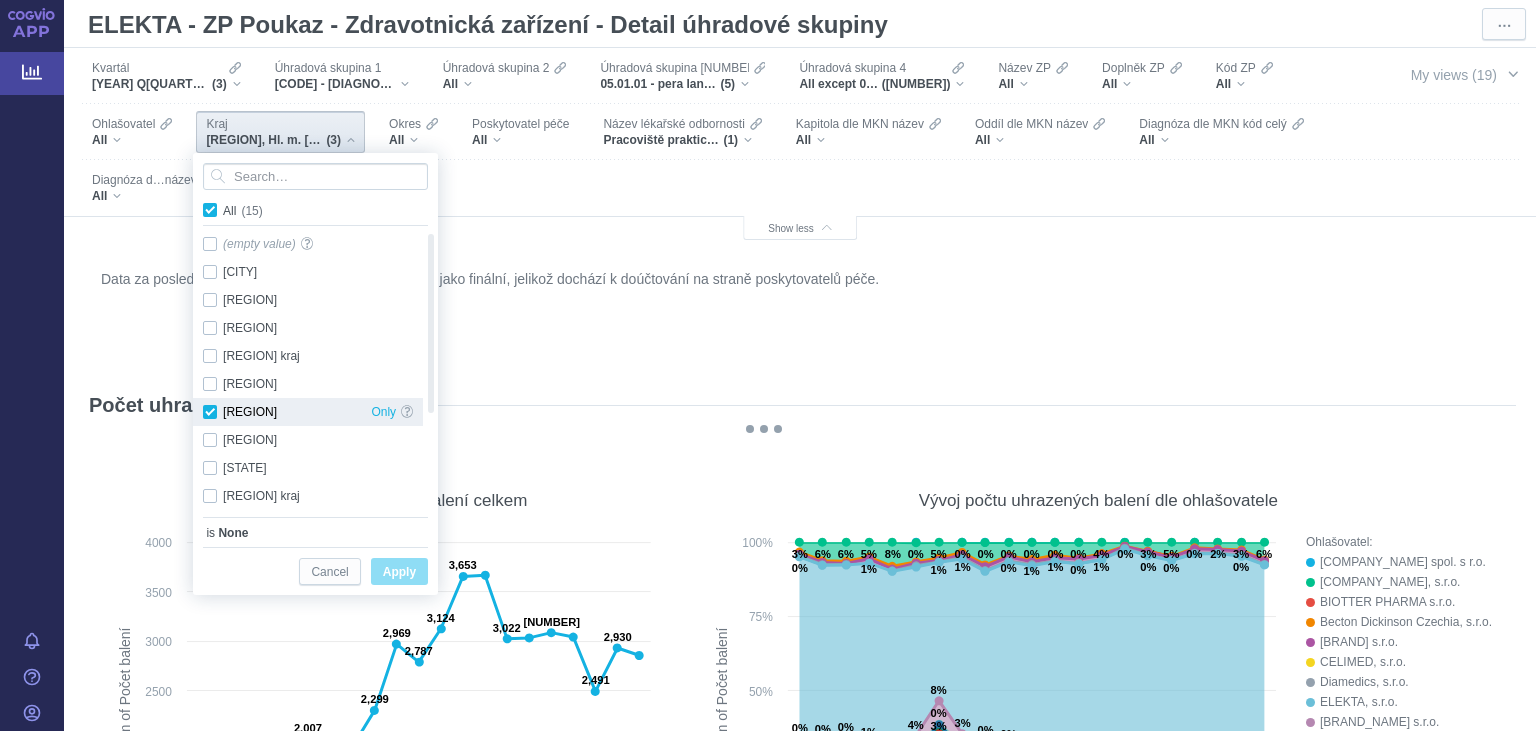 checkbox on "true" 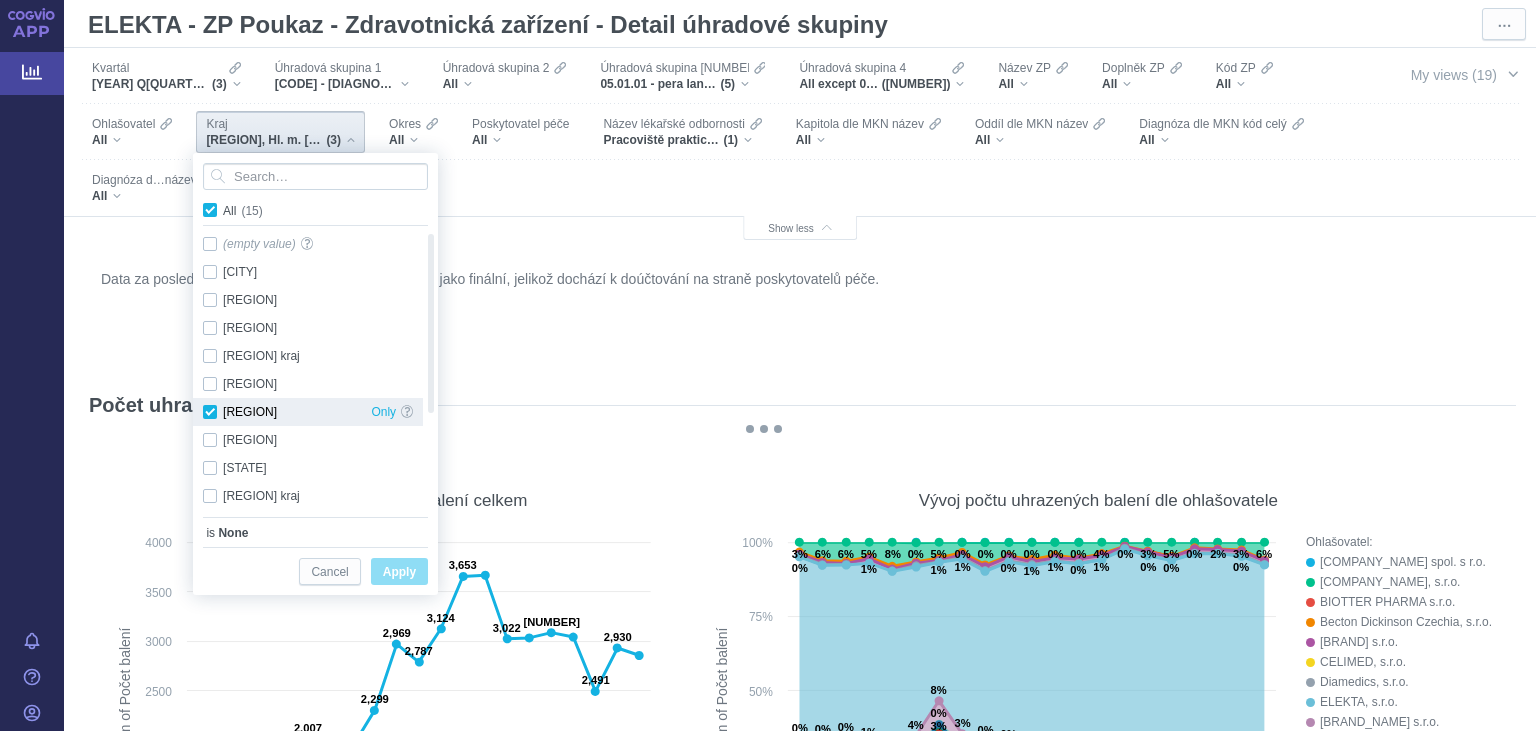 checkbox on "true" 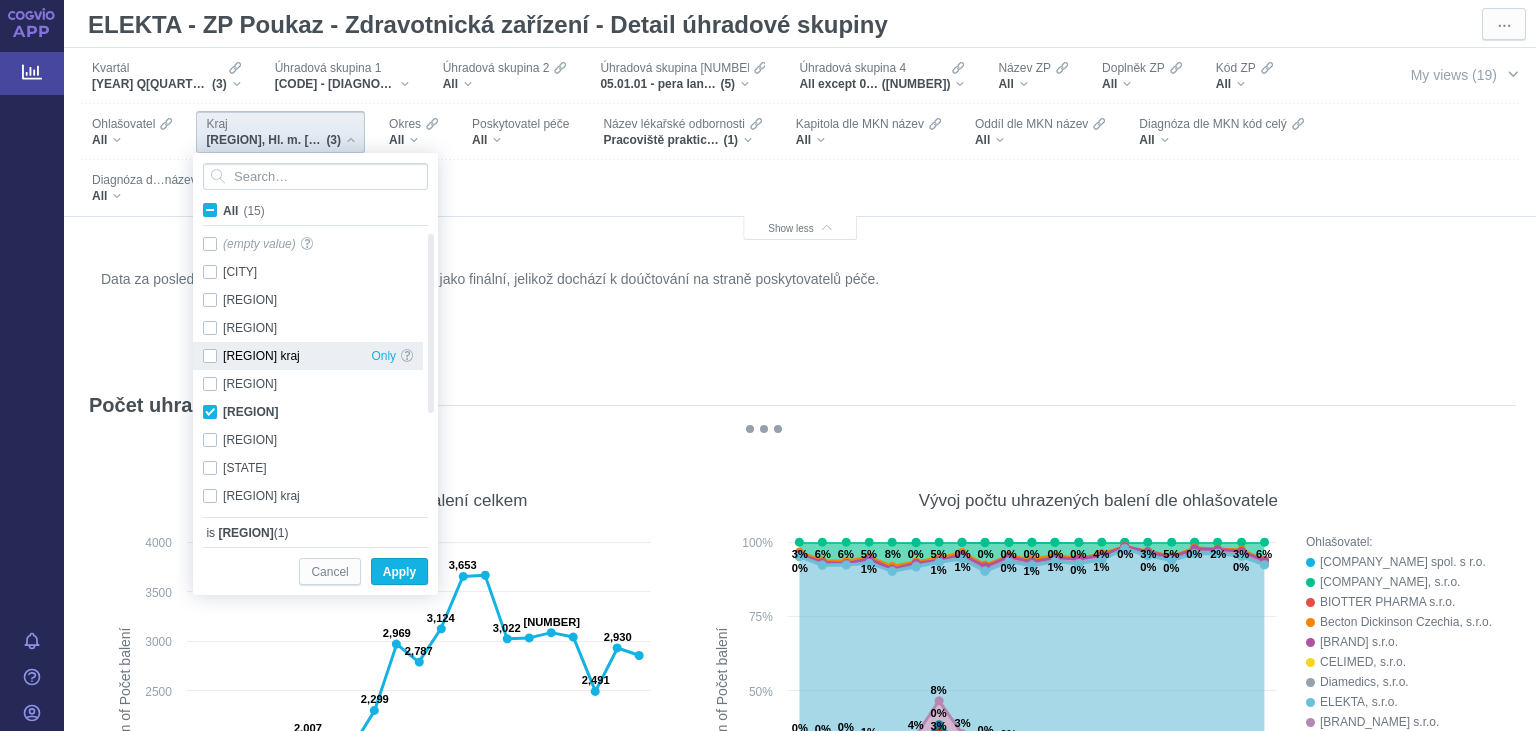 click on "[REGION] Only" at bounding box center (308, 356) 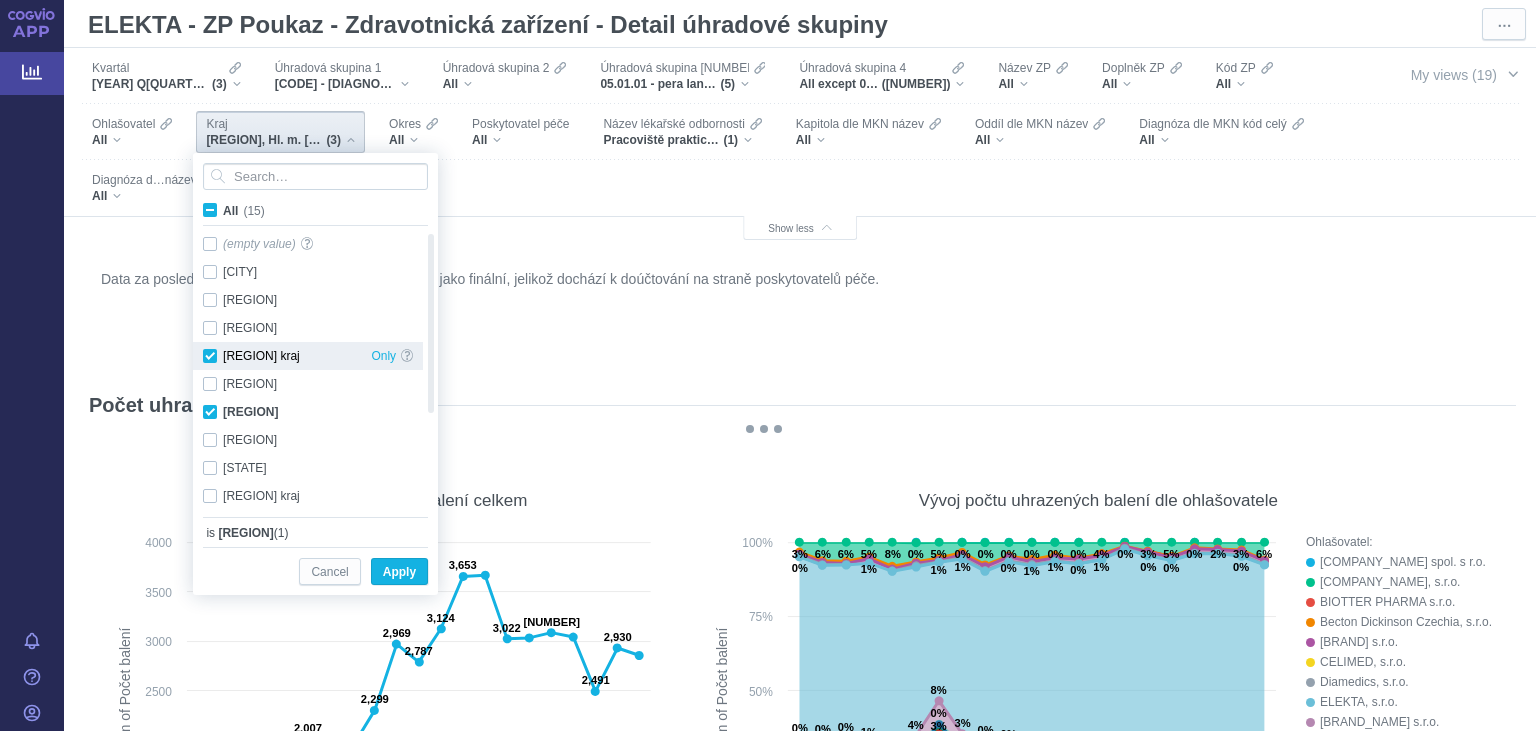 checkbox on "true" 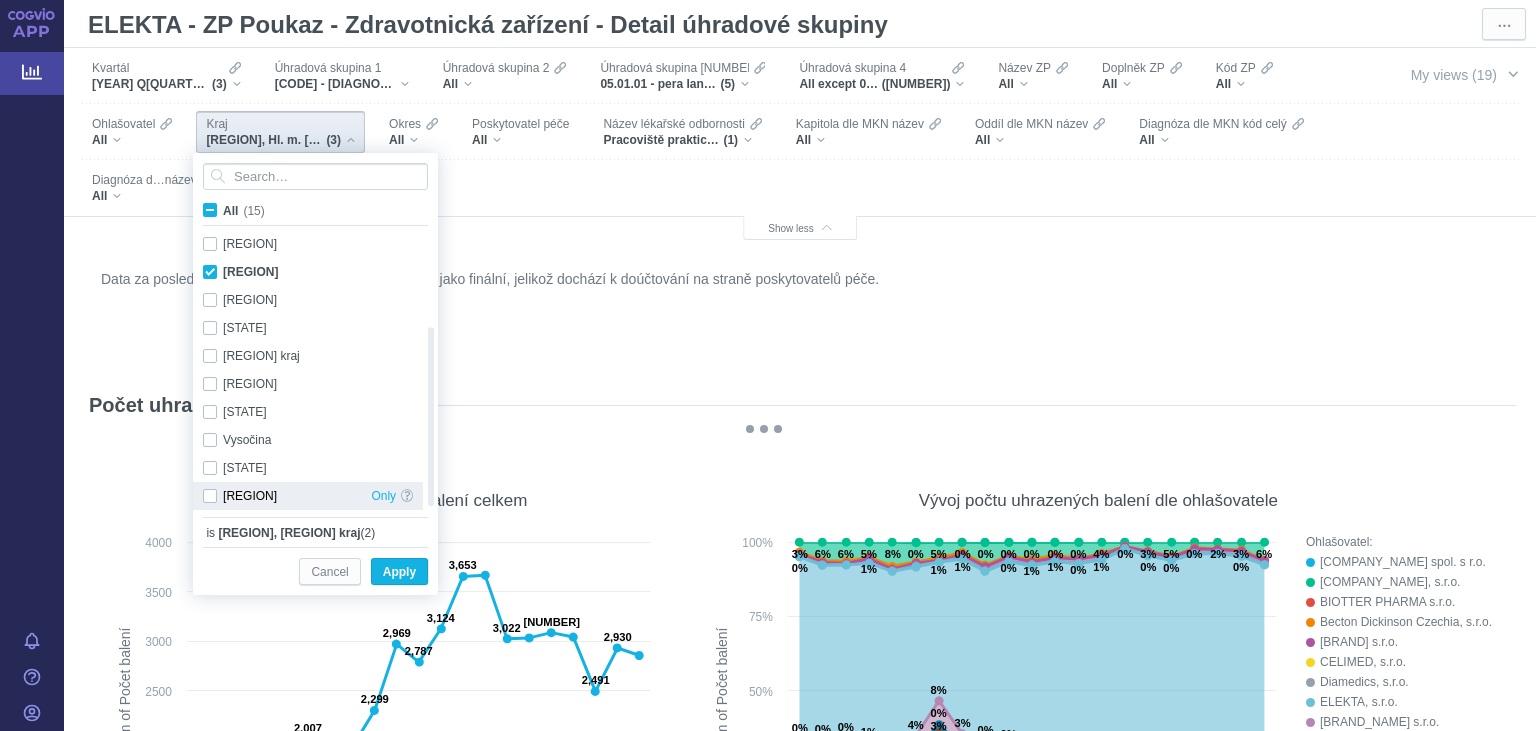 click on "[ÚSTECKÝ KRAJ] Only" at bounding box center (308, 496) 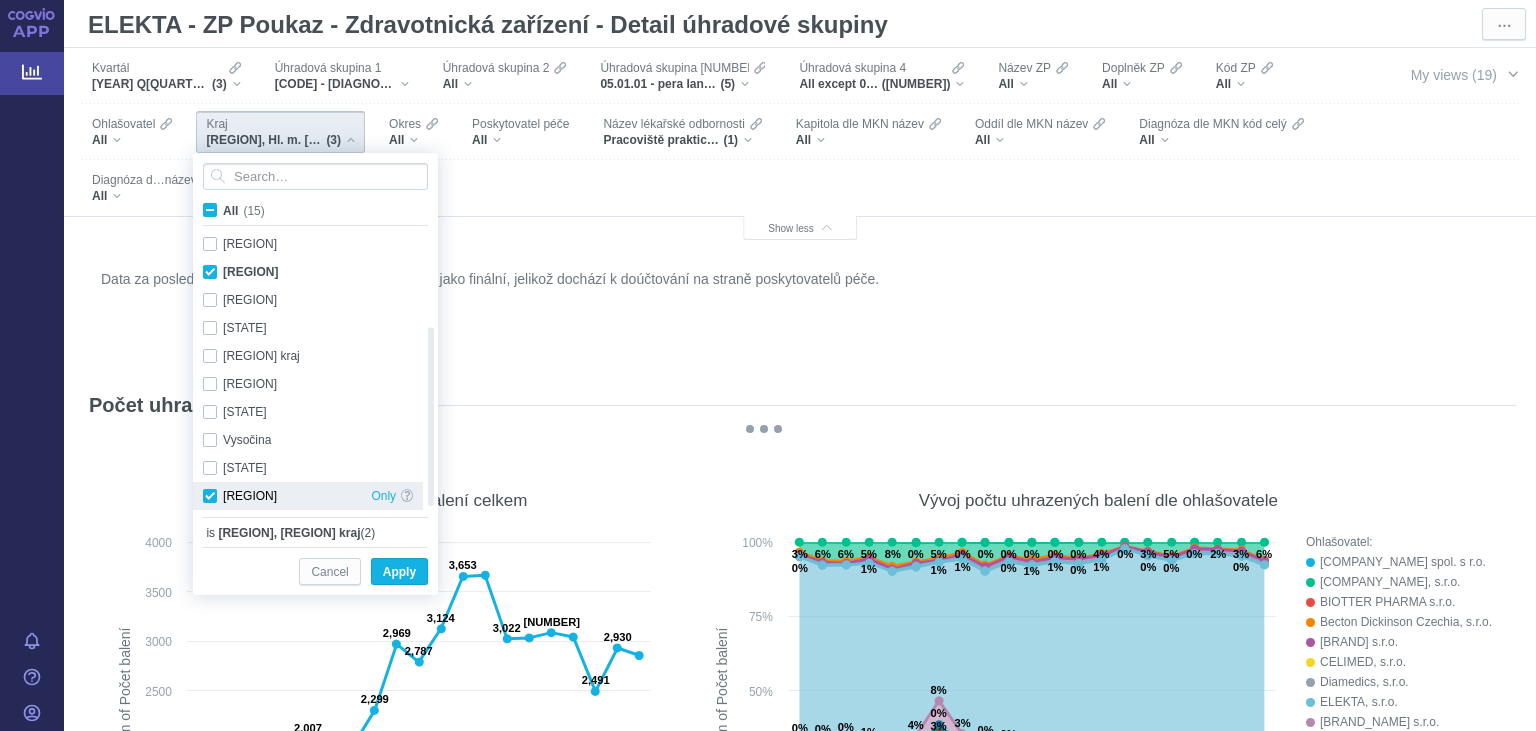 checkbox on "true" 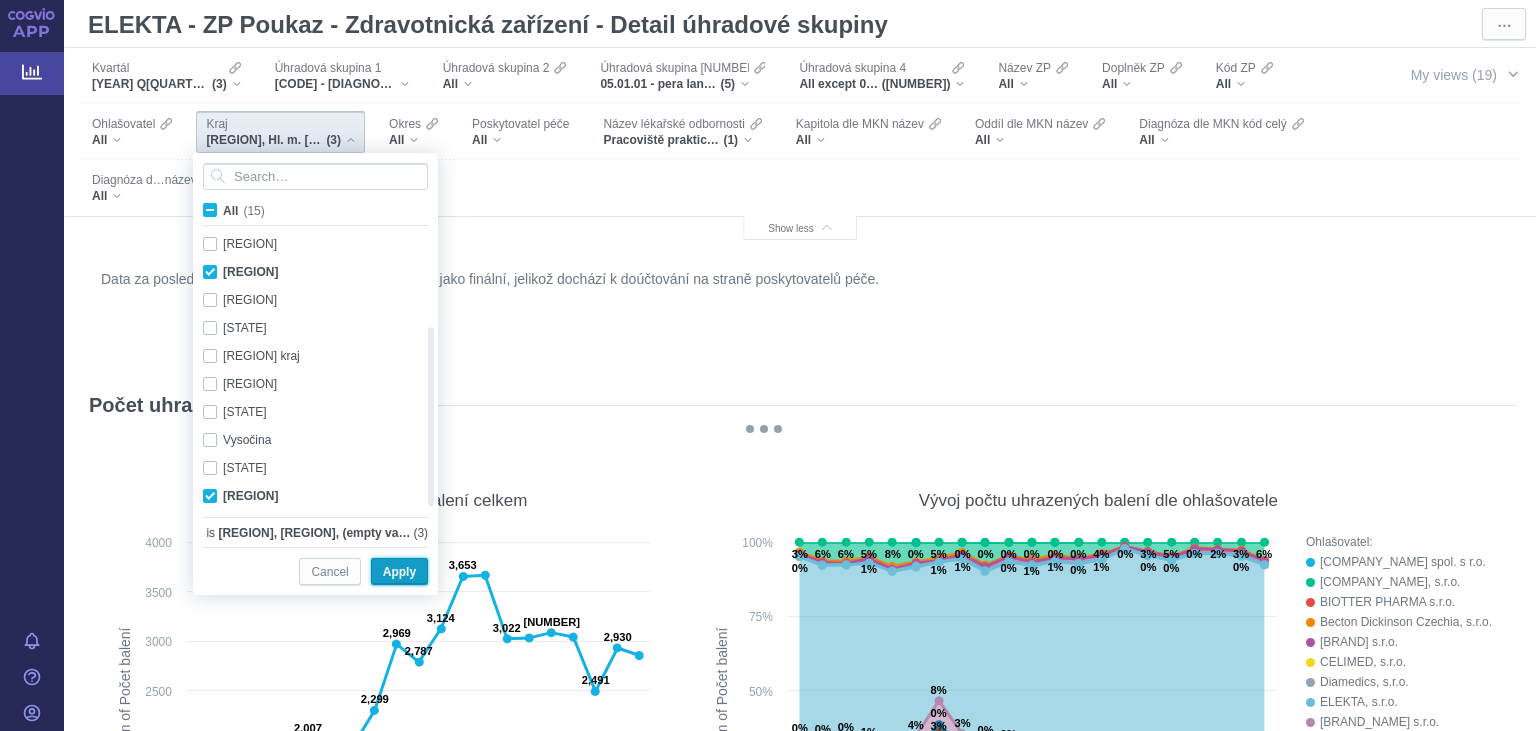 click on "Apply" at bounding box center [399, 572] 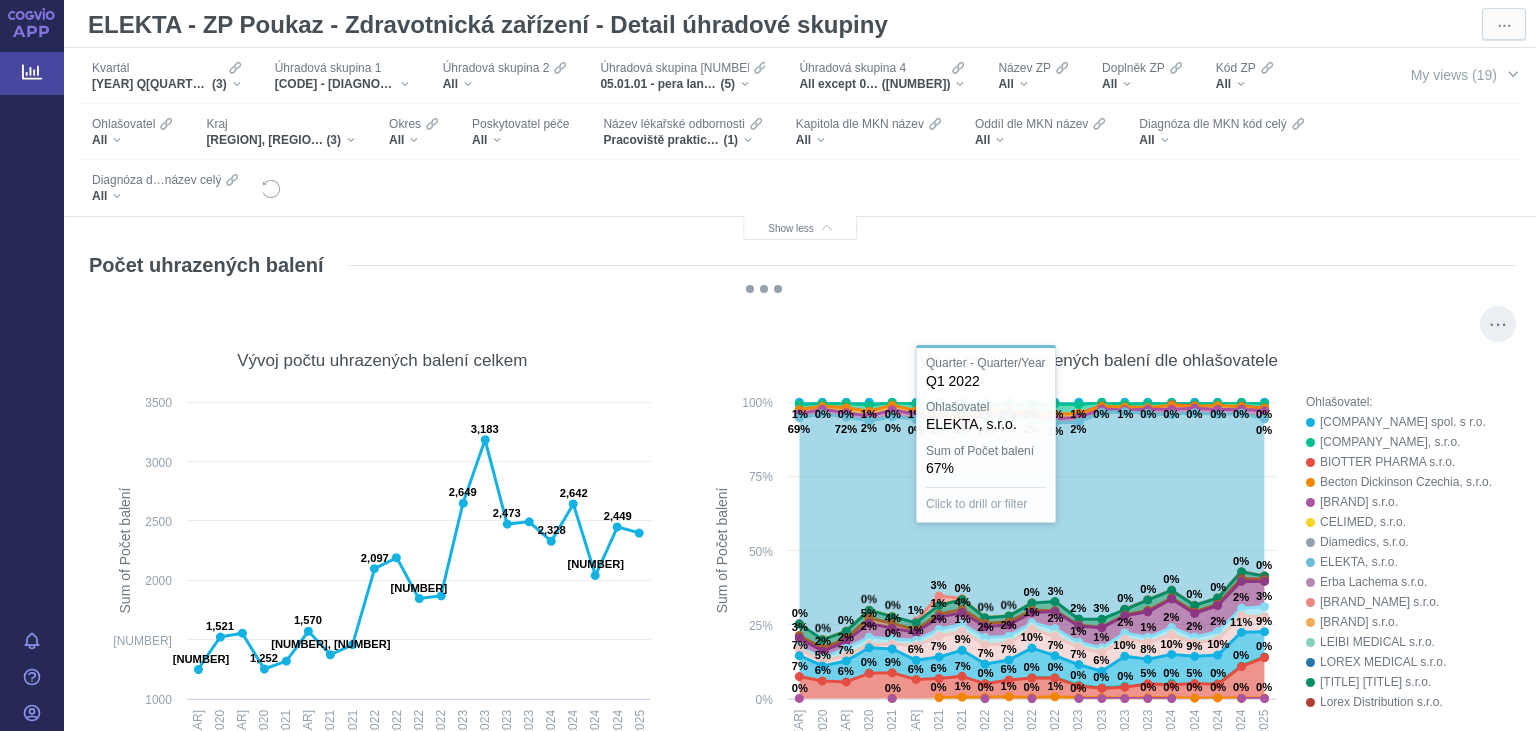 scroll, scrollTop: 259, scrollLeft: 0, axis: vertical 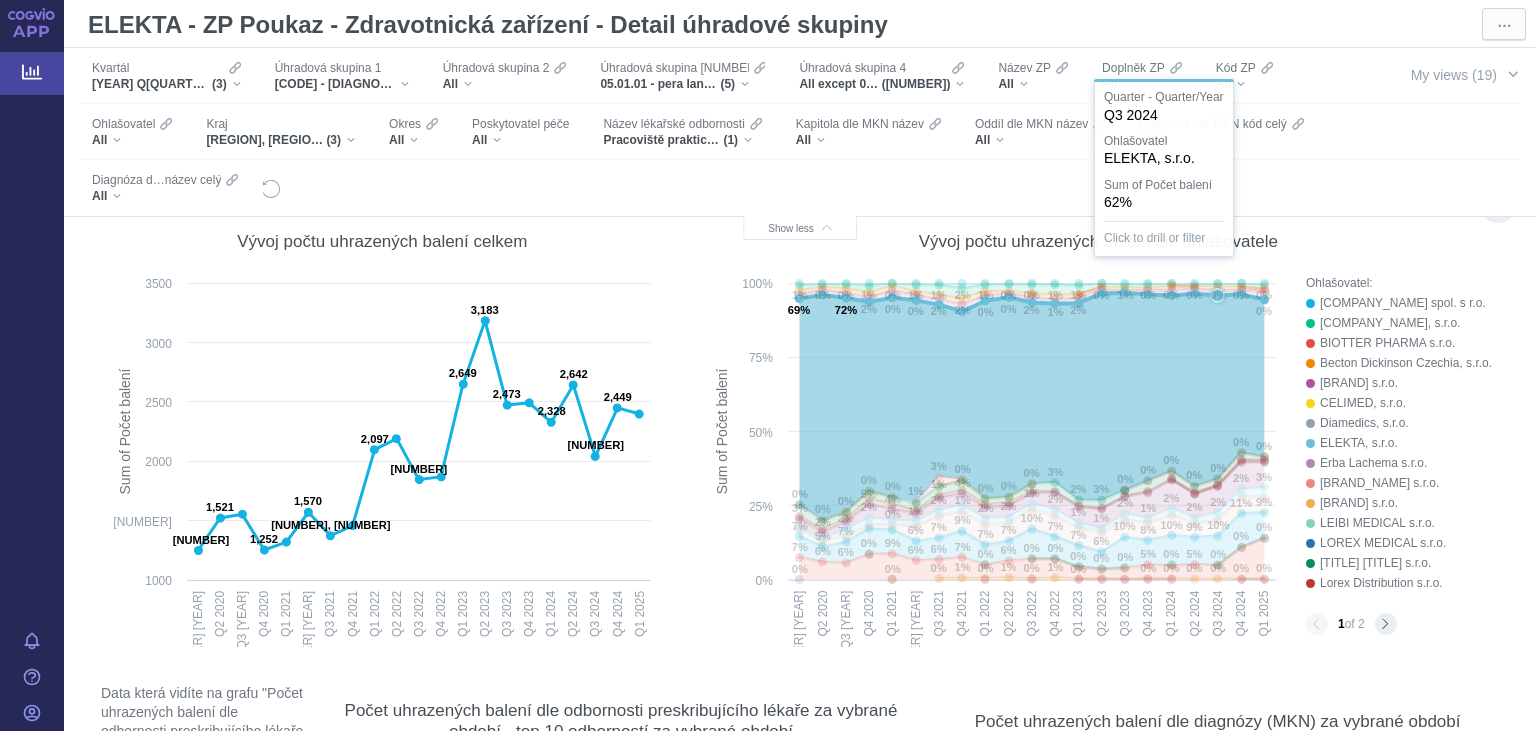 click 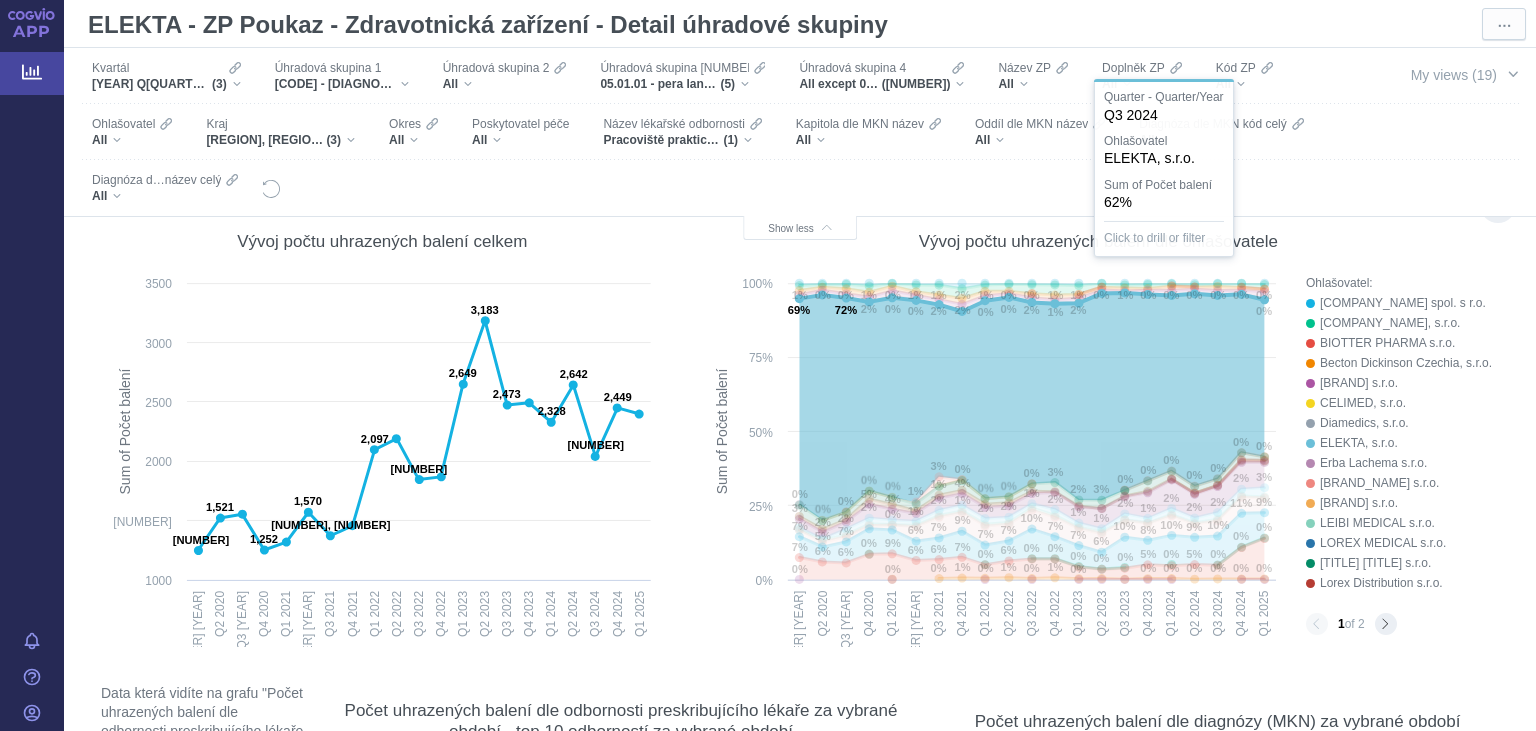 scroll, scrollTop: 259, scrollLeft: 0, axis: vertical 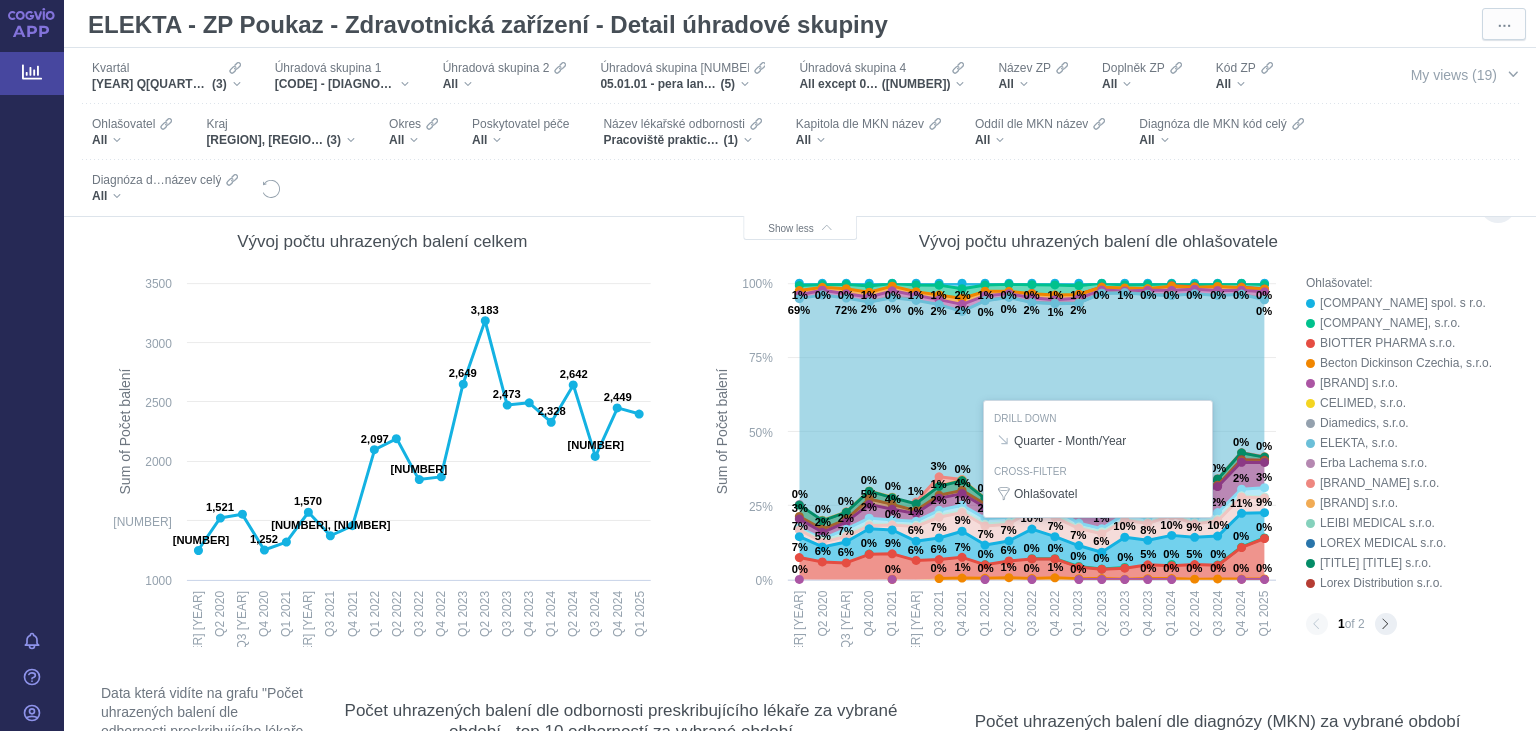 click on "Vývoj počtu uhrazených balení dle ohlašovatele" at bounding box center [1098, 241] 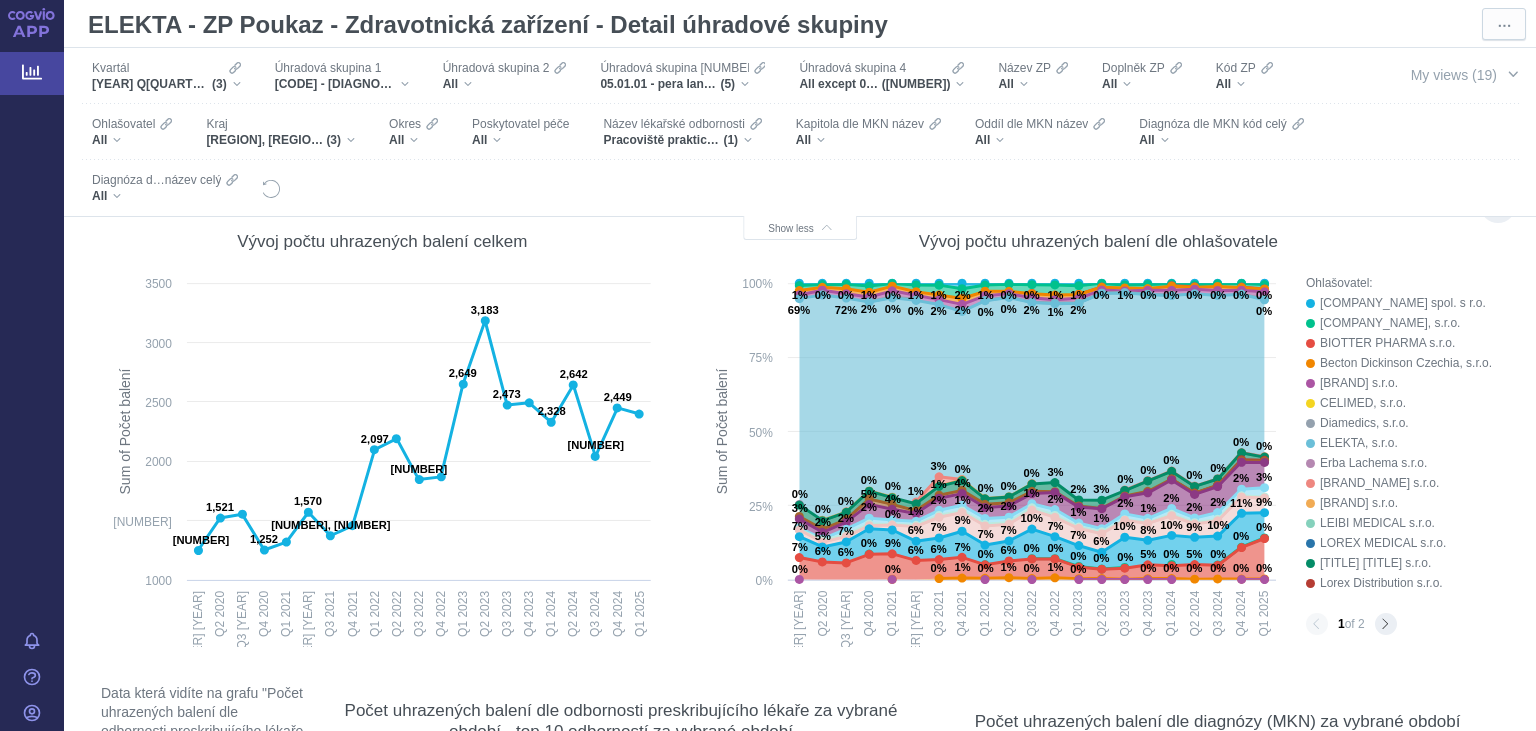 scroll, scrollTop: 259, scrollLeft: 0, axis: vertical 